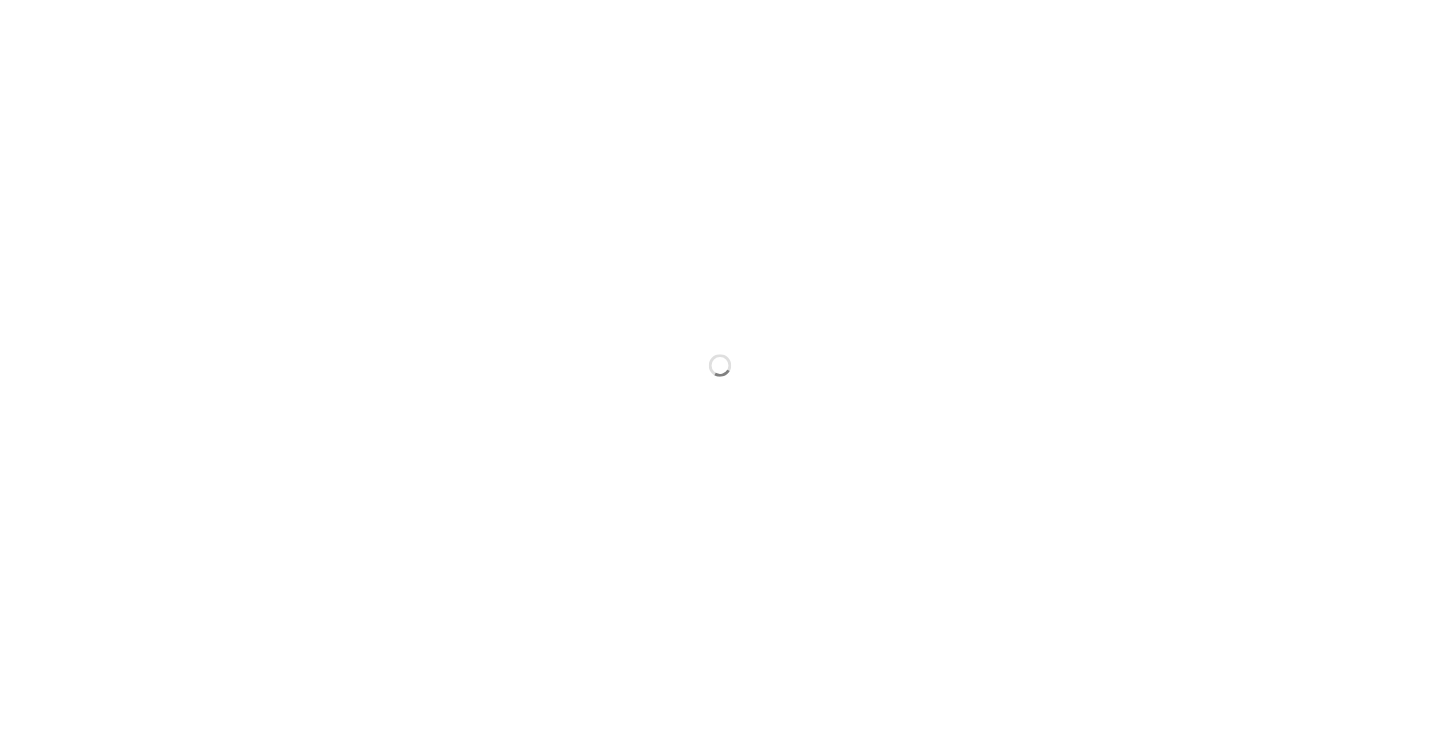 scroll, scrollTop: 0, scrollLeft: 0, axis: both 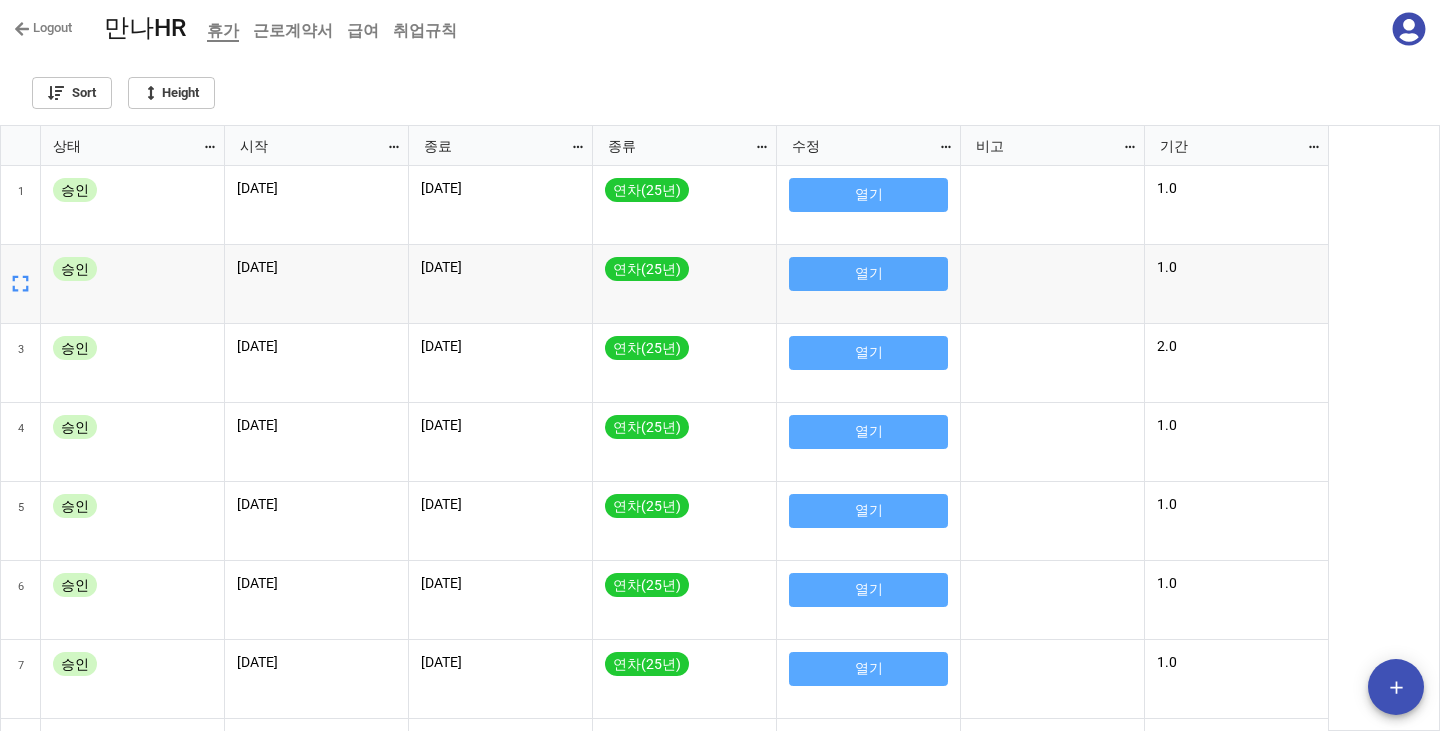 click on "2025-06-05 2025-06-05 연차(25년) 열기 1.0 2025-05-02 2025-05-02 연차(25년) 열기 1.0 2025-04-28 2025-04-29 연차(25년) 열기 2.0 2025-04-25 2025-04-25 연차(25년) 열기 1.0 2025-03-05 2025-03-05 연차(25년) 열기 1.0 2025-02-07 2025-02-07 연차(25년) 열기 1.0 2025-01-16 2025-01-16 연차(25년) 열기 1.0 2024-11-27 2024-11-29 3년차 열기 2.5" at bounding box center (777, 917) 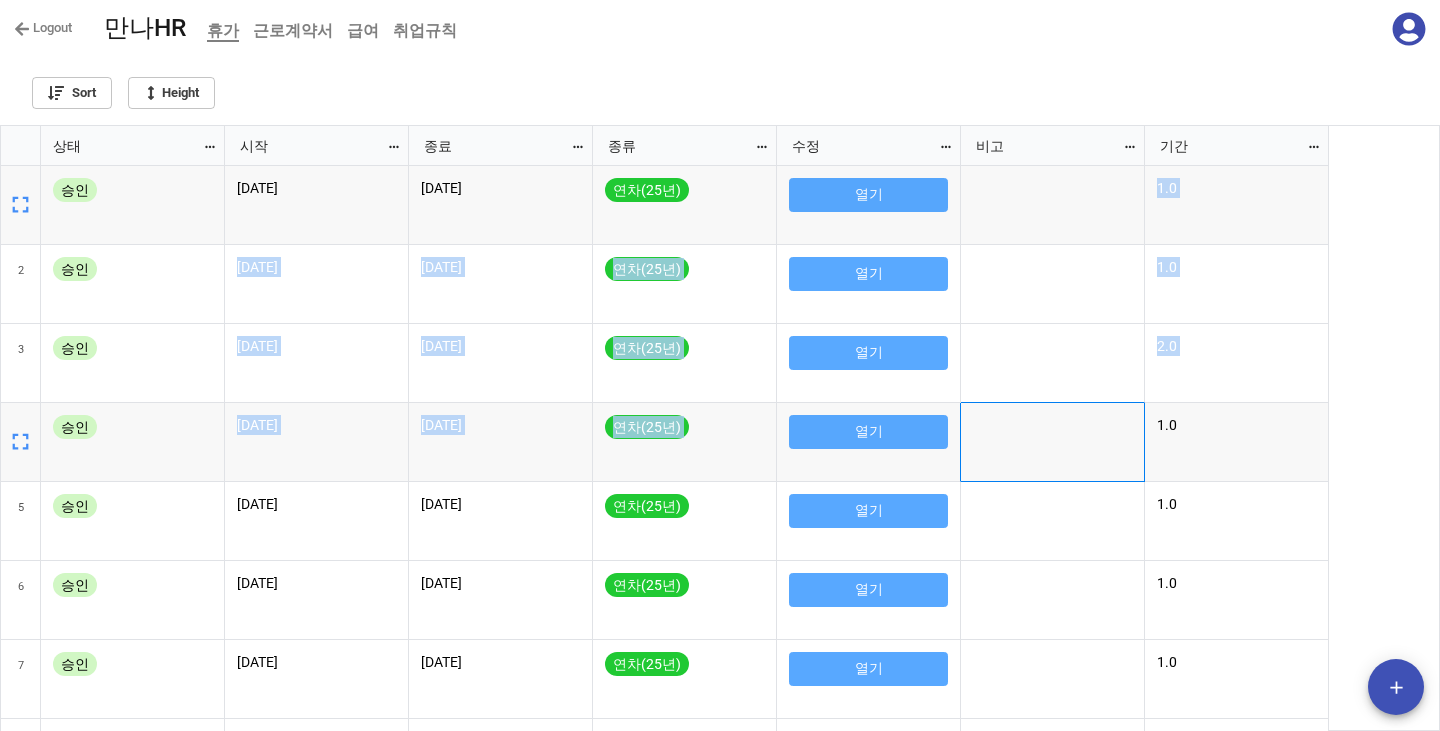 drag, startPoint x: 1099, startPoint y: 404, endPoint x: 749, endPoint y: 210, distance: 400.16995 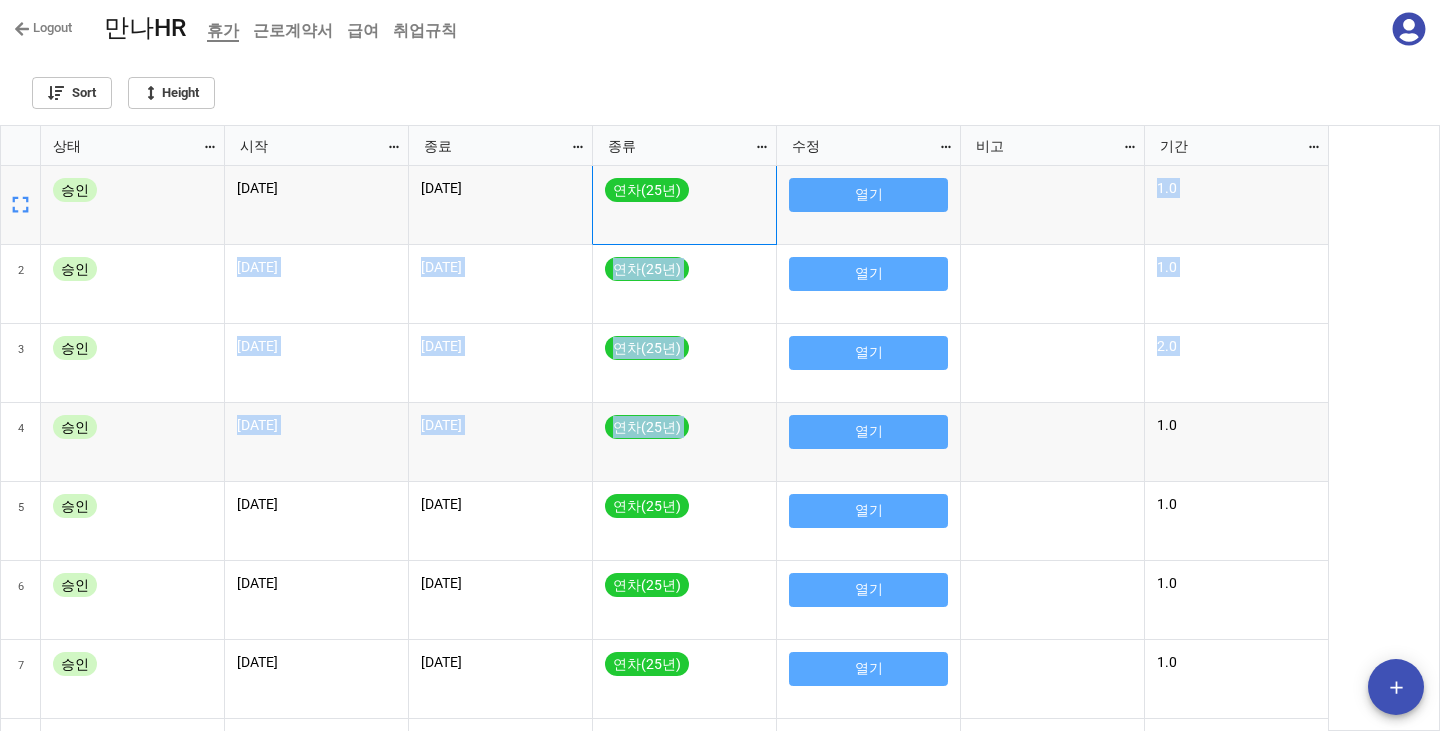 click on "연차(25년)" at bounding box center [684, 195] 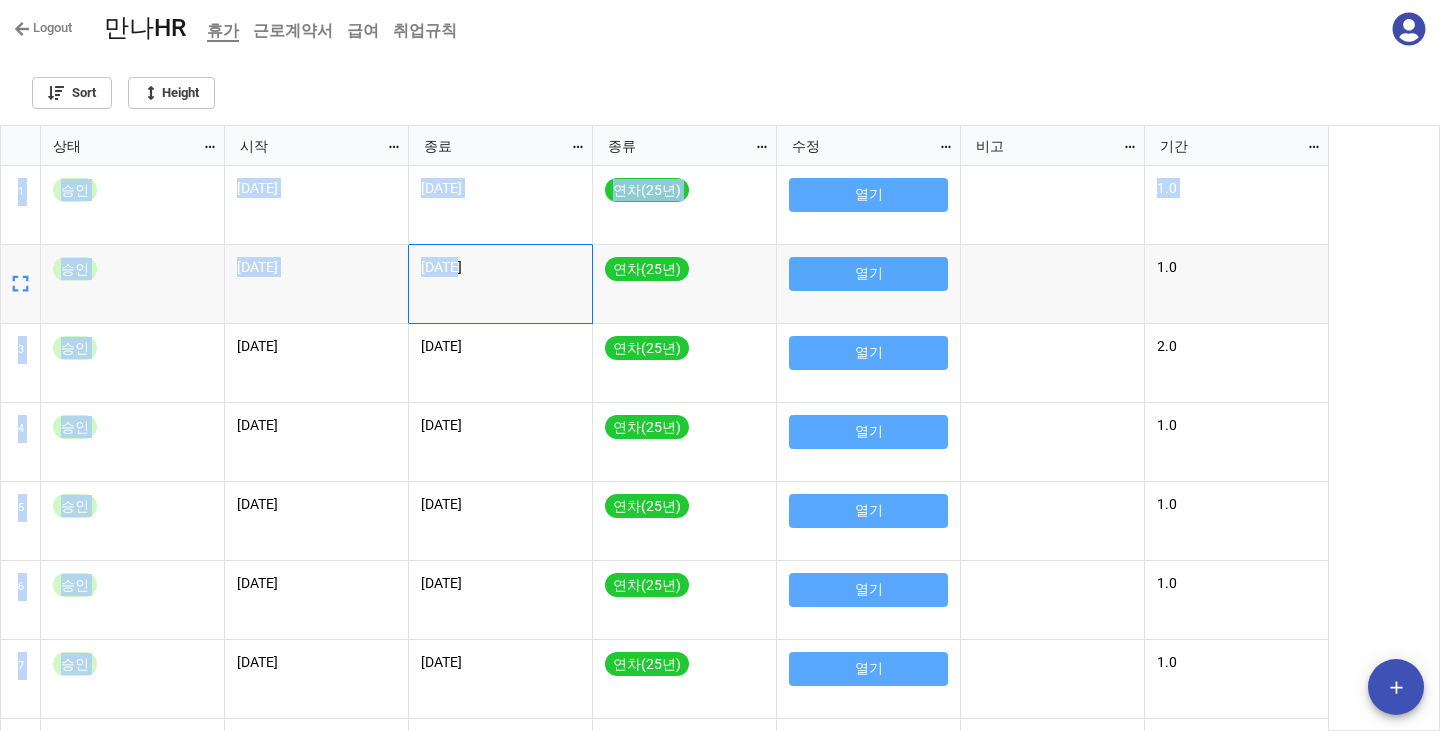 drag, startPoint x: 459, startPoint y: 295, endPoint x: 0, endPoint y: 254, distance: 460.8275 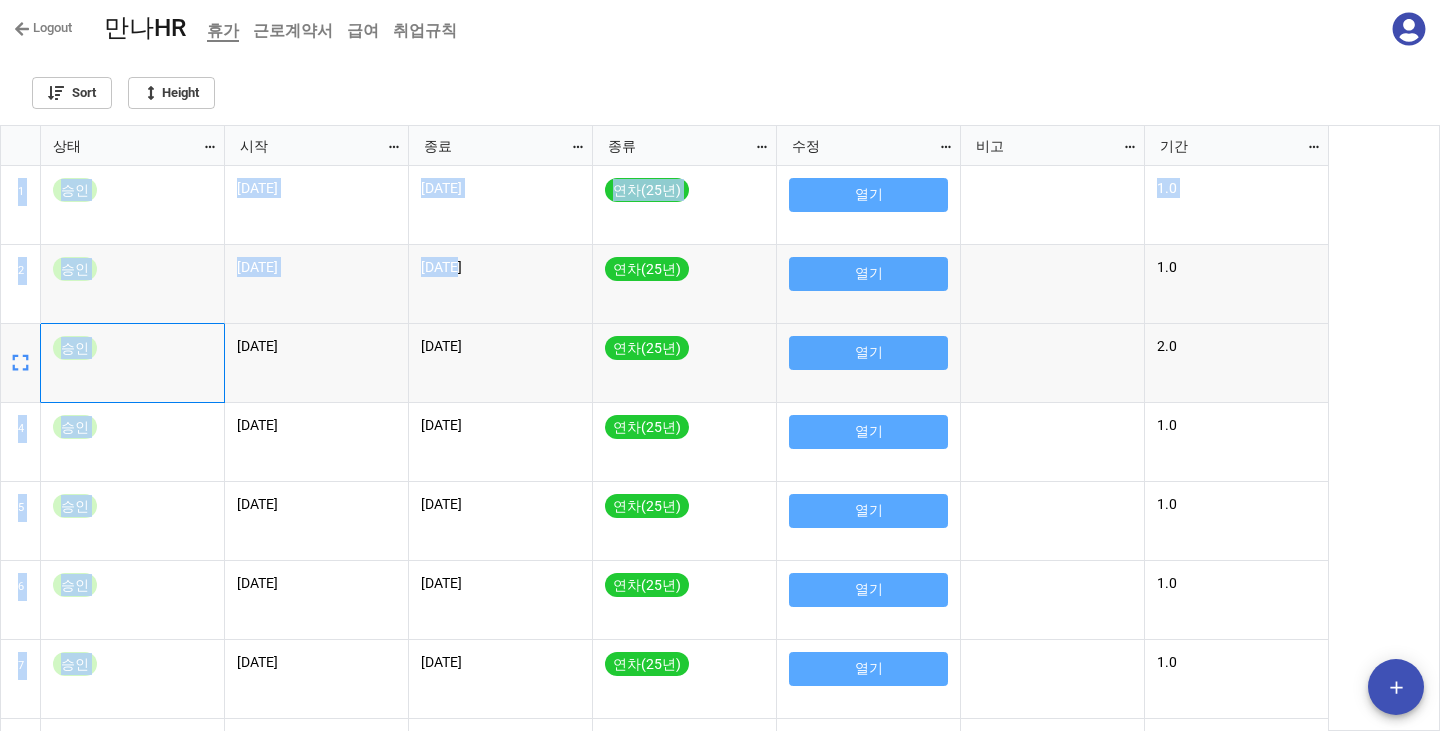 click on "승인" at bounding box center [133, 363] 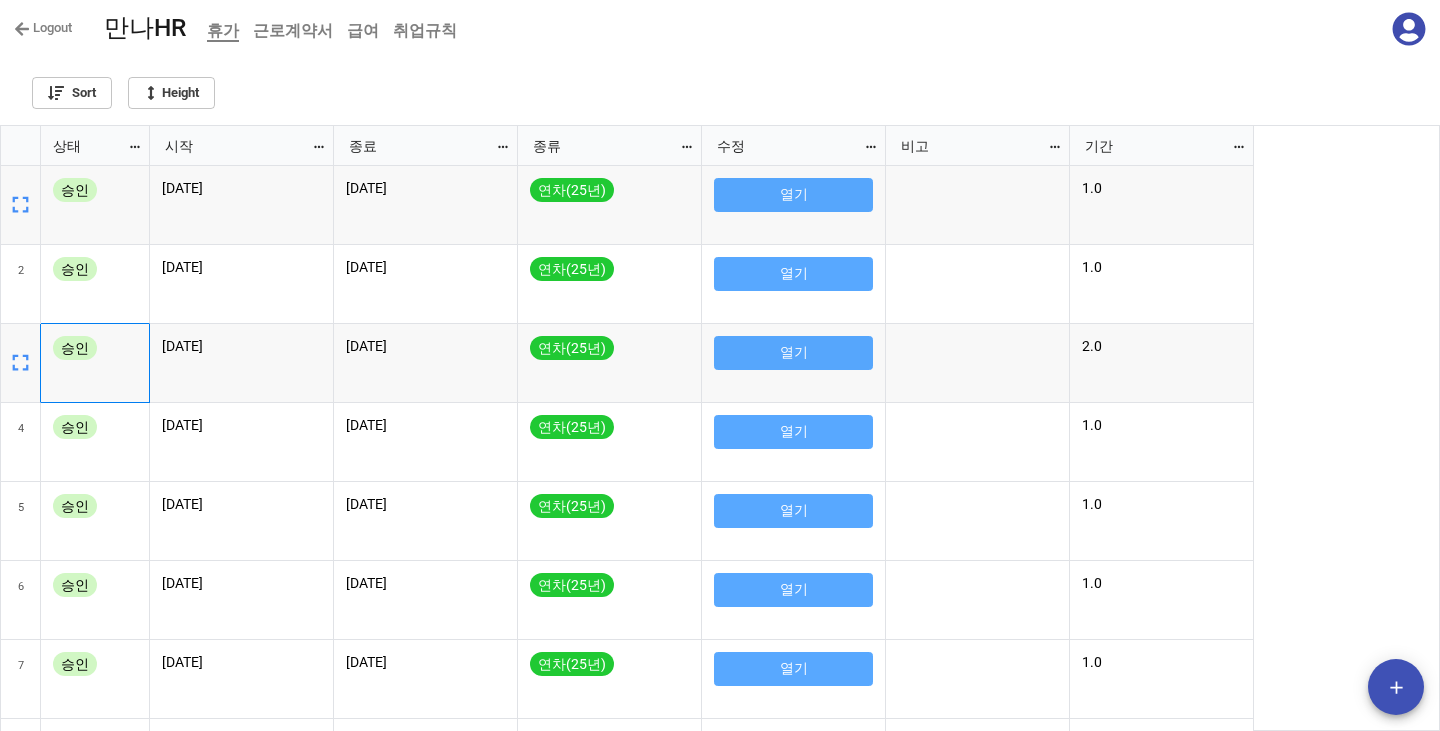 drag, startPoint x: 223, startPoint y: 146, endPoint x: 148, endPoint y: 146, distance: 75 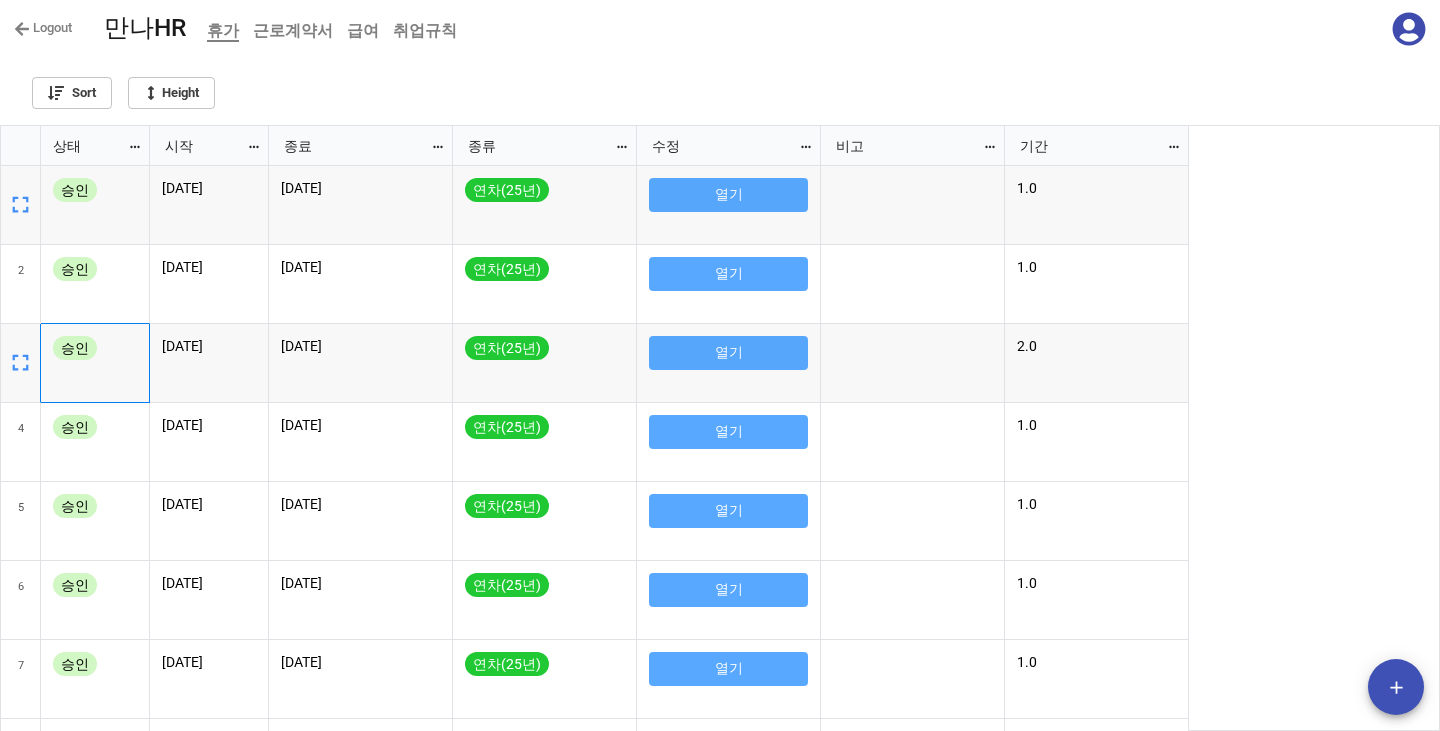 drag, startPoint x: 335, startPoint y: 147, endPoint x: 269, endPoint y: 140, distance: 66.37017 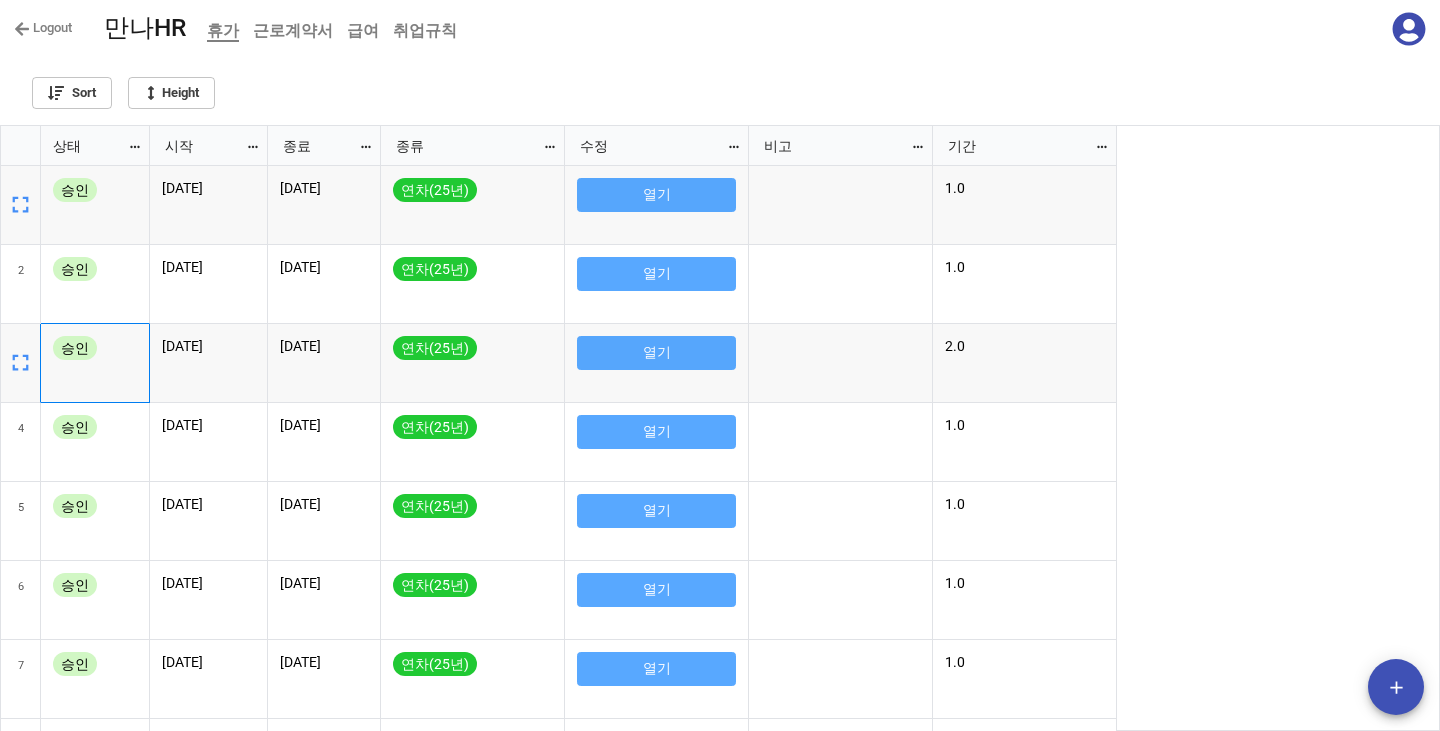 drag, startPoint x: 450, startPoint y: 147, endPoint x: 379, endPoint y: 143, distance: 71.11259 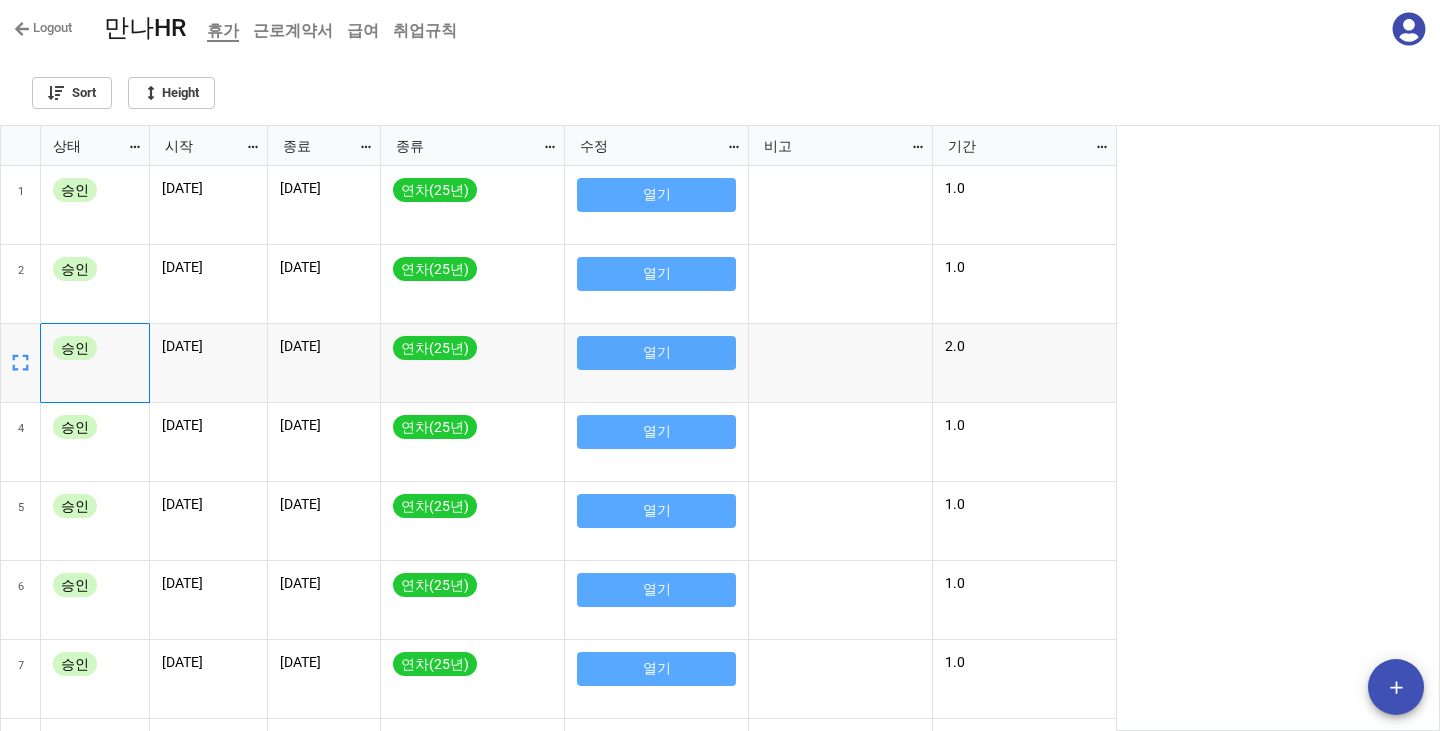 scroll, scrollTop: 440, scrollLeft: 0, axis: vertical 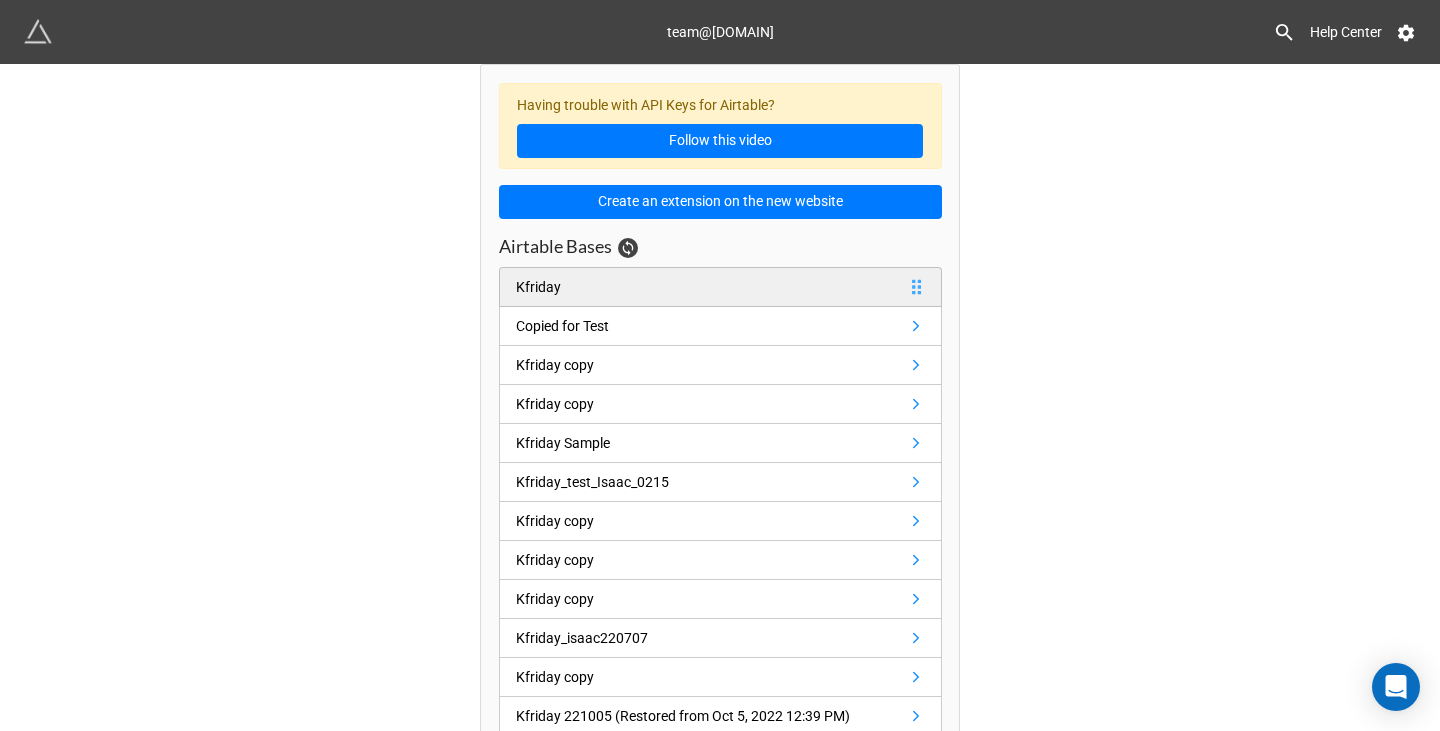 click on "Kfriday" at bounding box center (720, 287) 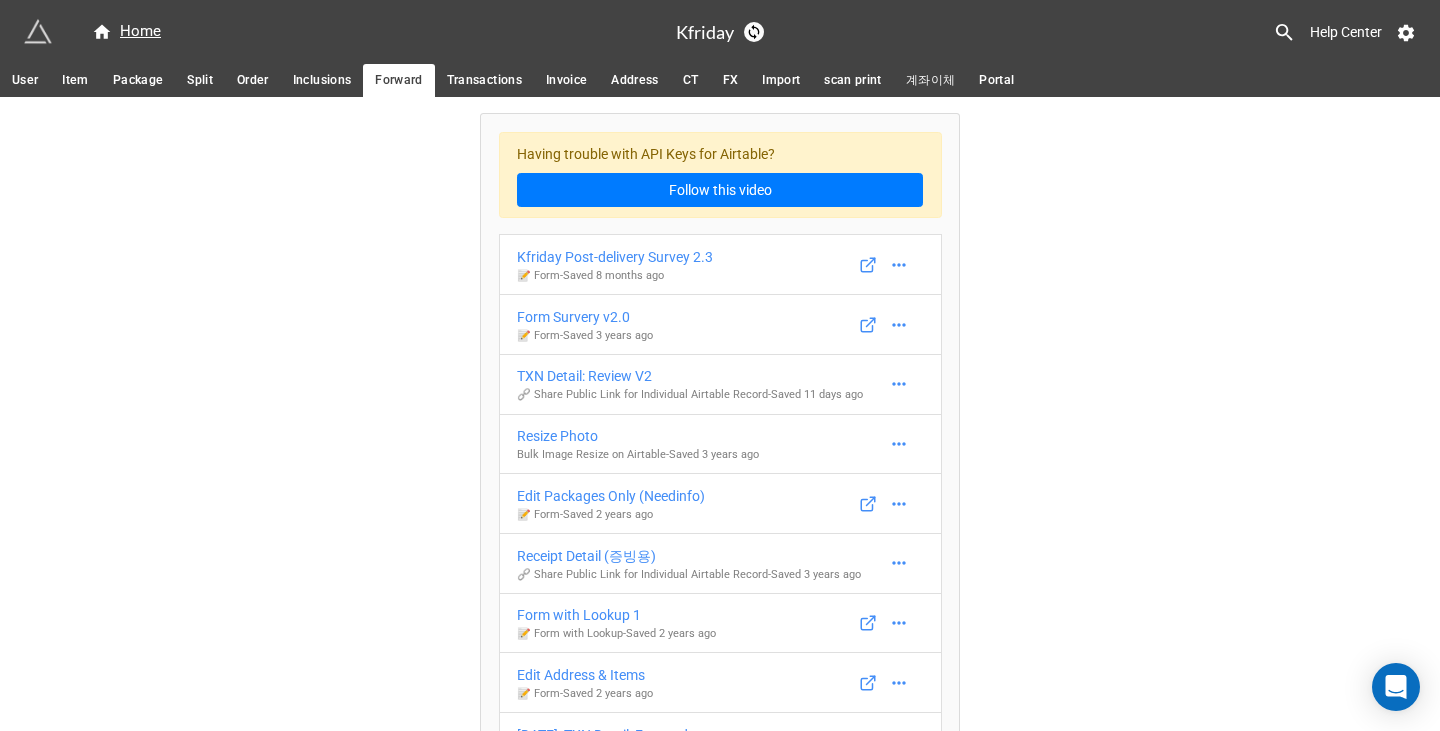 click on "User" at bounding box center (25, 80) 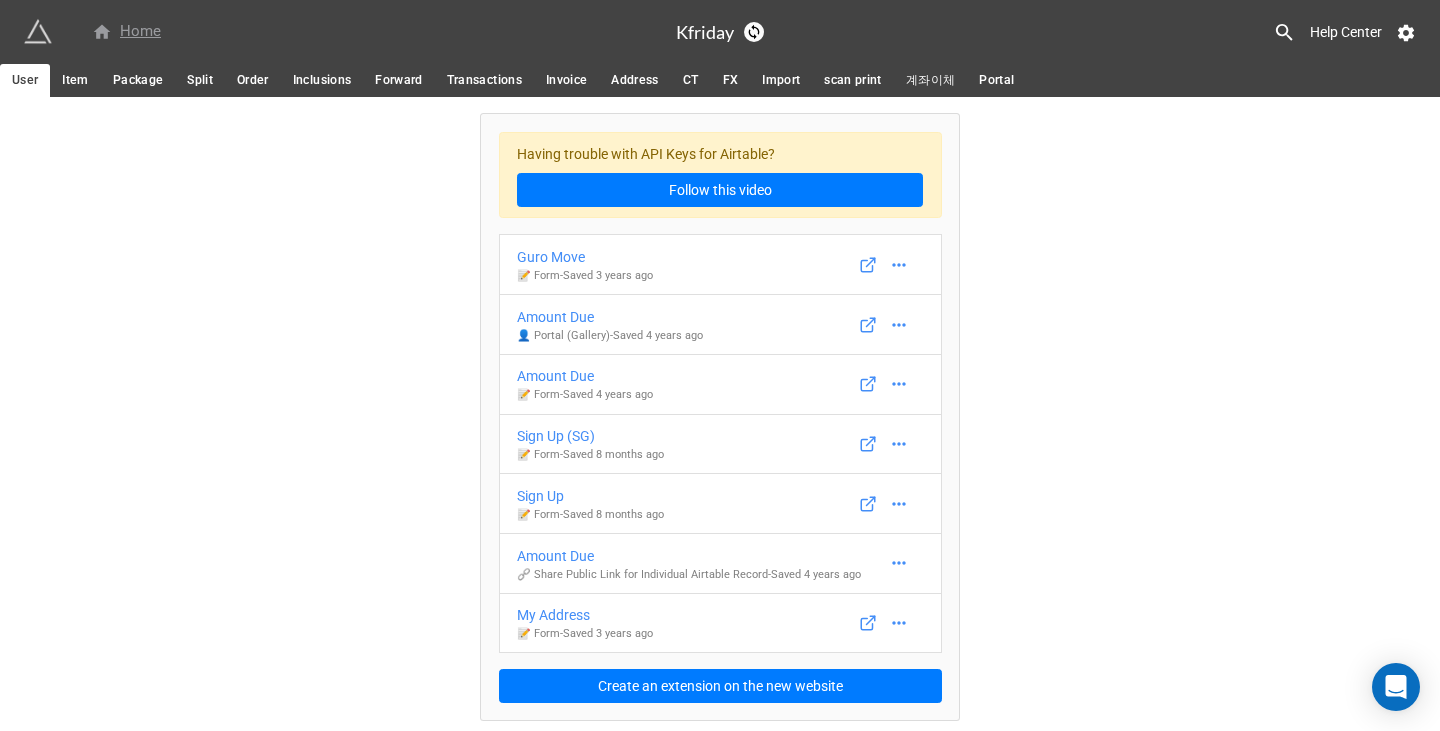 click on "Home" at bounding box center [126, 32] 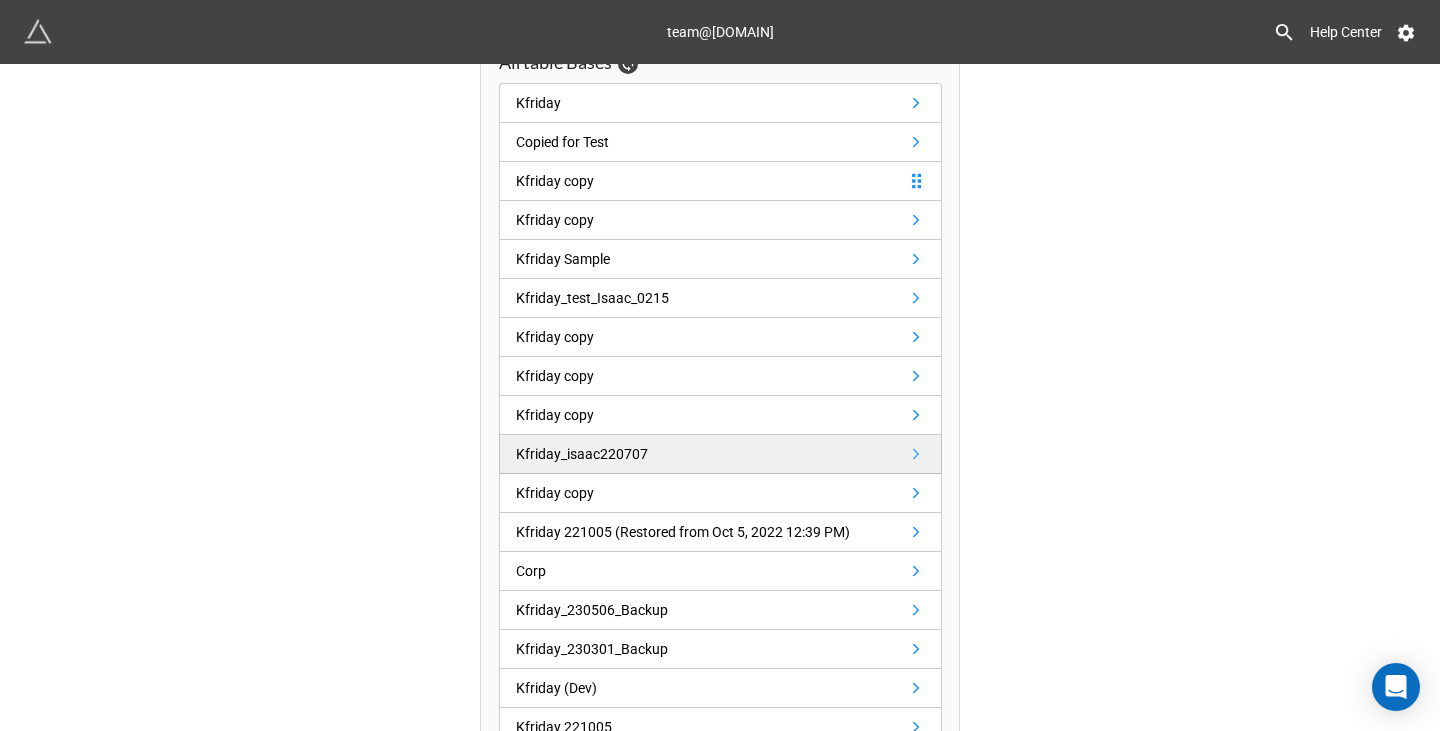 scroll, scrollTop: 300, scrollLeft: 0, axis: vertical 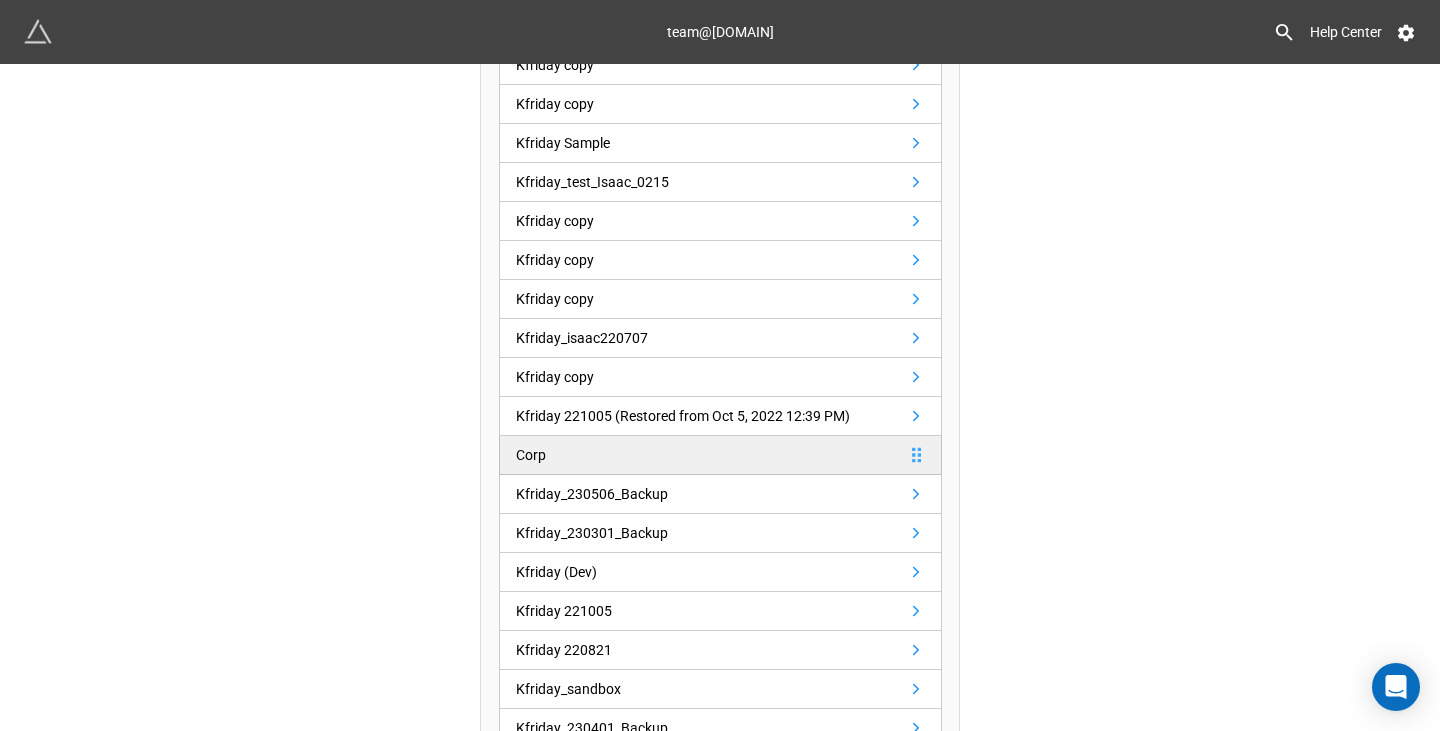 click on "Corp" at bounding box center (720, 455) 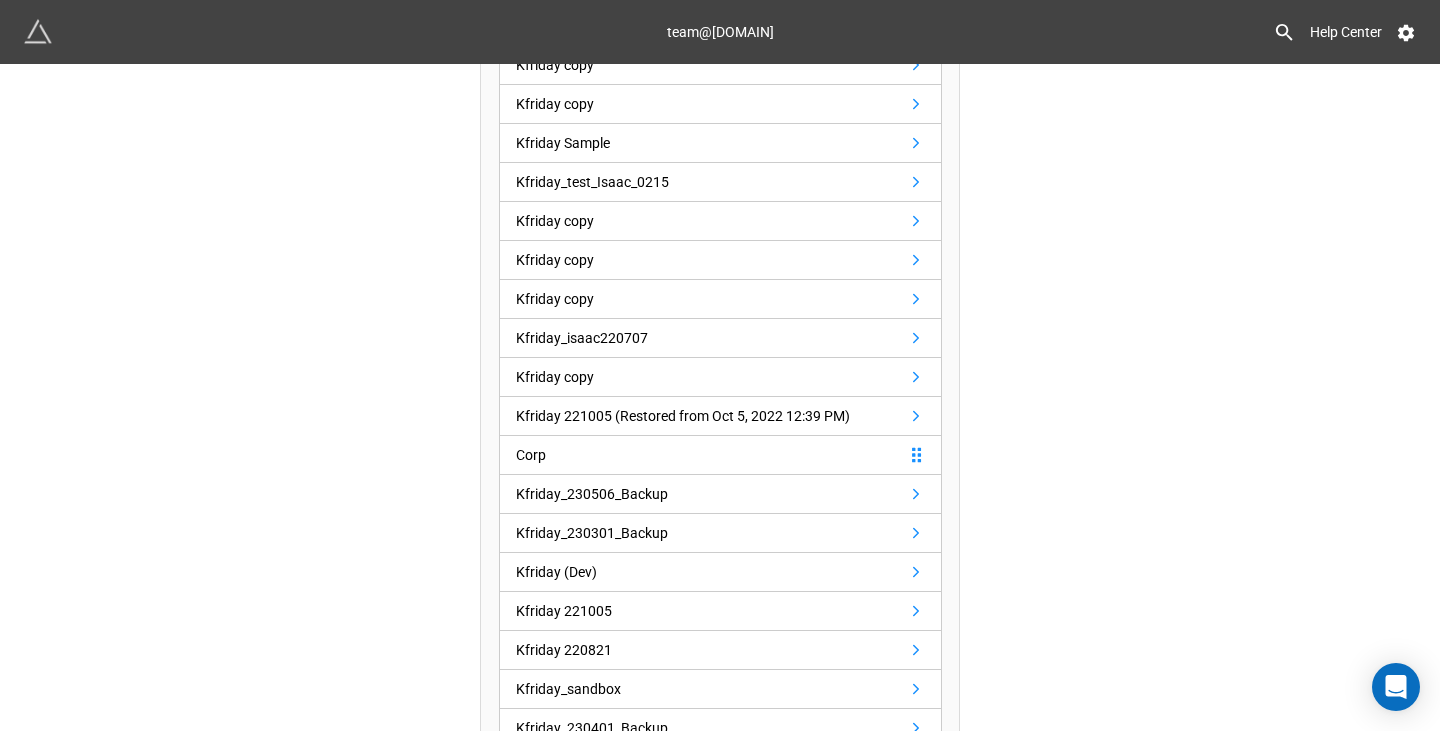 scroll, scrollTop: 0, scrollLeft: 0, axis: both 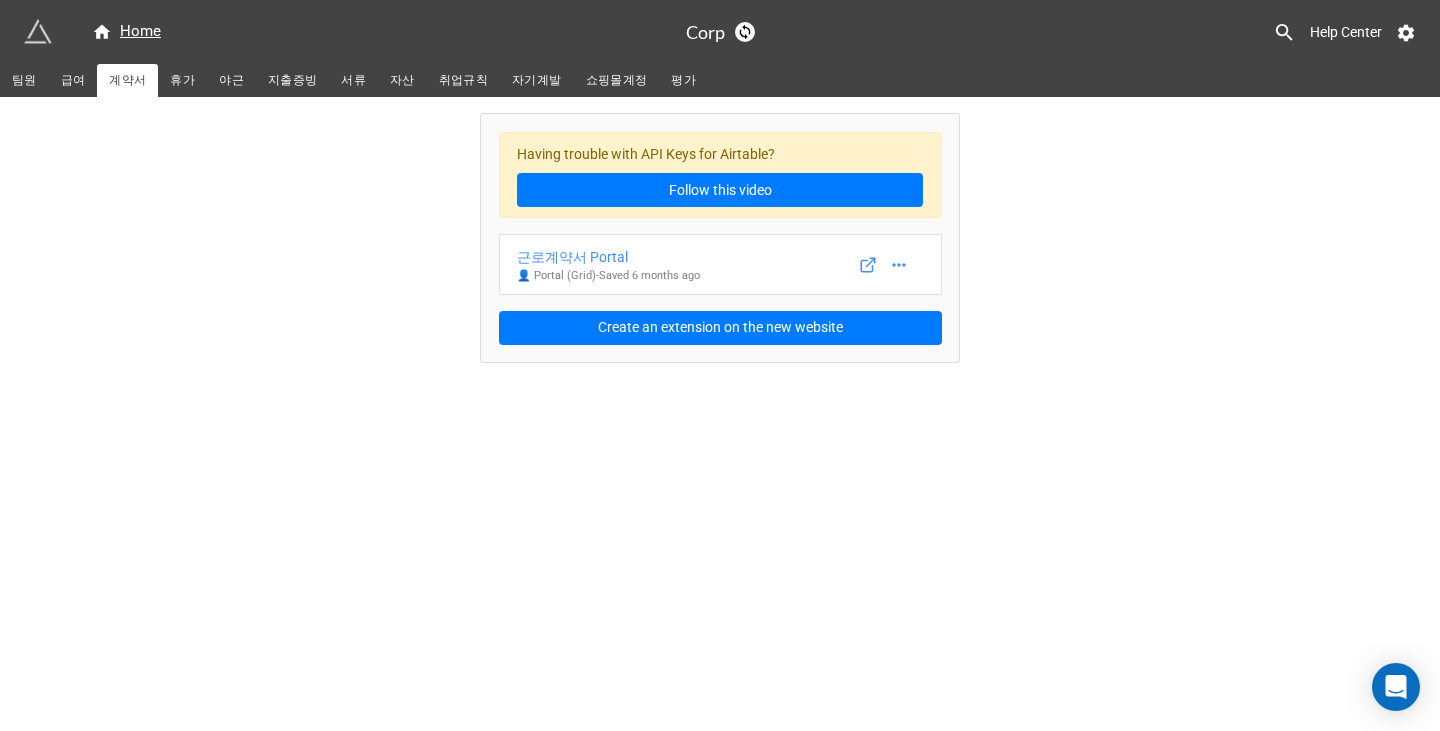click on "휴가" at bounding box center [182, 80] 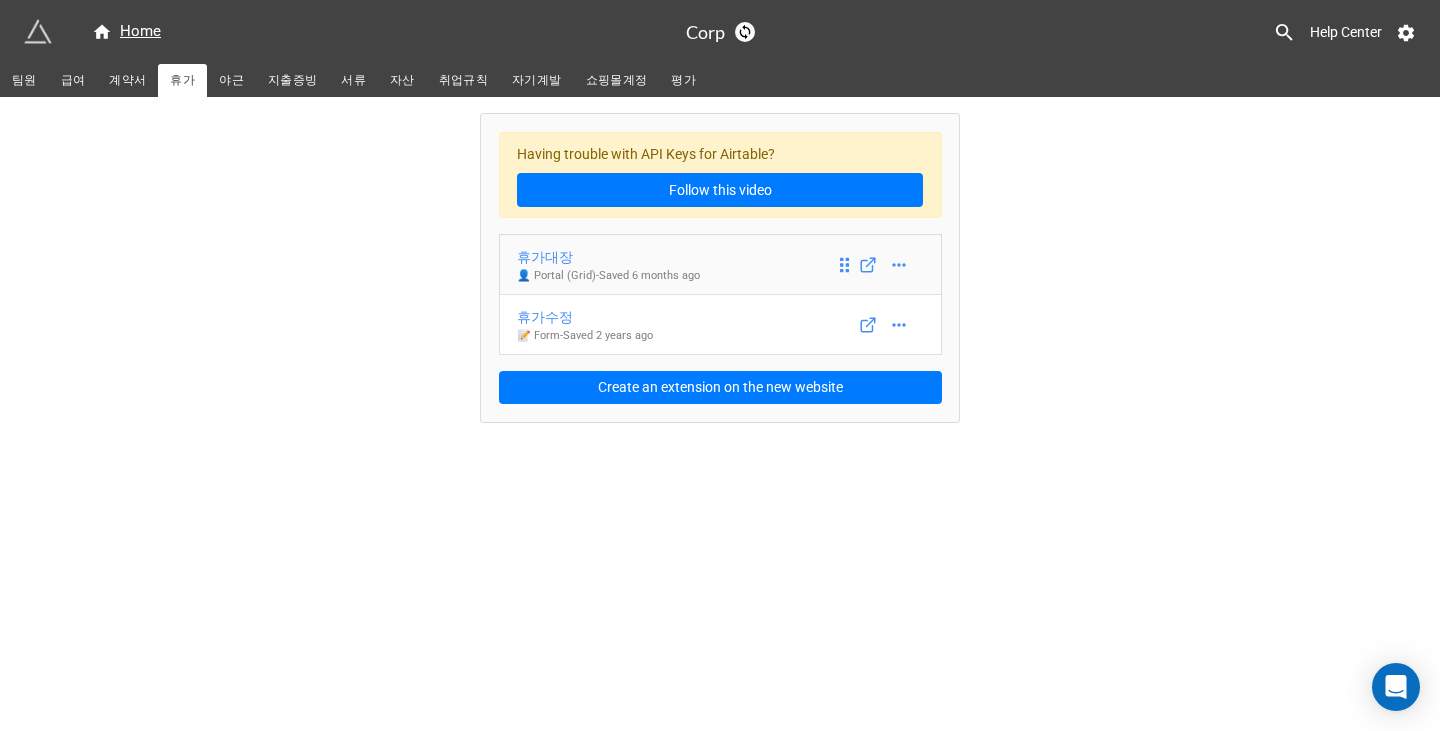 click on "👤 Portal (Grid)  -  Saved 6 months ago" at bounding box center (608, 276) 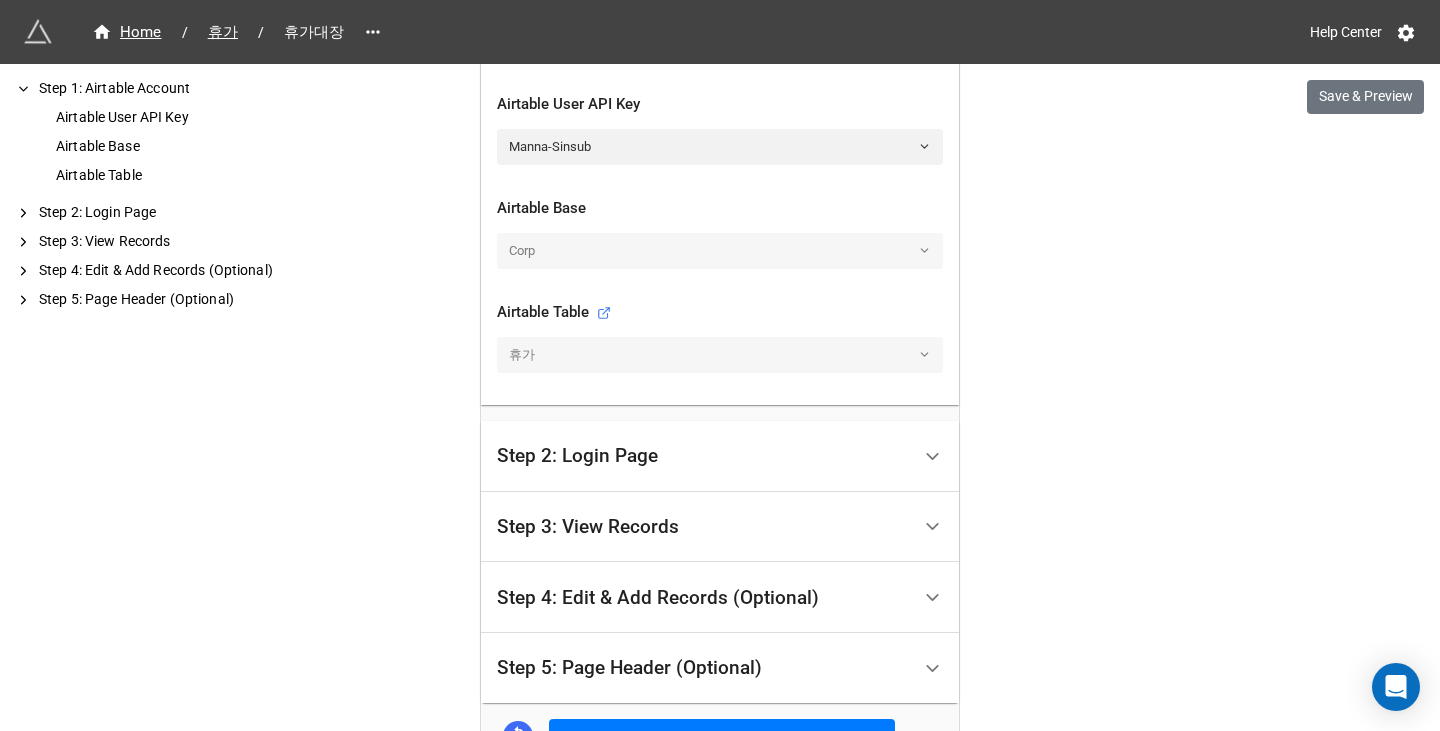 scroll, scrollTop: 600, scrollLeft: 0, axis: vertical 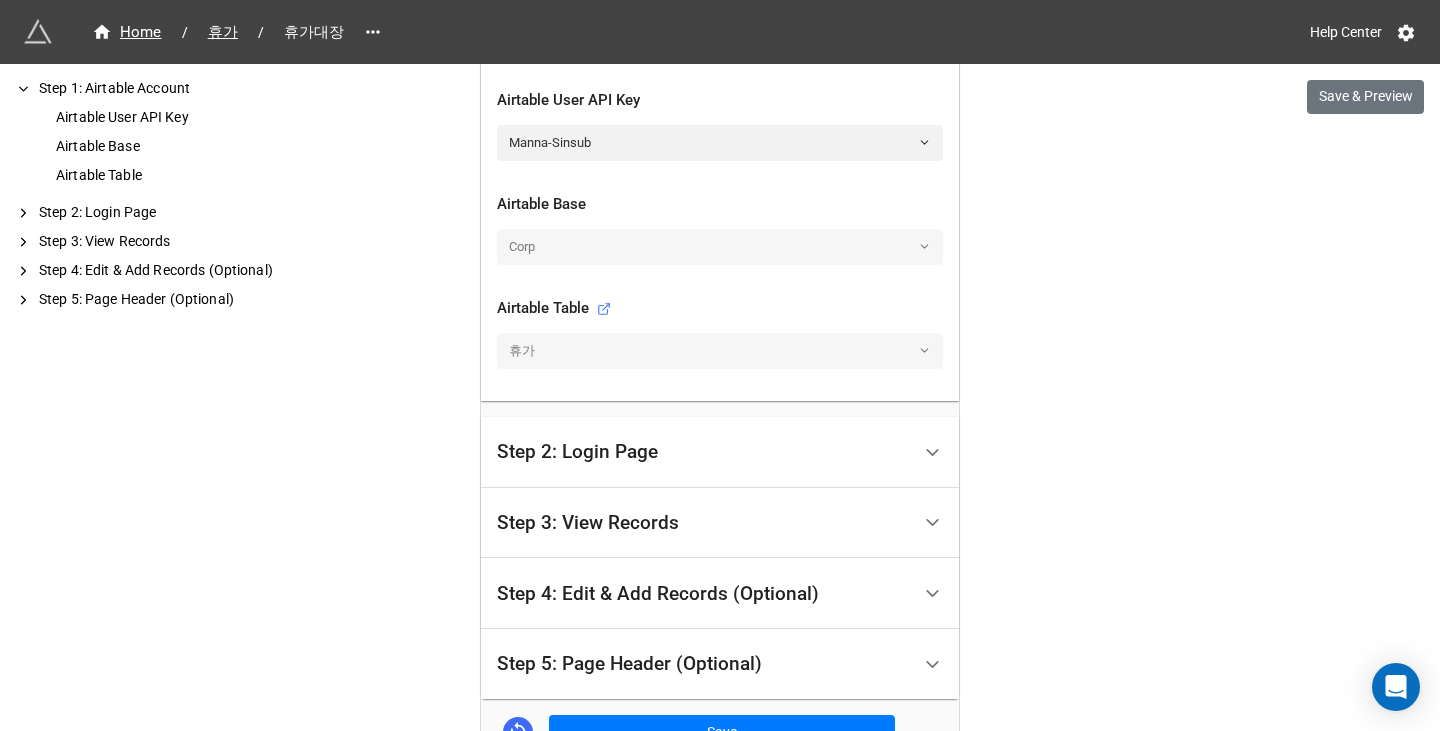 click on "Step 3: View Records" at bounding box center [588, 523] 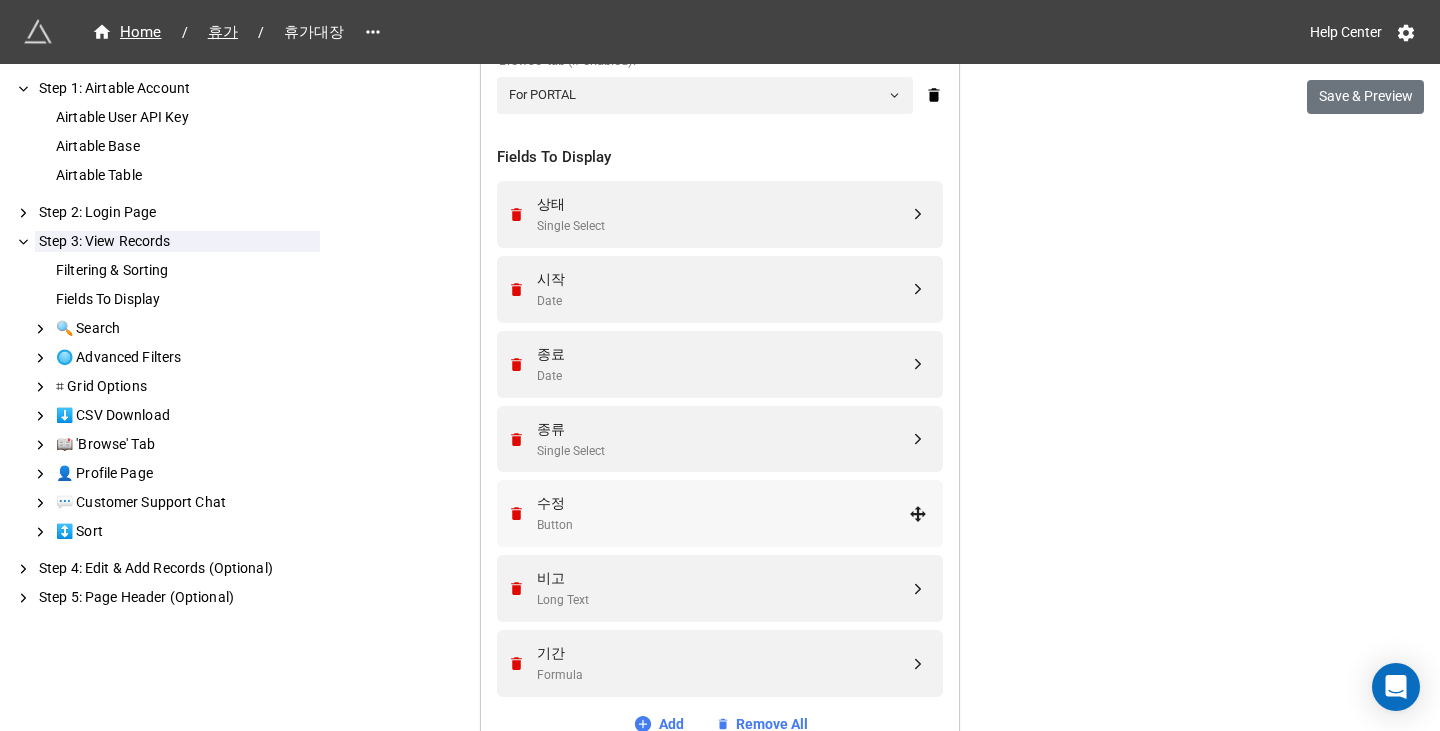 scroll, scrollTop: 900, scrollLeft: 0, axis: vertical 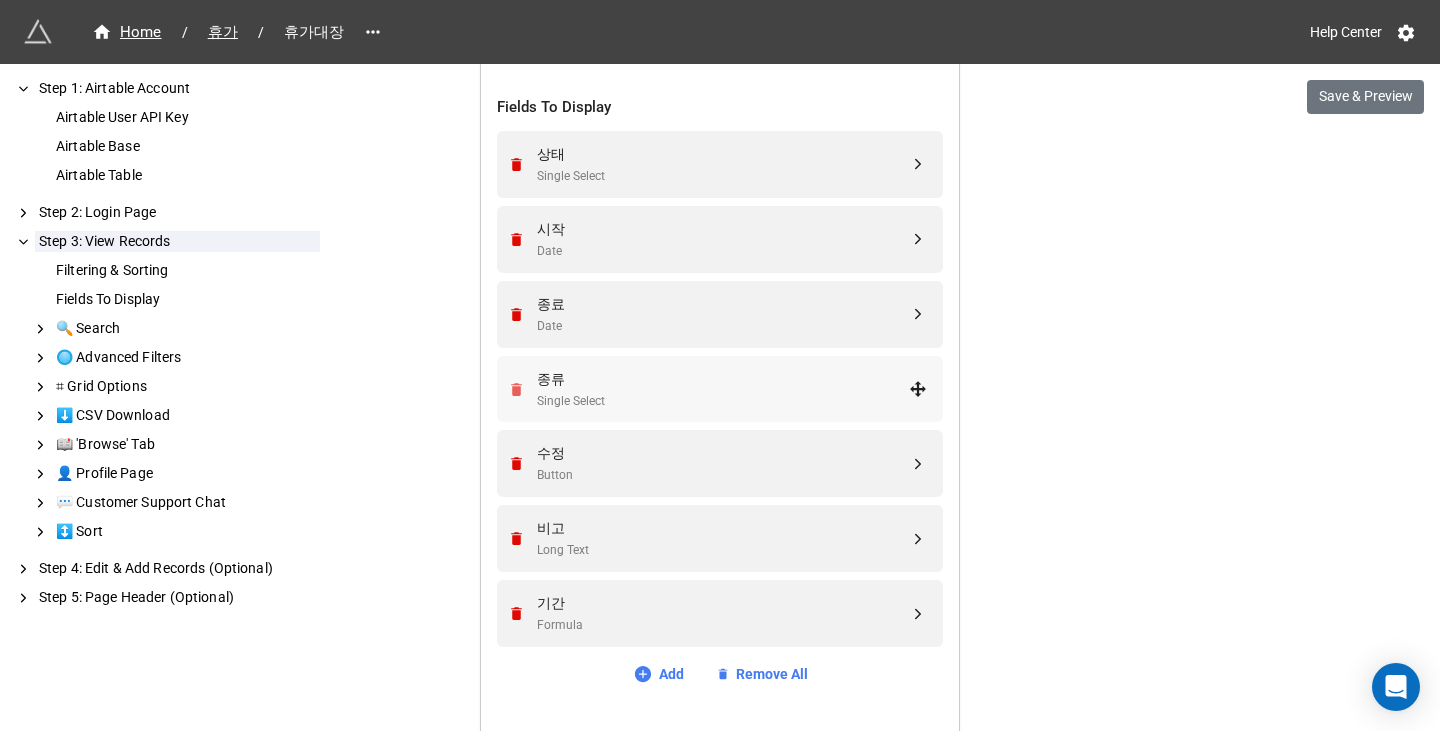 click 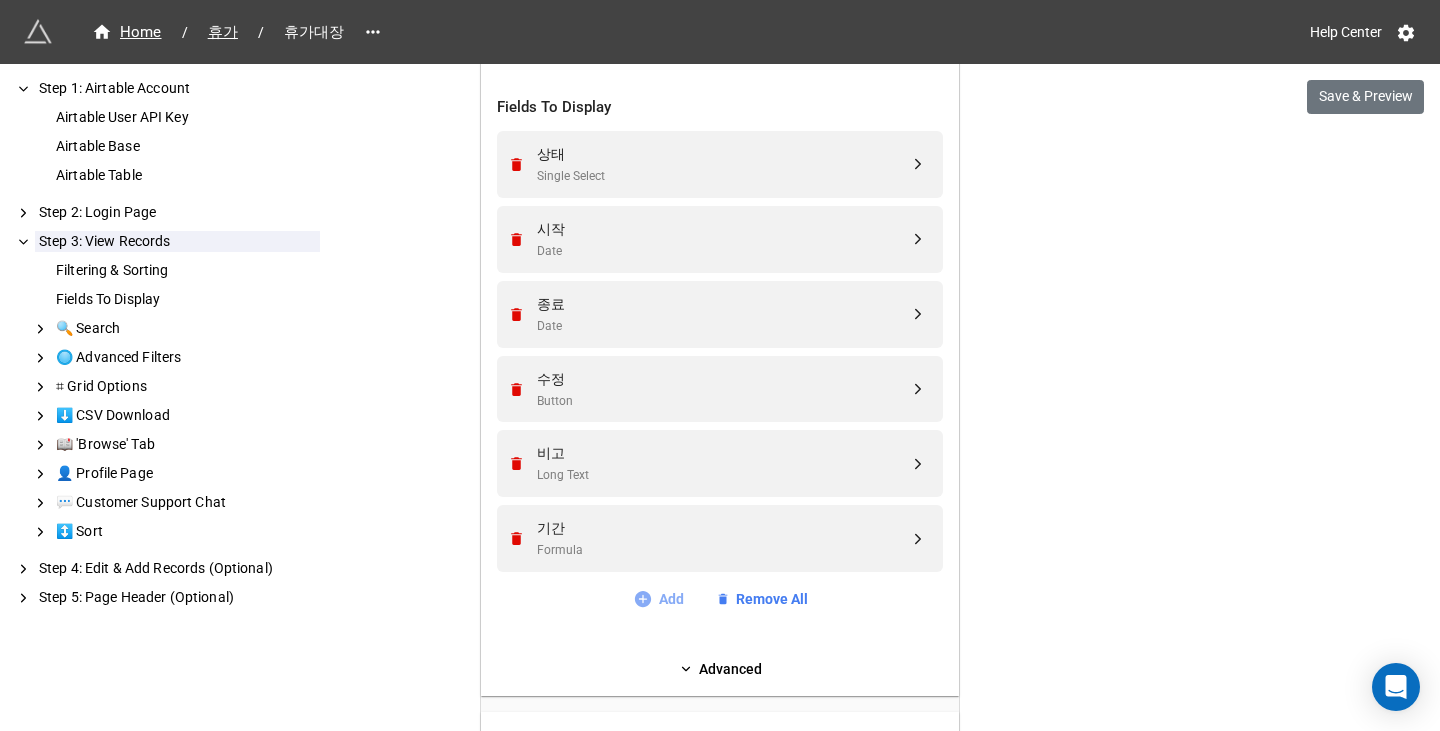 click 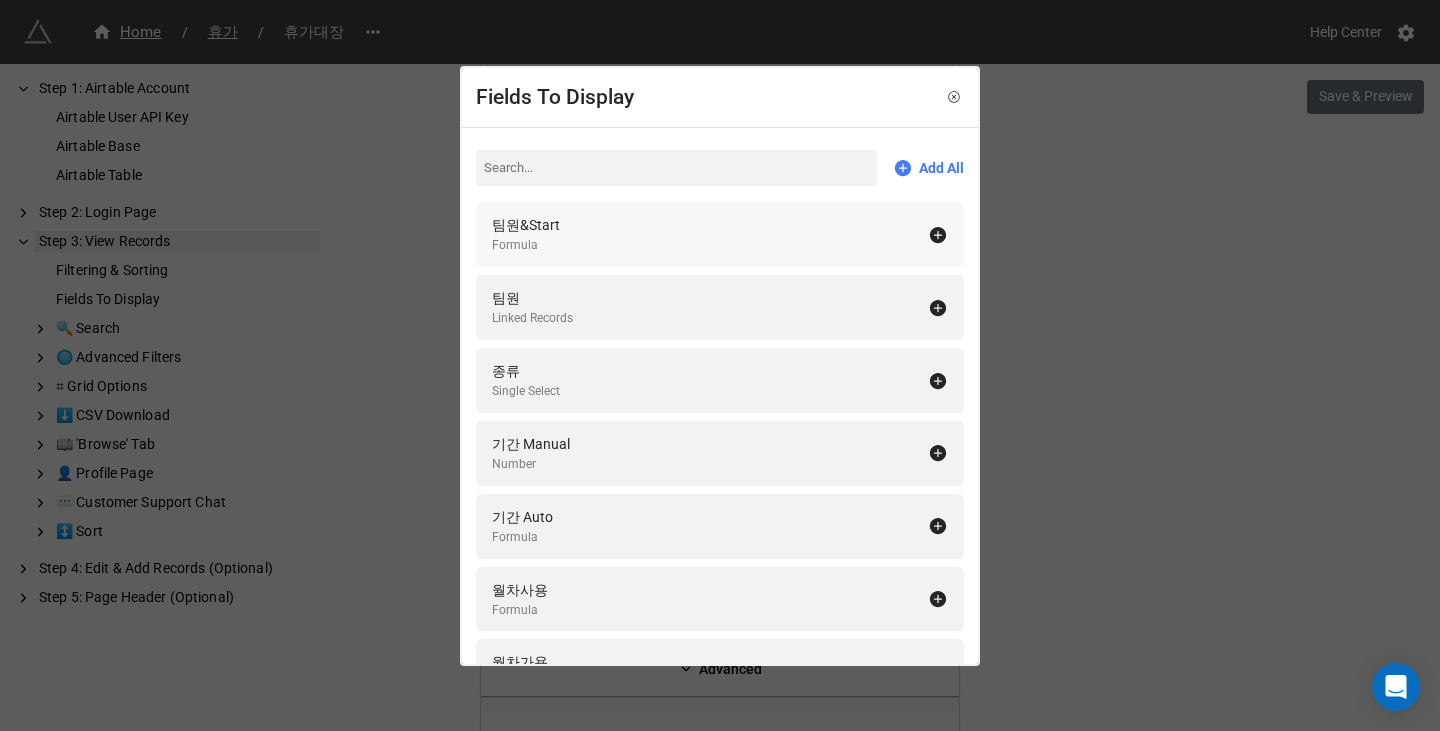 type on "w" 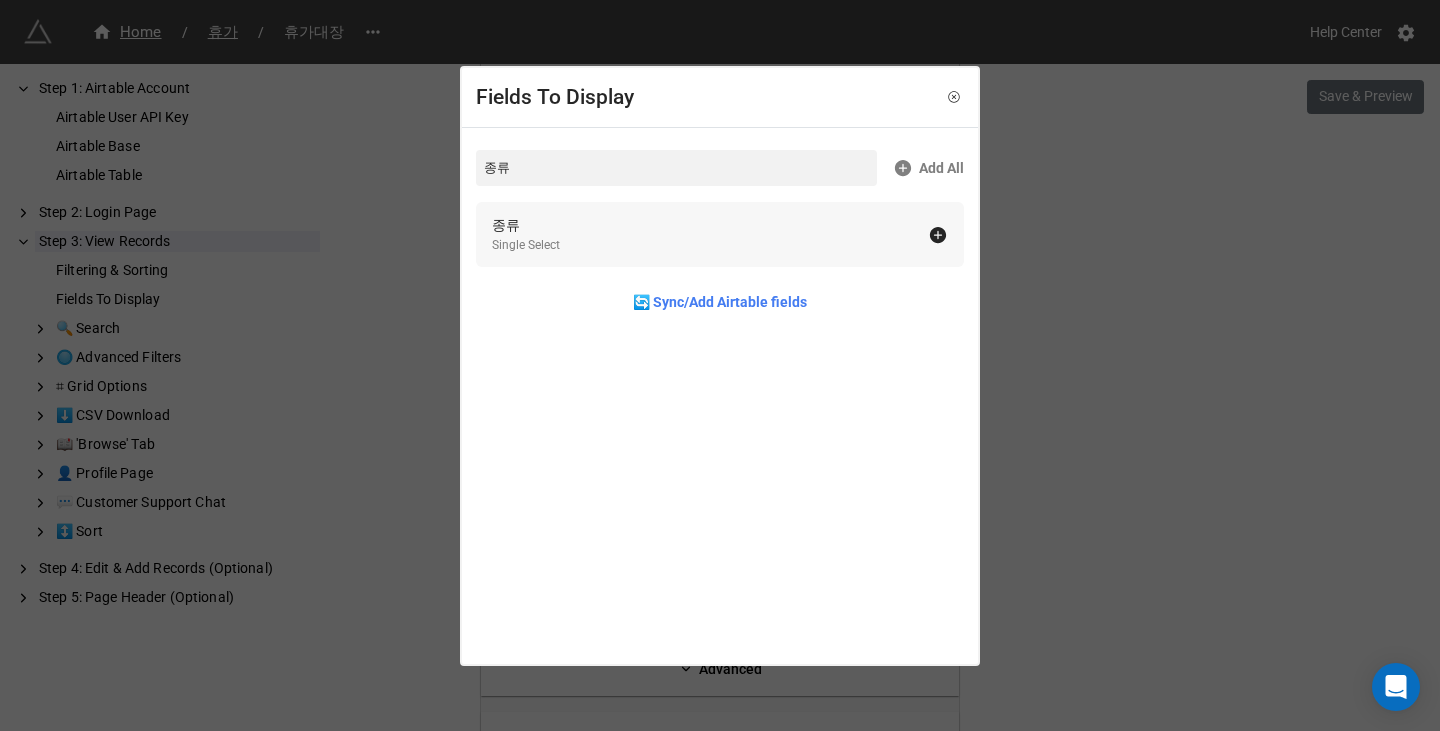 type on "종류" 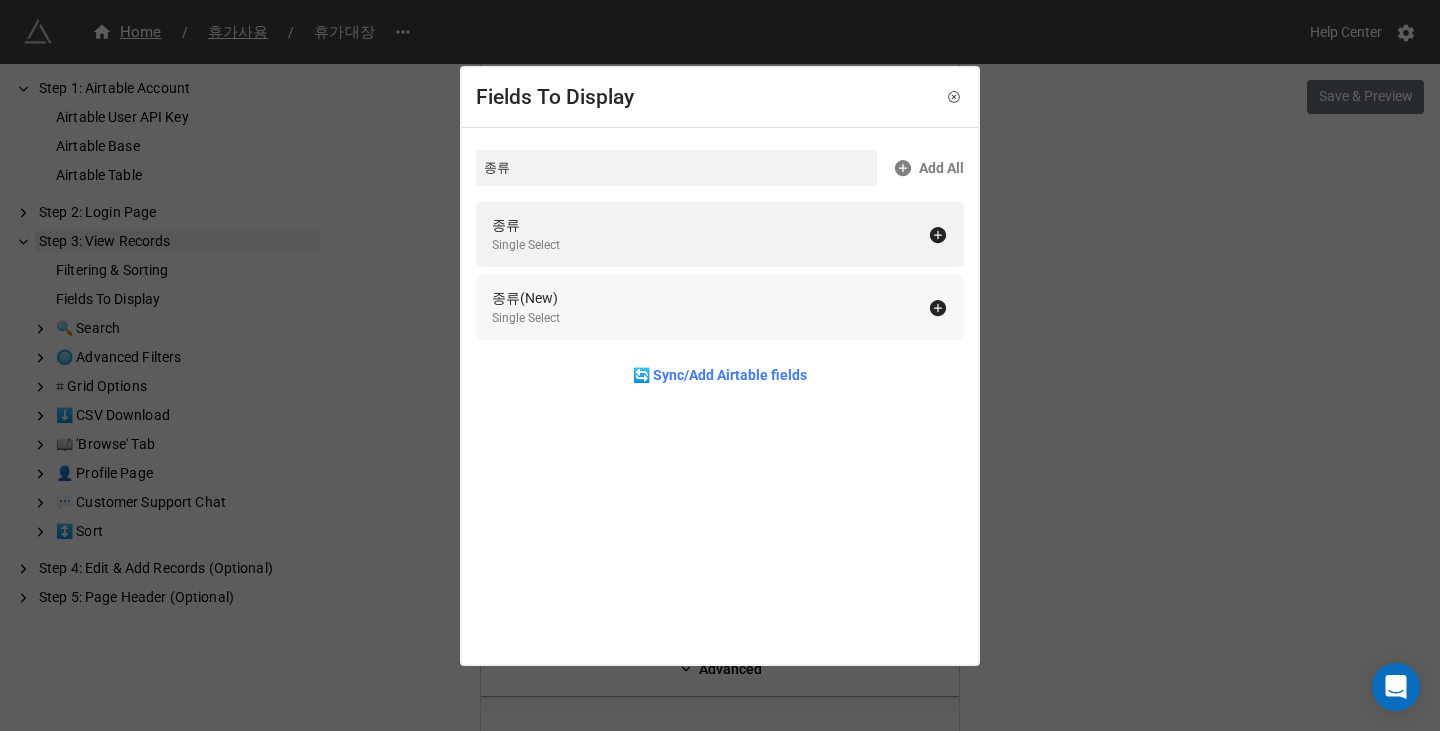 click on "종류(New) Single Select" at bounding box center [710, 307] 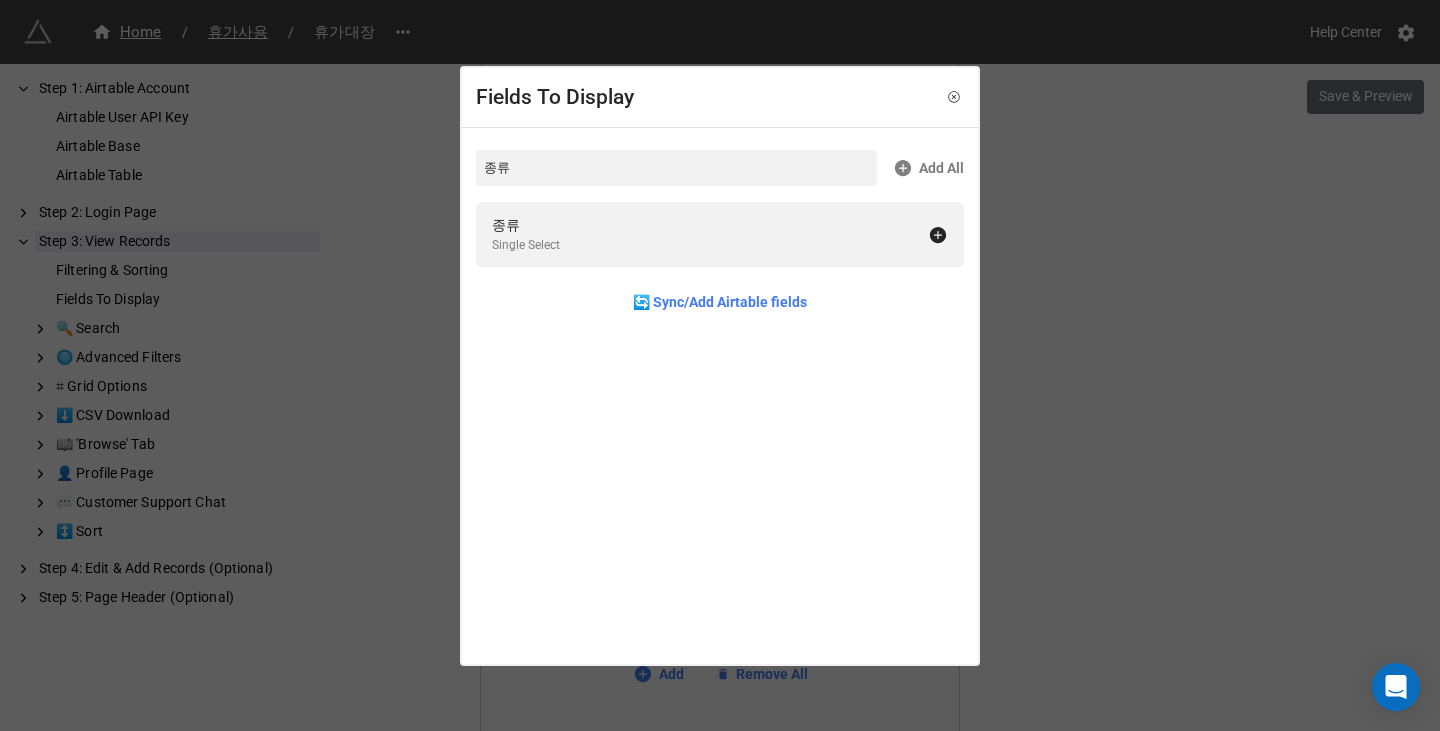 click on "Fields To Display 종류 Add All 종류 Single Select 🔄 Sync/Add Airtable fields" at bounding box center [720, 365] 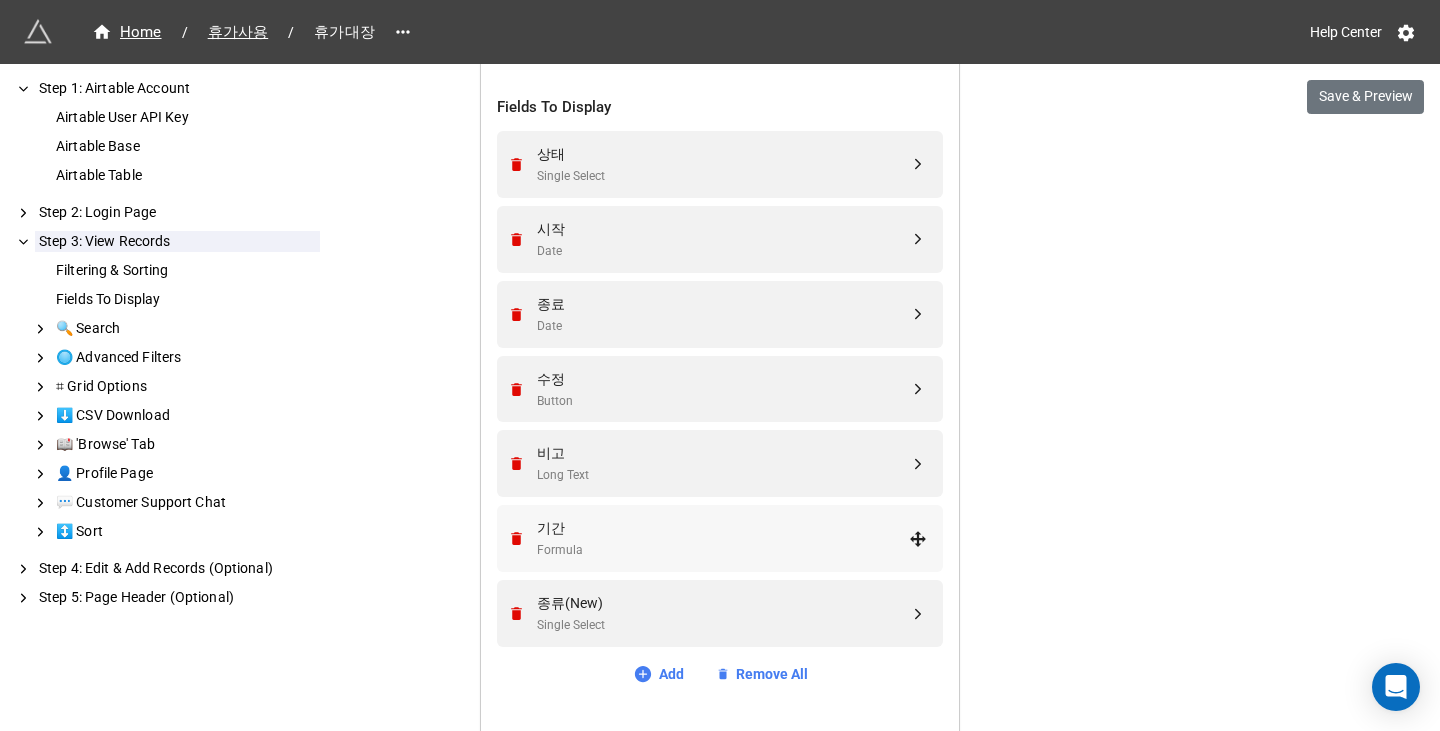 drag, startPoint x: 651, startPoint y: 610, endPoint x: 903, endPoint y: 563, distance: 256.34546 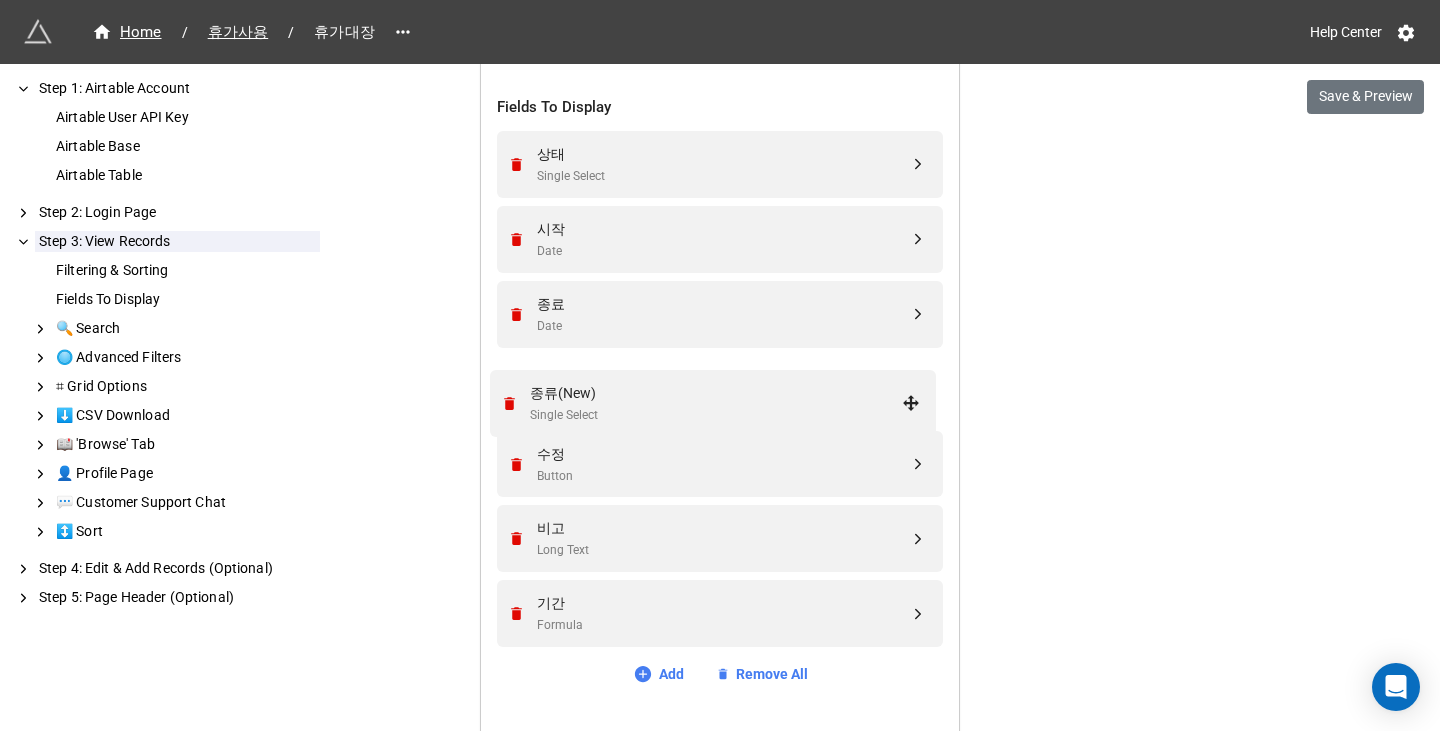 drag, startPoint x: 917, startPoint y: 615, endPoint x: 914, endPoint y: 405, distance: 210.02142 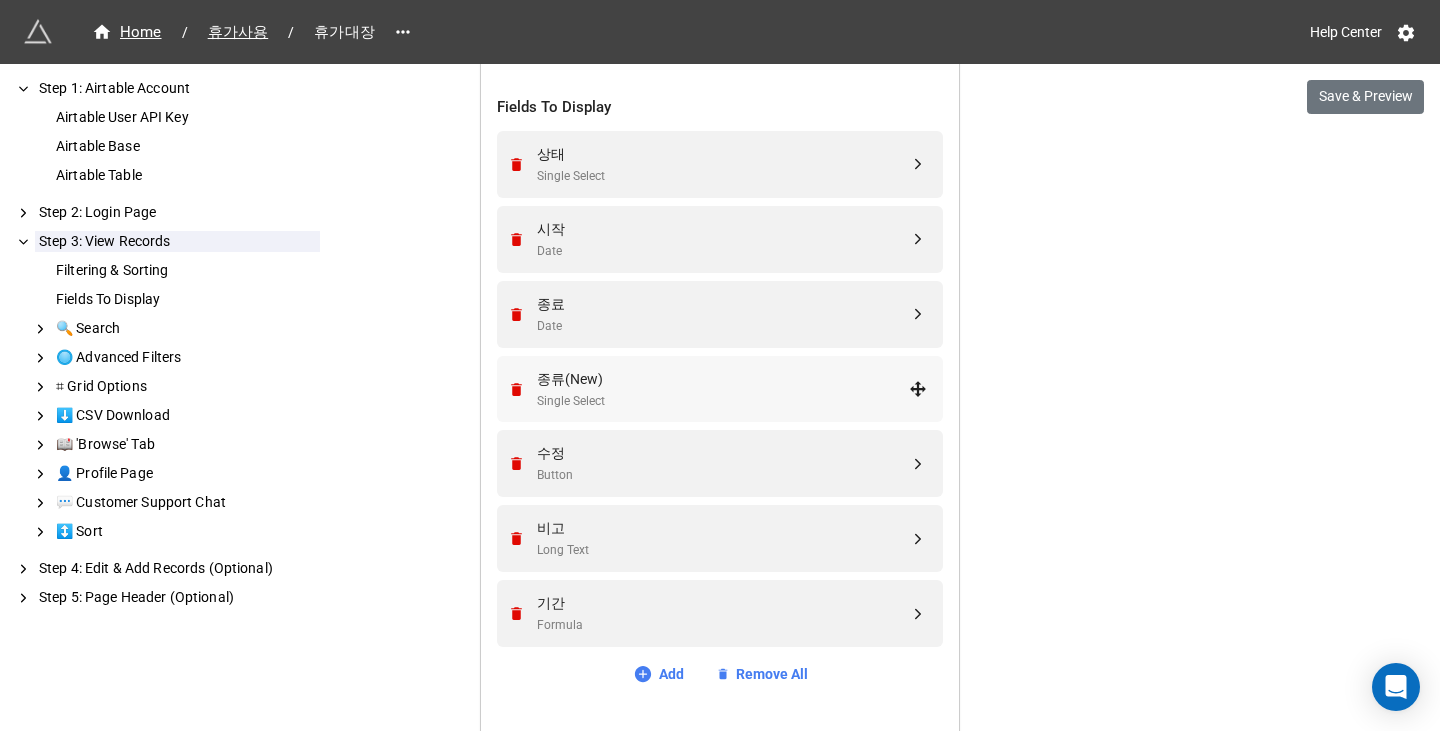 click on "Single Select" at bounding box center [723, 401] 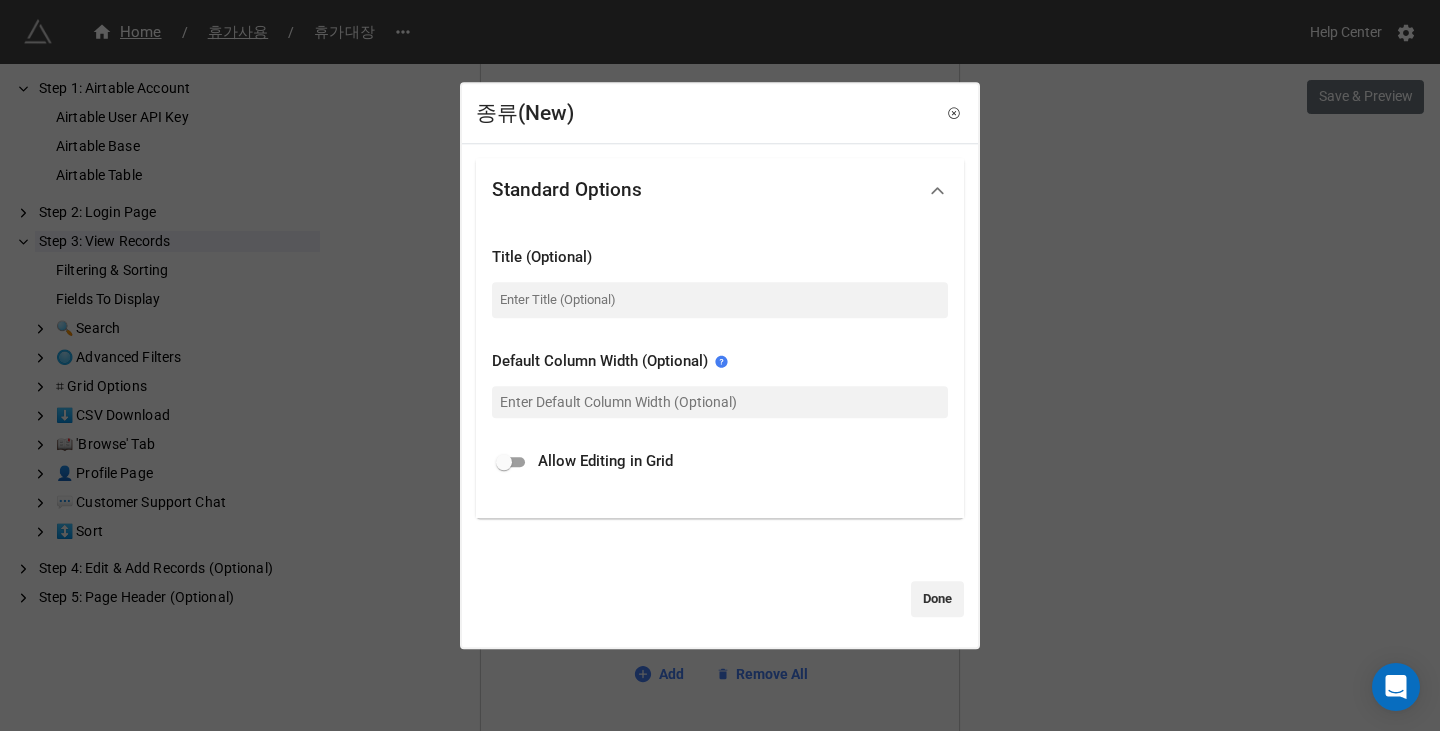 click on "종류(New) Standard Options Title (Optional) Default Column Width (Optional) Allow Editing in Grid Done" at bounding box center (720, 365) 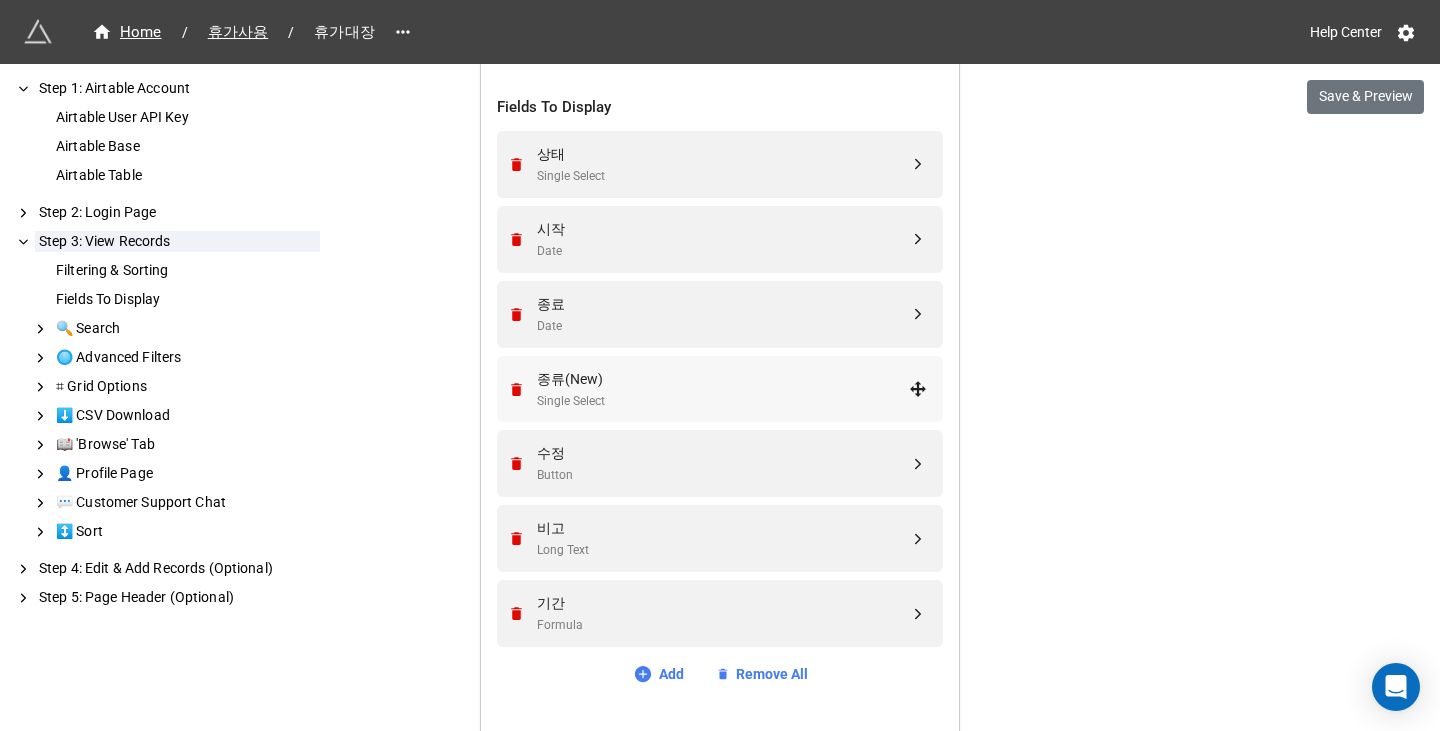 click on "종류(New)" at bounding box center [723, 379] 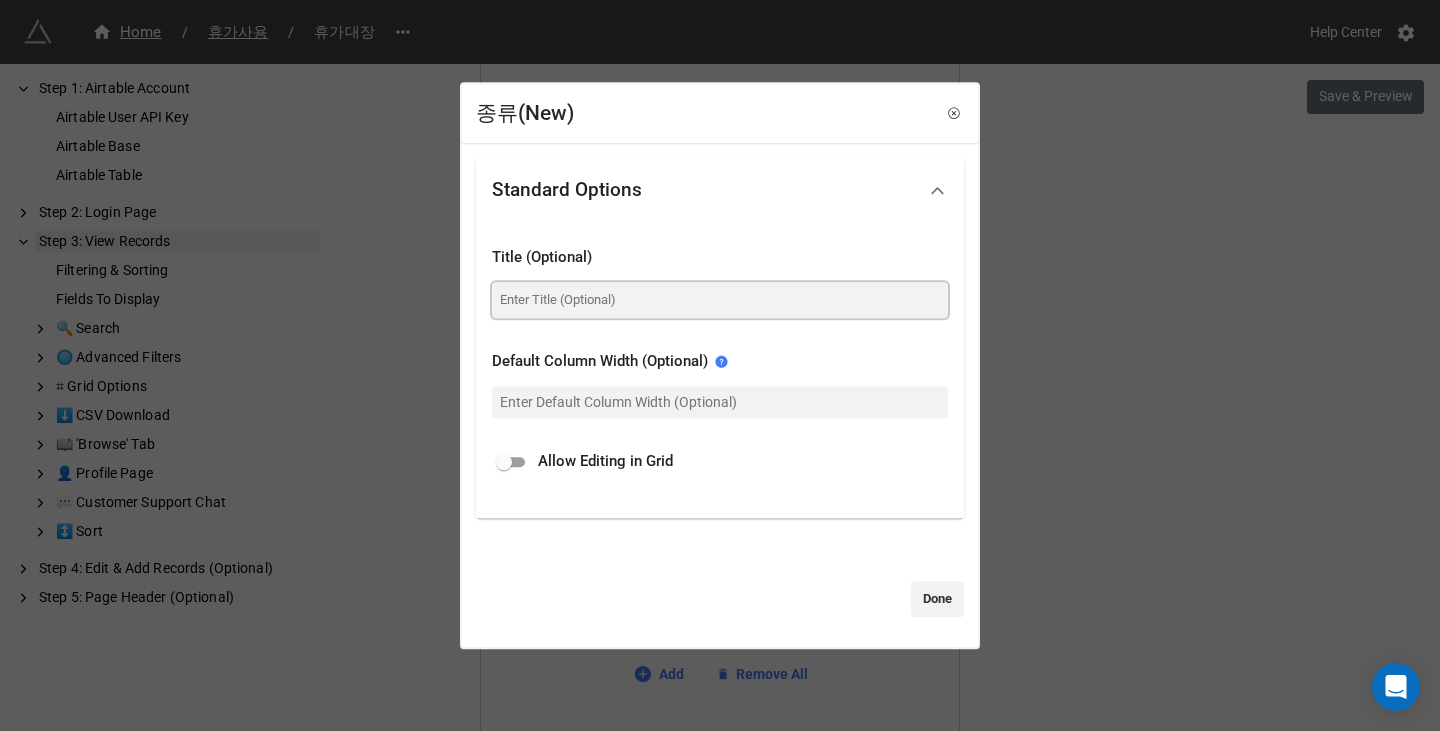 click at bounding box center [720, 300] 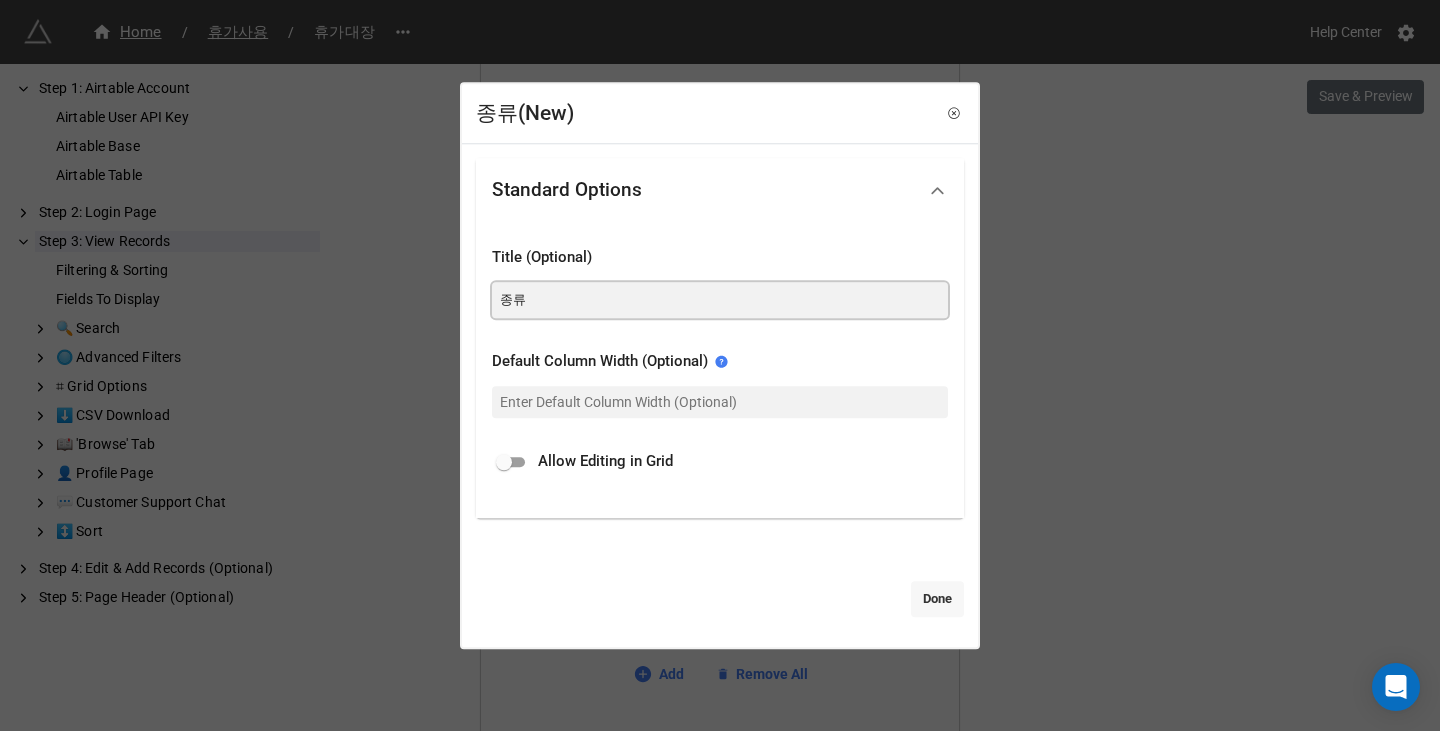 type on "종류" 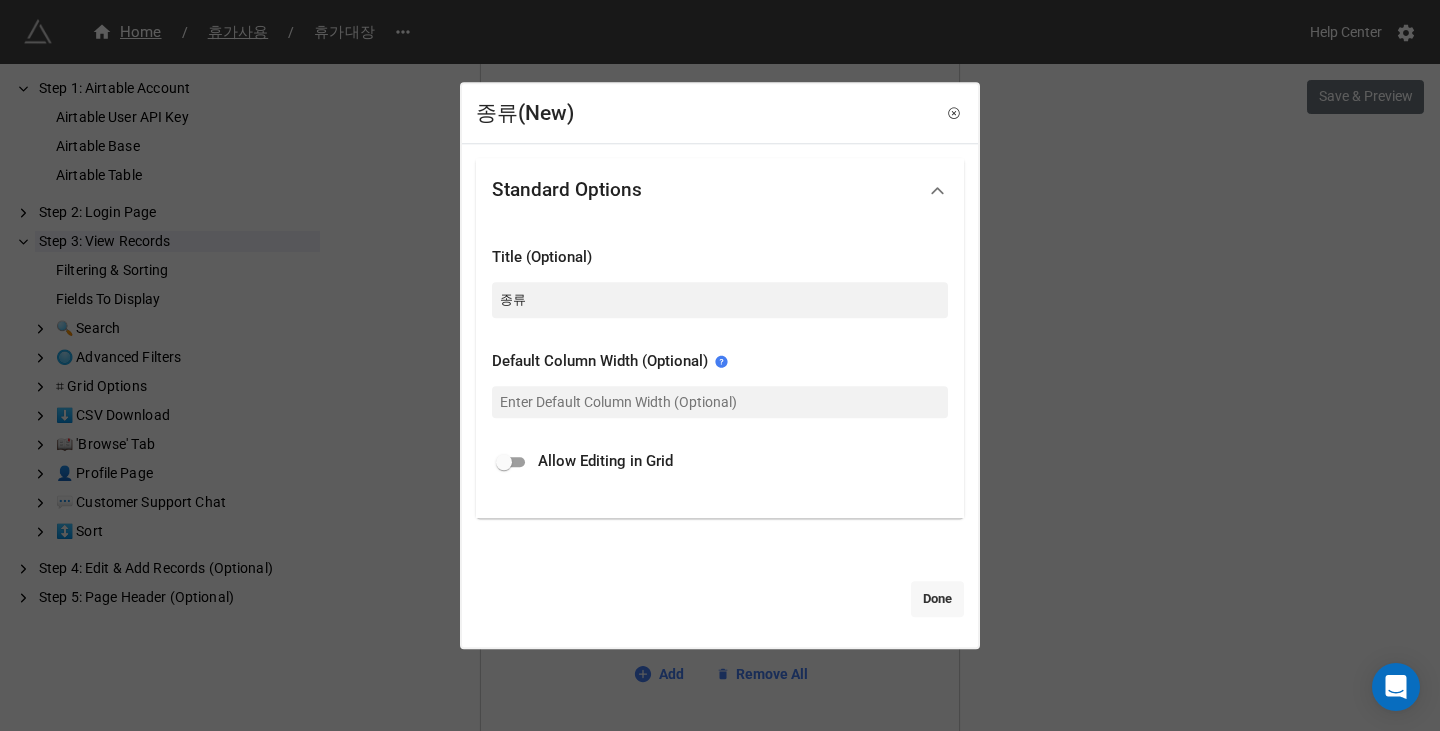 click on "Done" at bounding box center [937, 599] 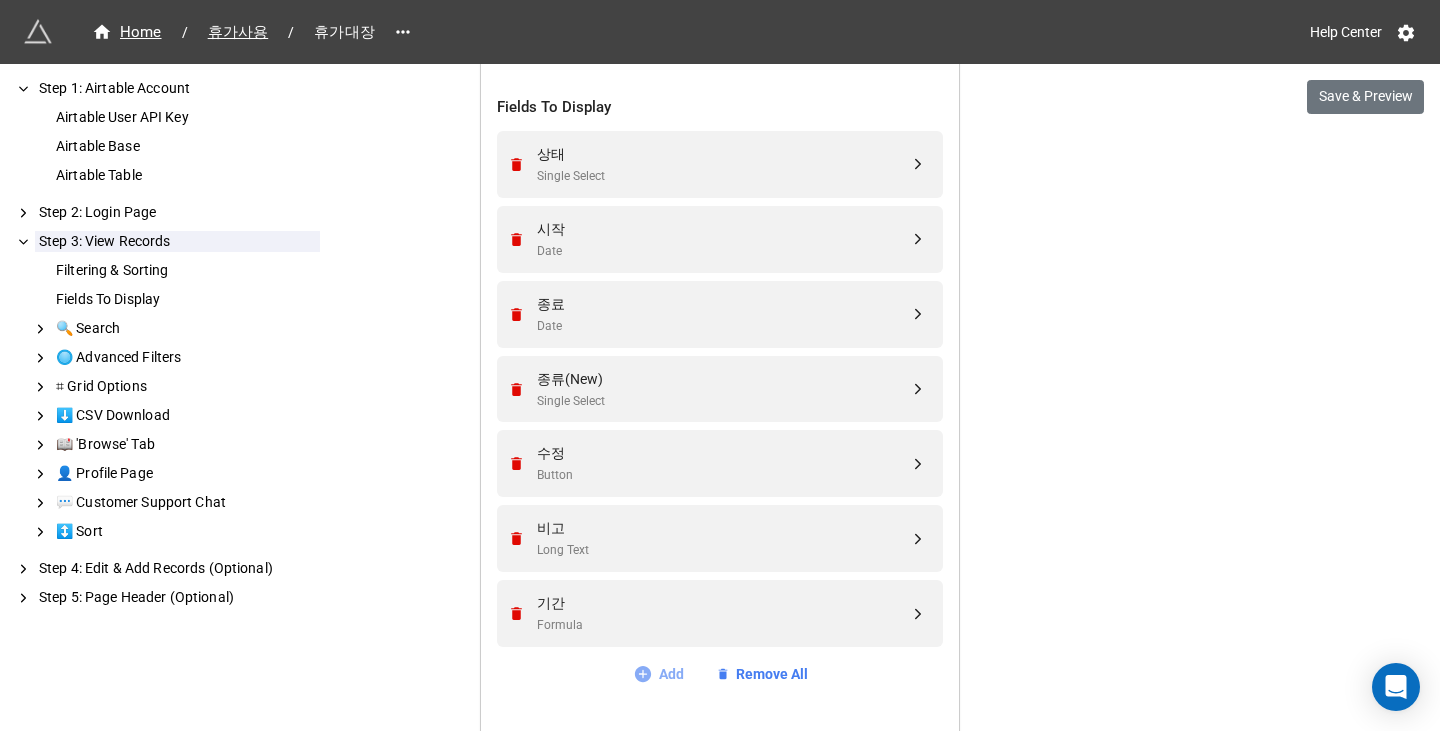 click on "Add" at bounding box center [658, 674] 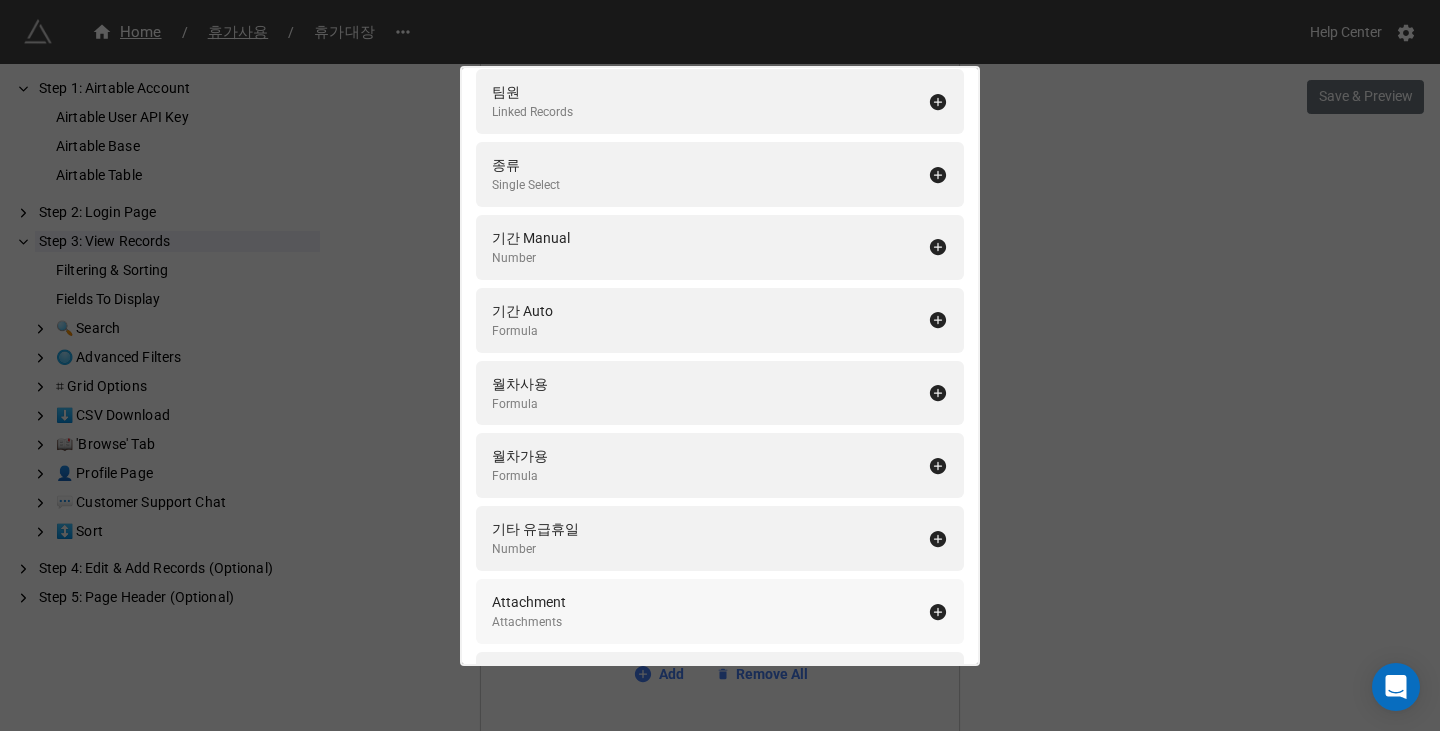 scroll, scrollTop: 0, scrollLeft: 0, axis: both 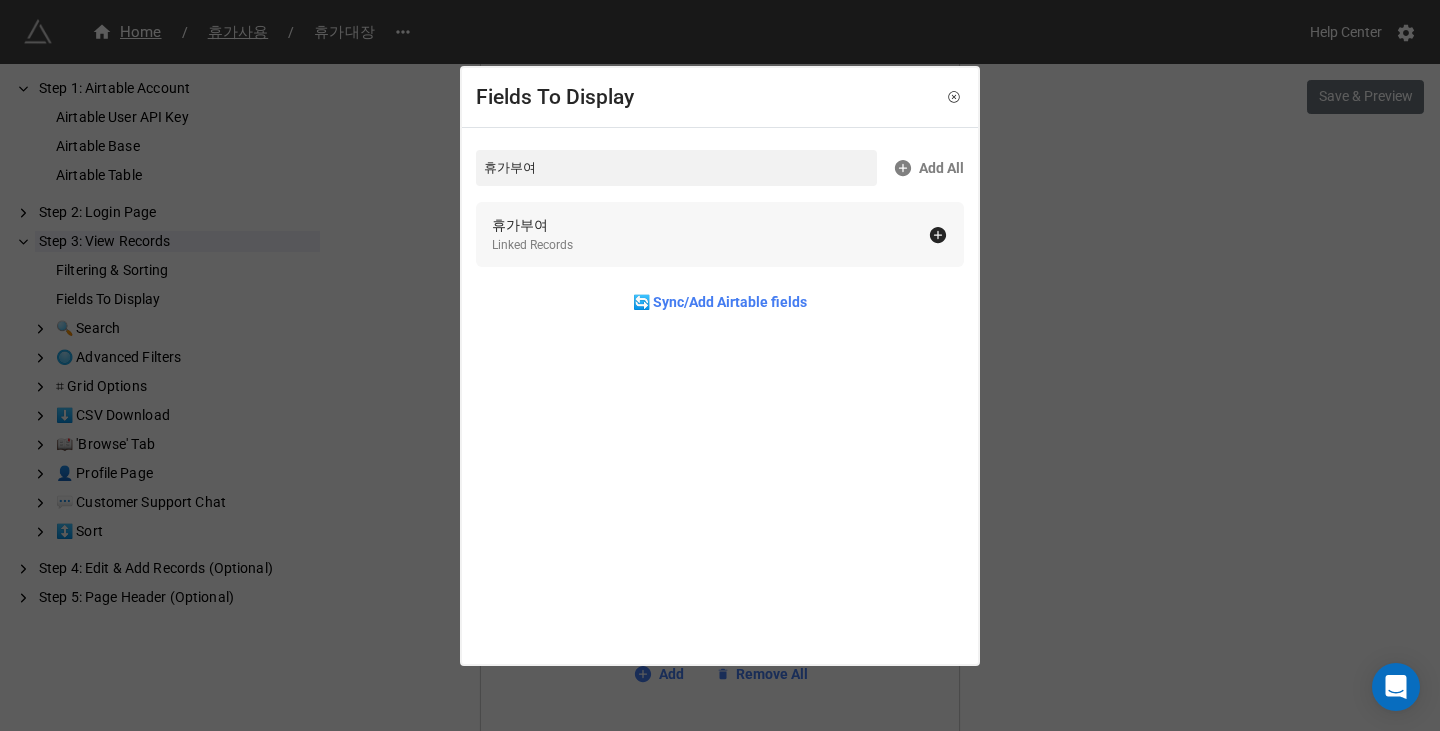 type on "휴가부여" 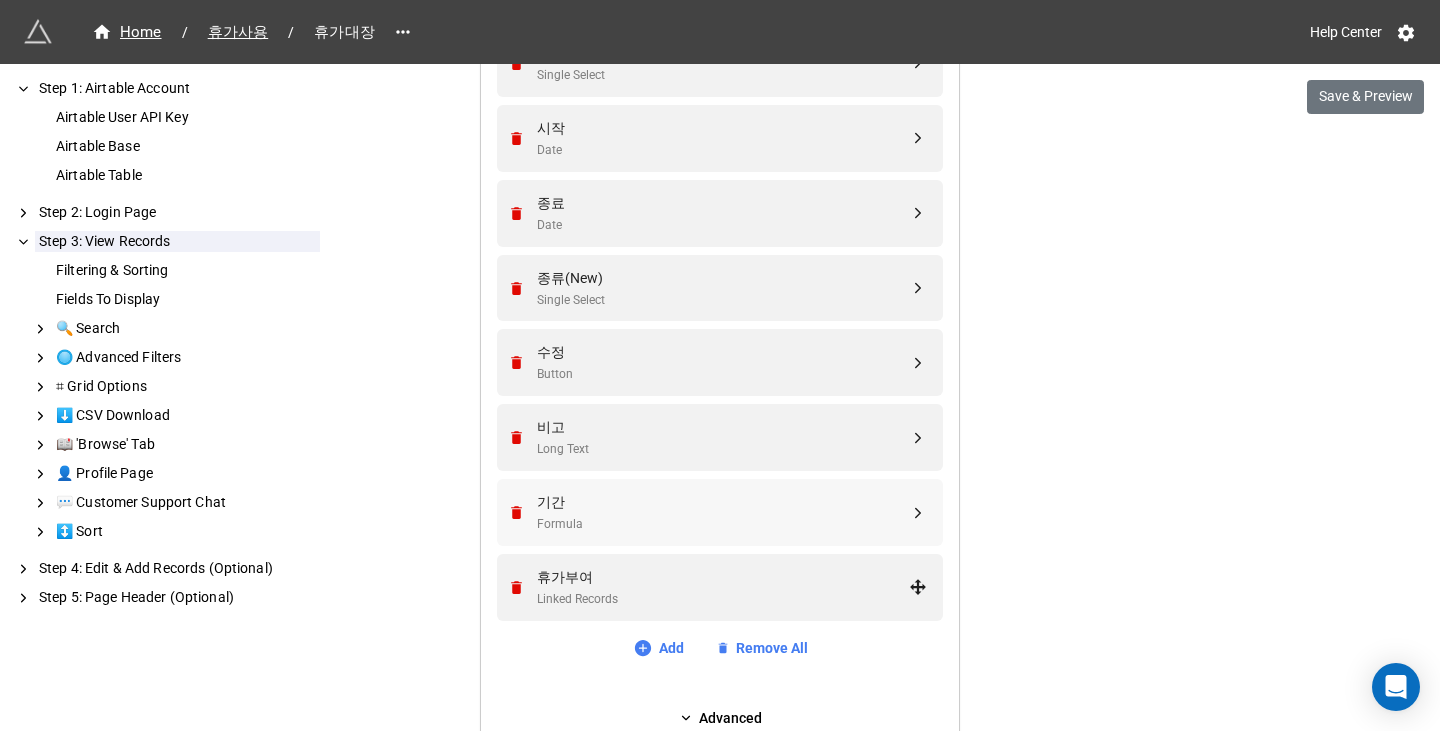 scroll, scrollTop: 1000, scrollLeft: 0, axis: vertical 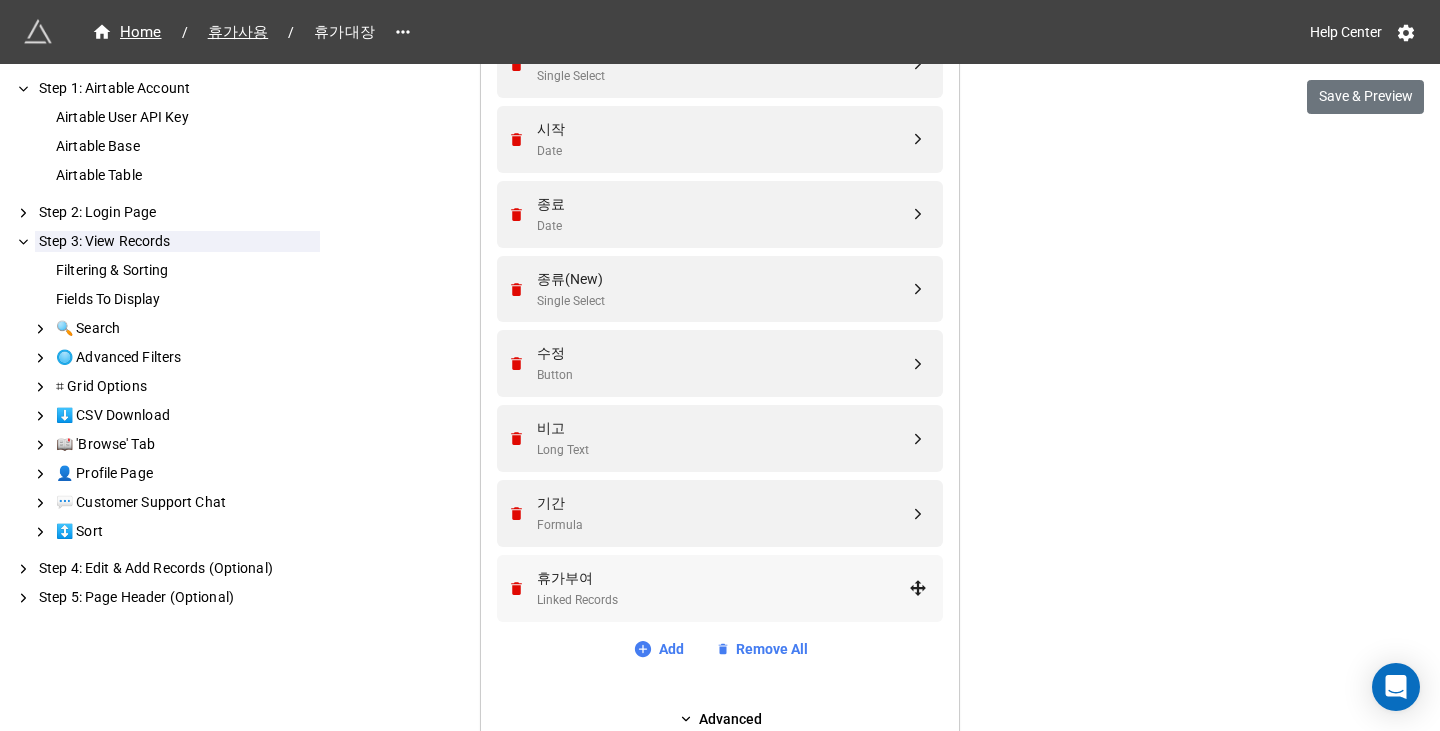 click on "휴가부여" at bounding box center (723, 578) 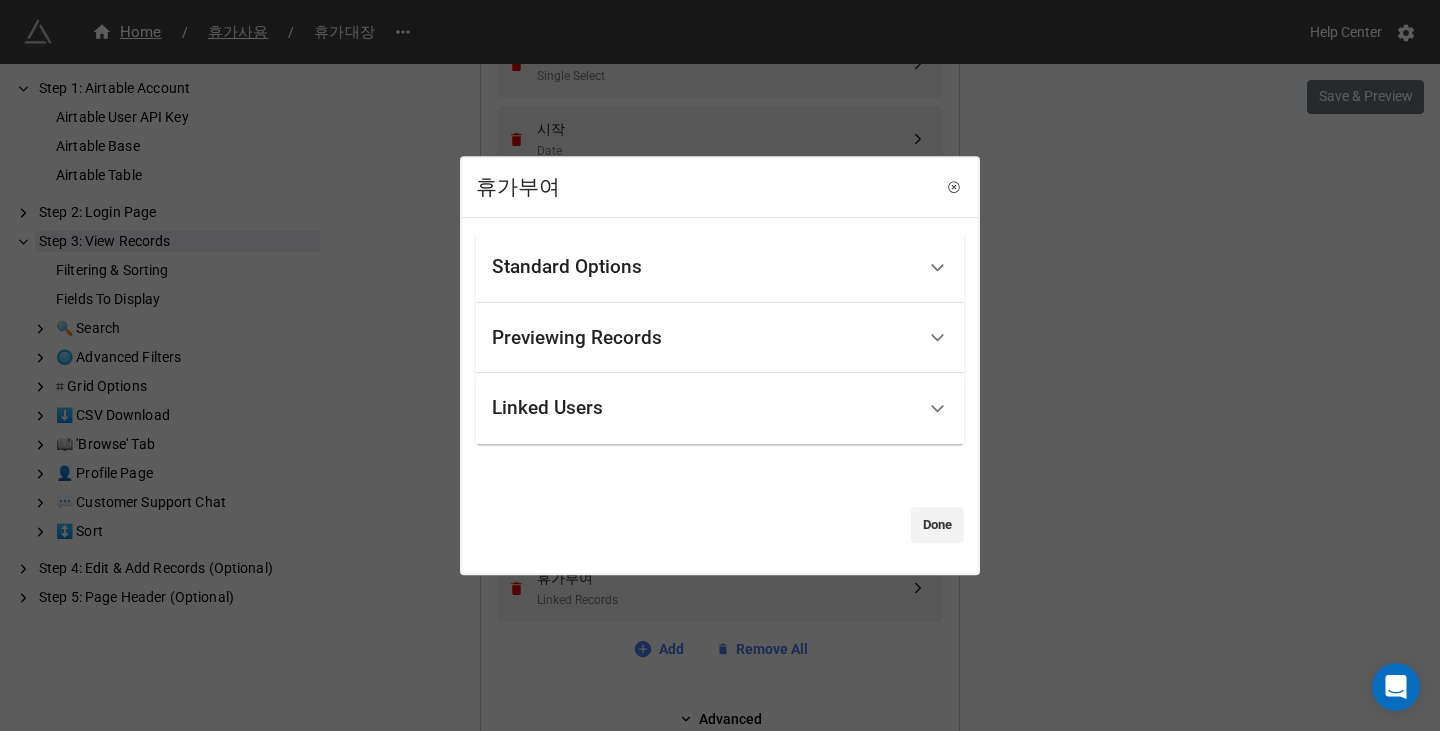 click on "Standard Options" at bounding box center (567, 267) 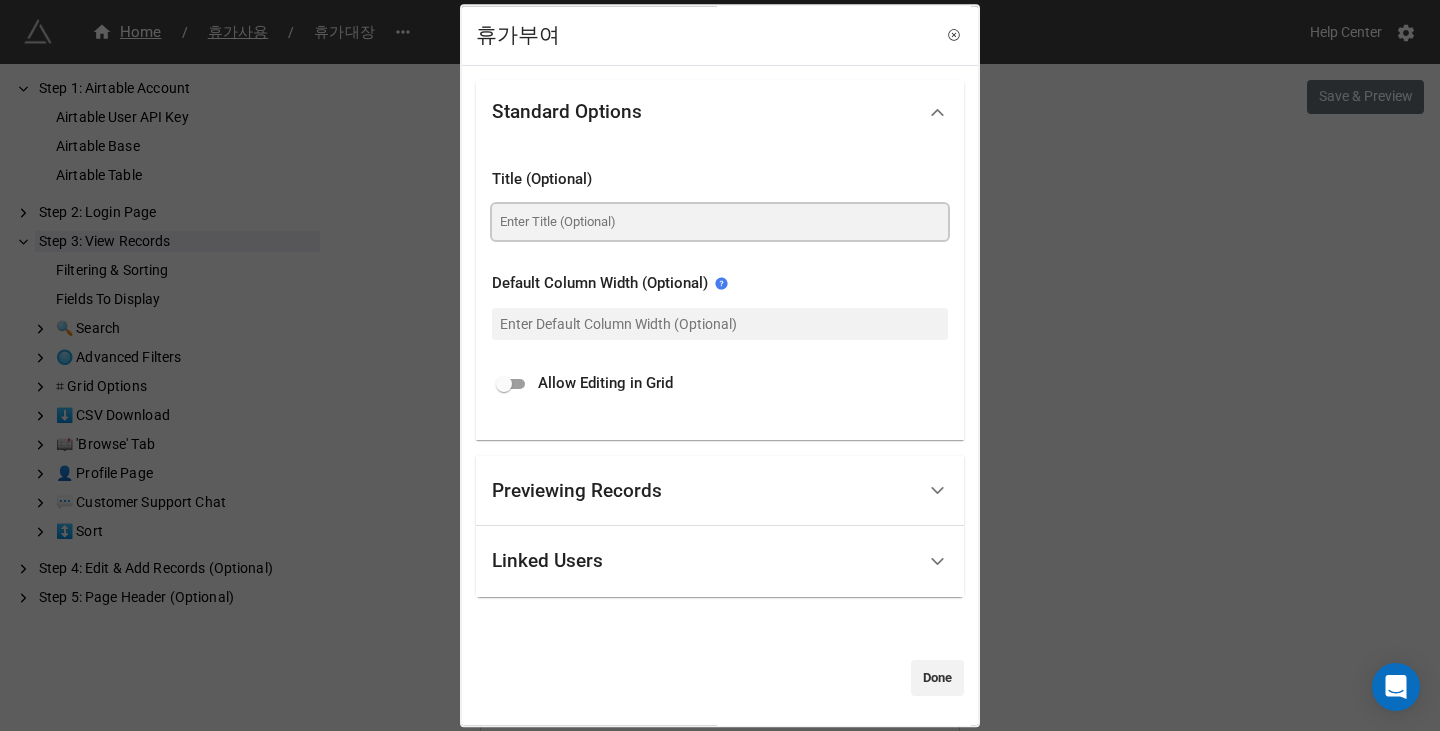 click at bounding box center (720, 222) 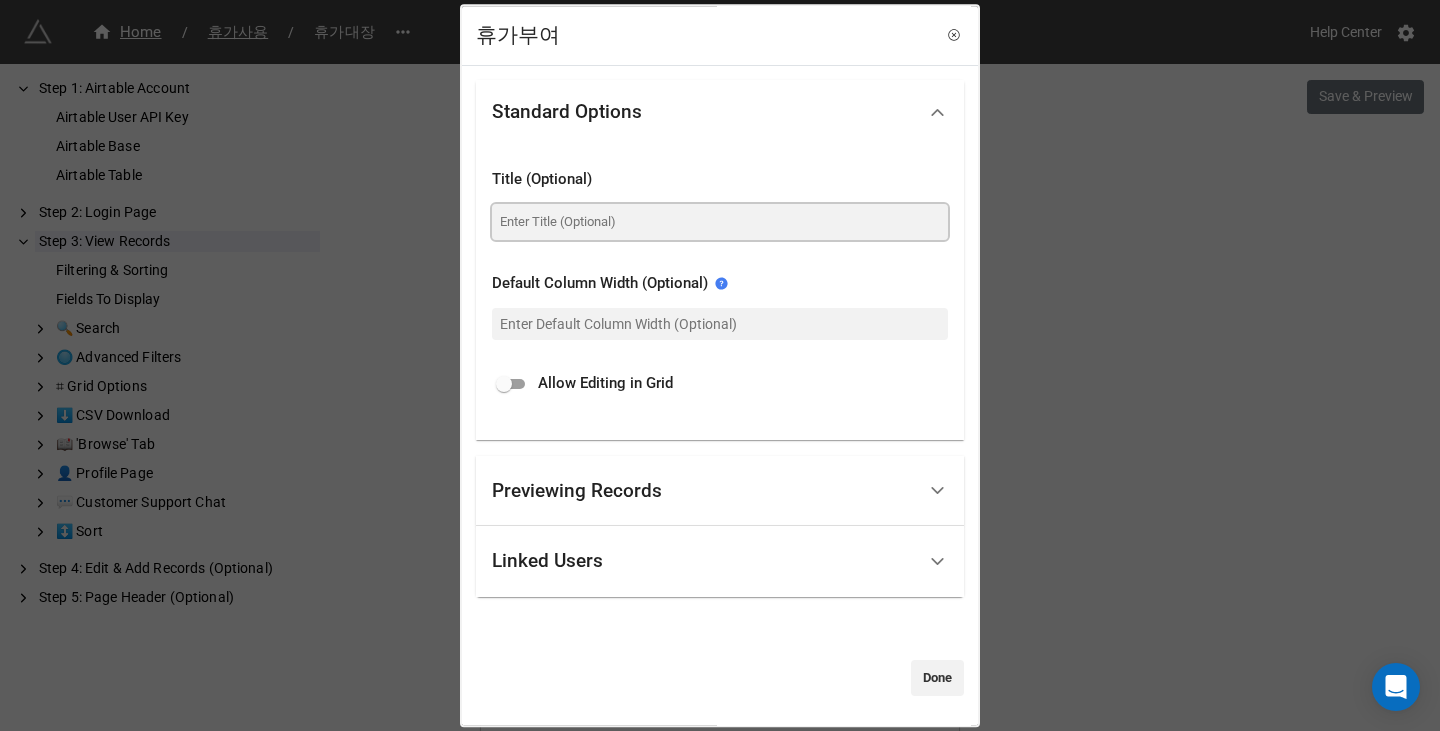 click at bounding box center (720, 222) 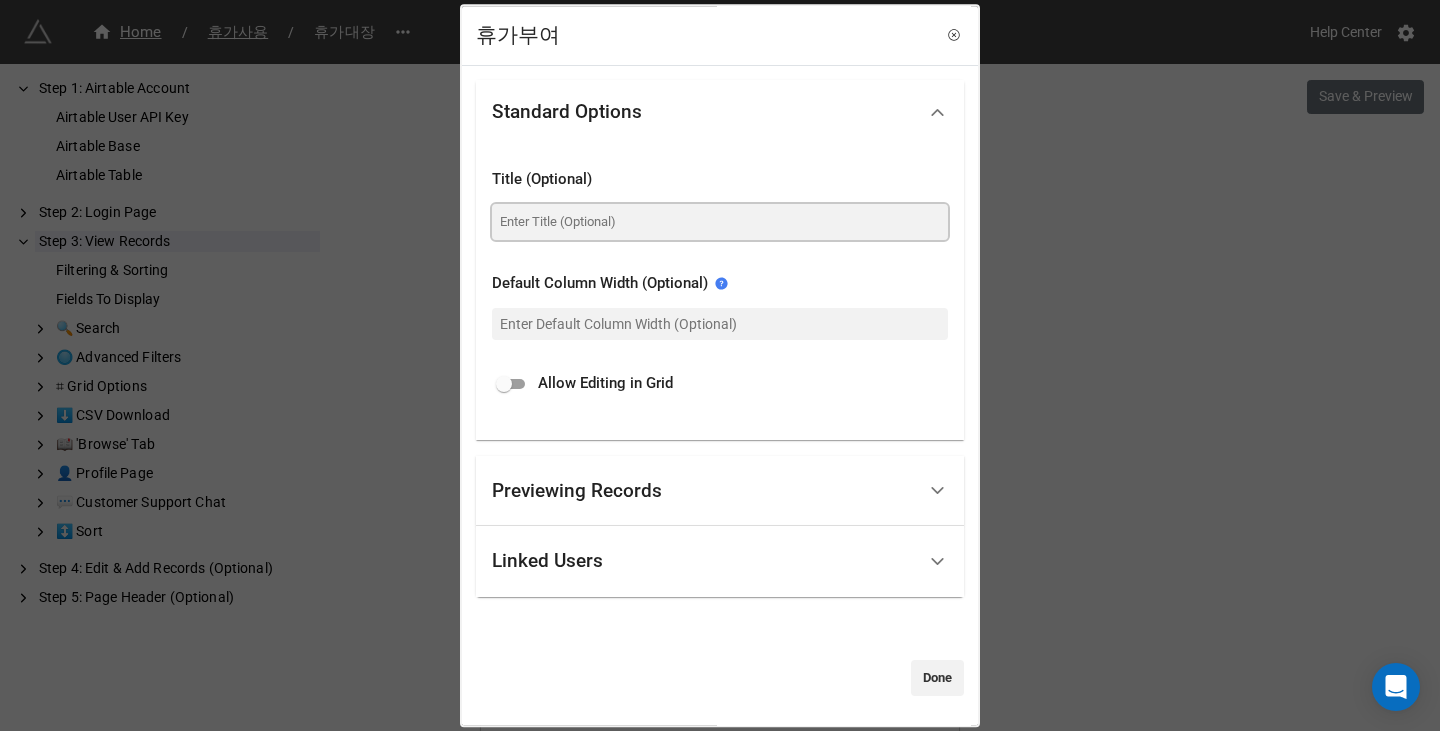 type on "ㅁ" 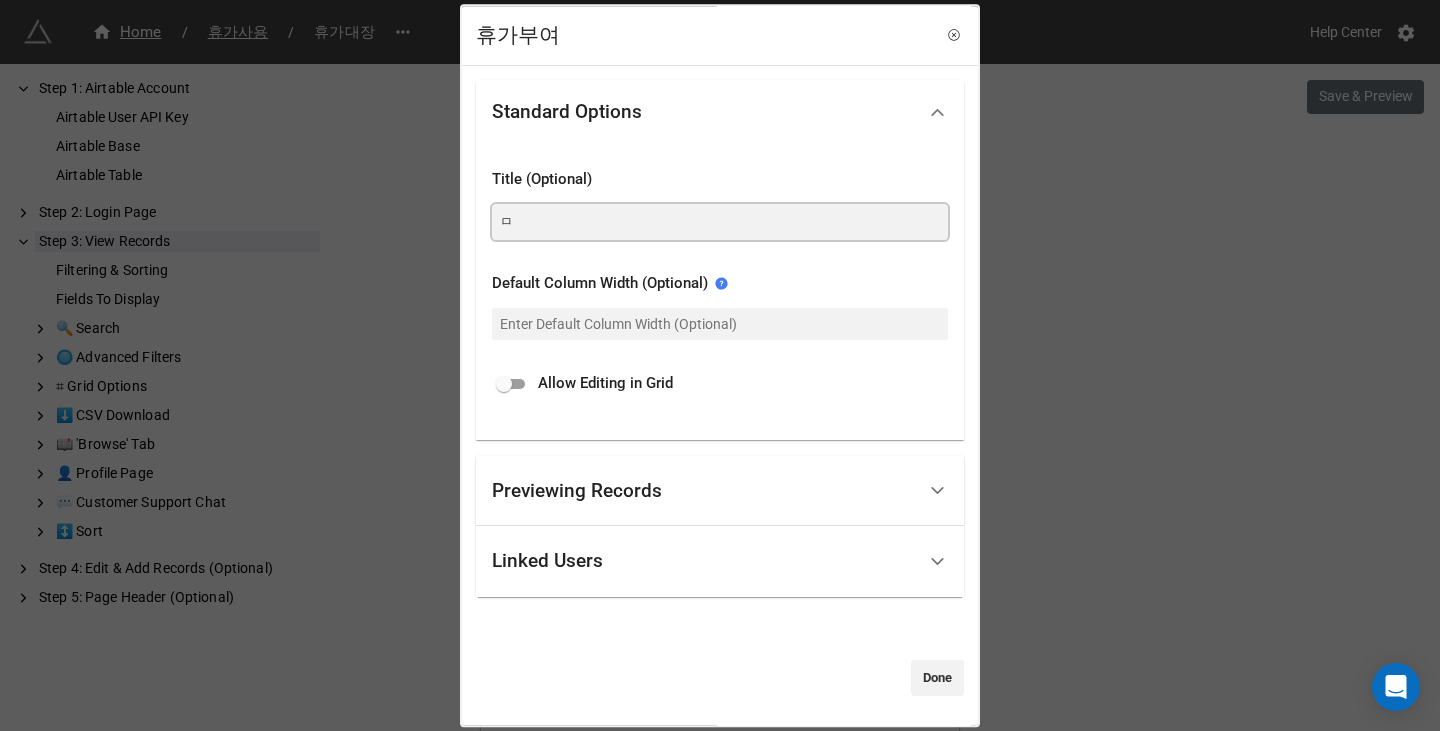 type 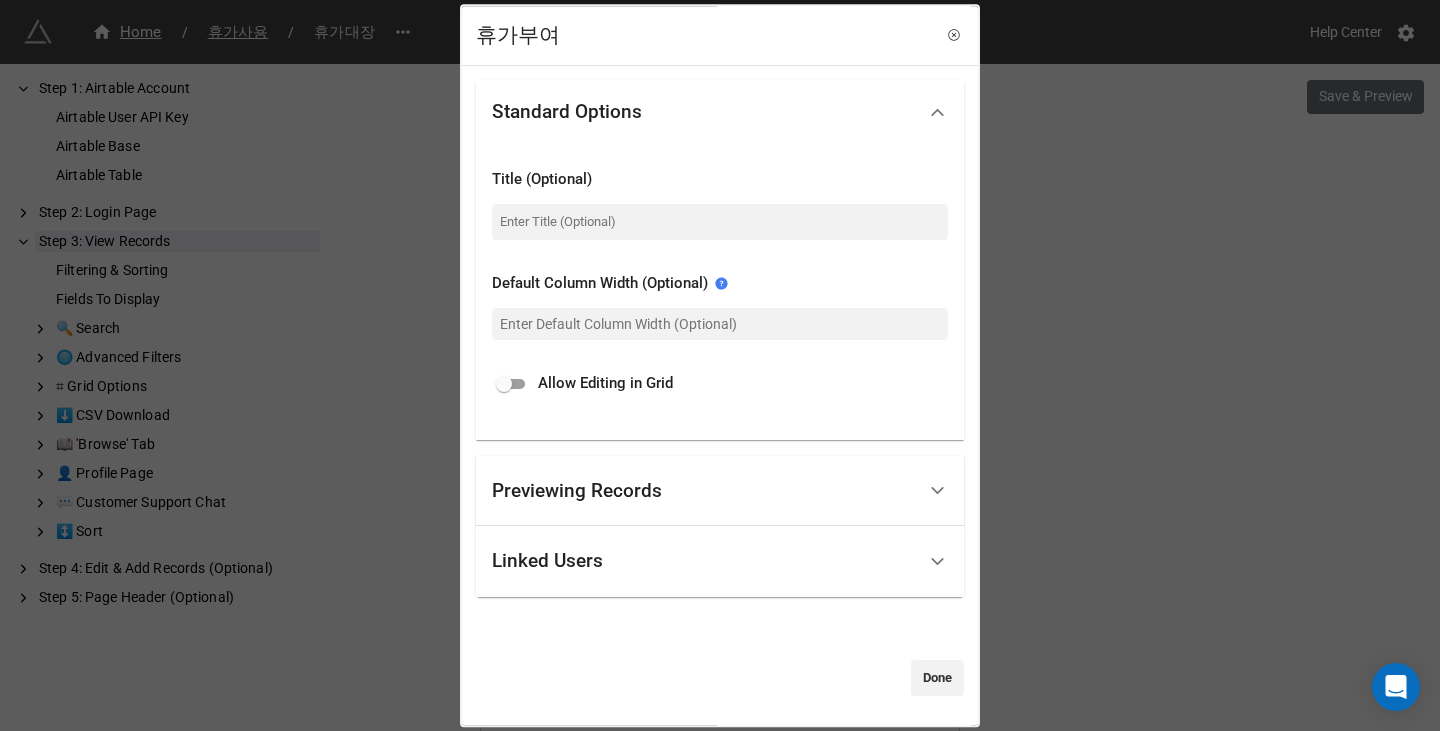 click on "휴가부여 Standard Options Title (Optional) Default Column Width (Optional) Allow Editing in Grid Previewing Records Make linked records clickable If you would like to make the linked records clickable, setup a table in  Share Public URL for Individual Airtable Record  and then select it here. Select extension Linked Users Show Link Current User Button Done" at bounding box center (720, 365) 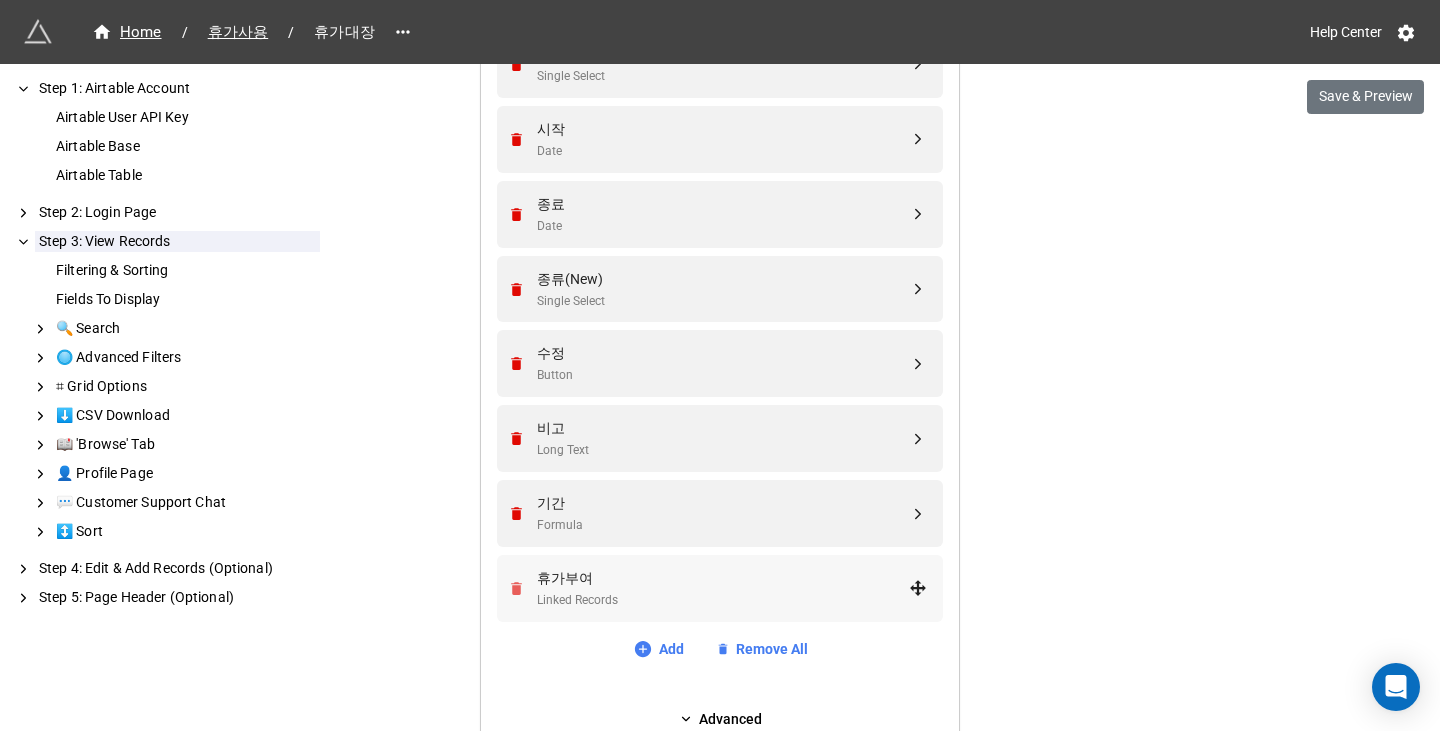 click 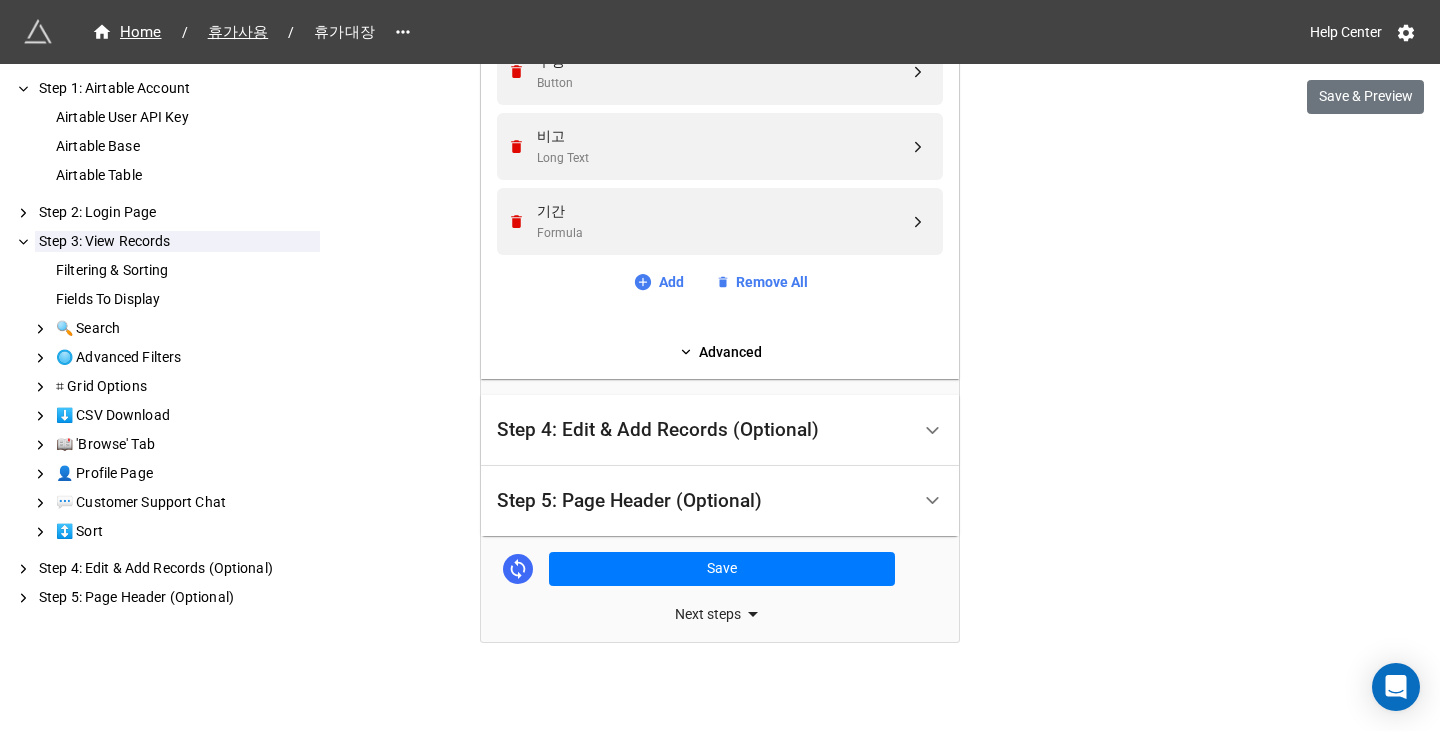 scroll, scrollTop: 1301, scrollLeft: 0, axis: vertical 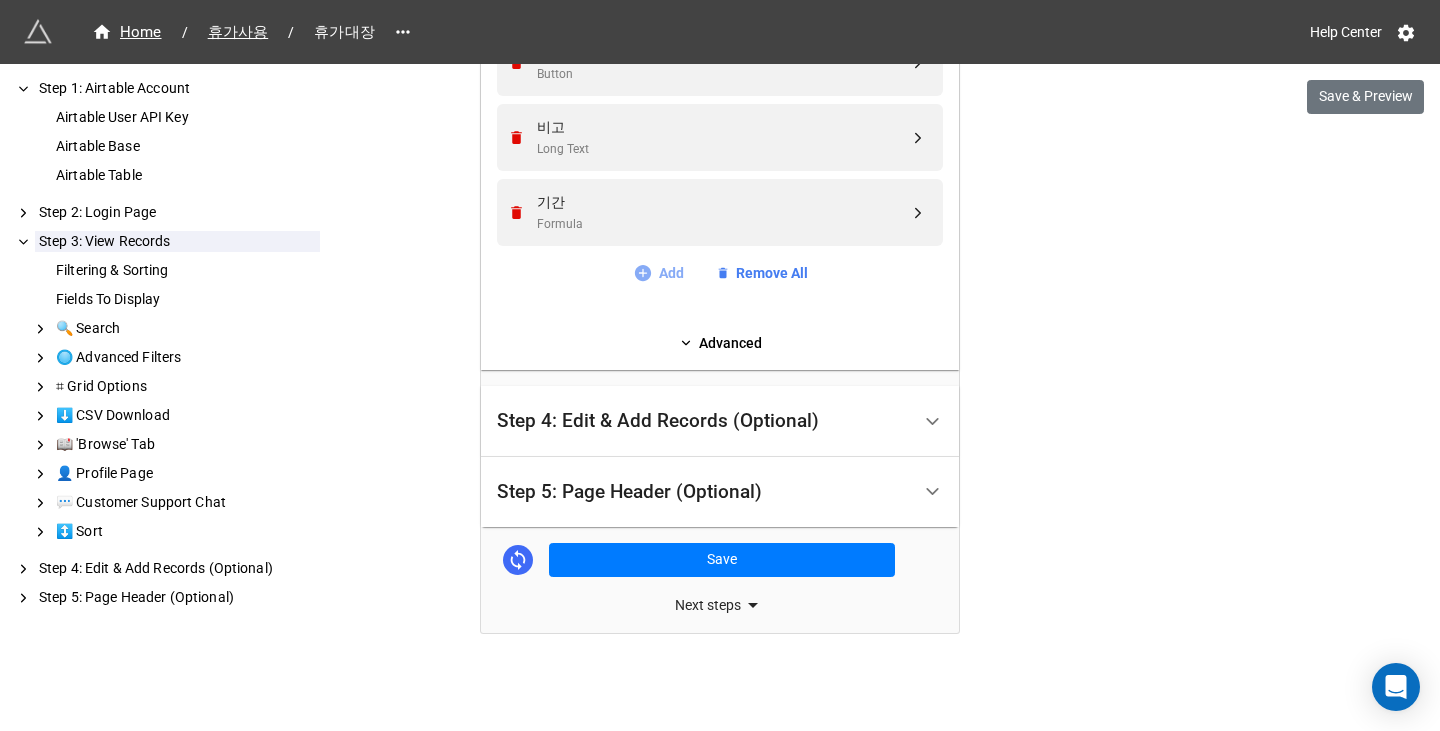 click on "Add" at bounding box center [658, 273] 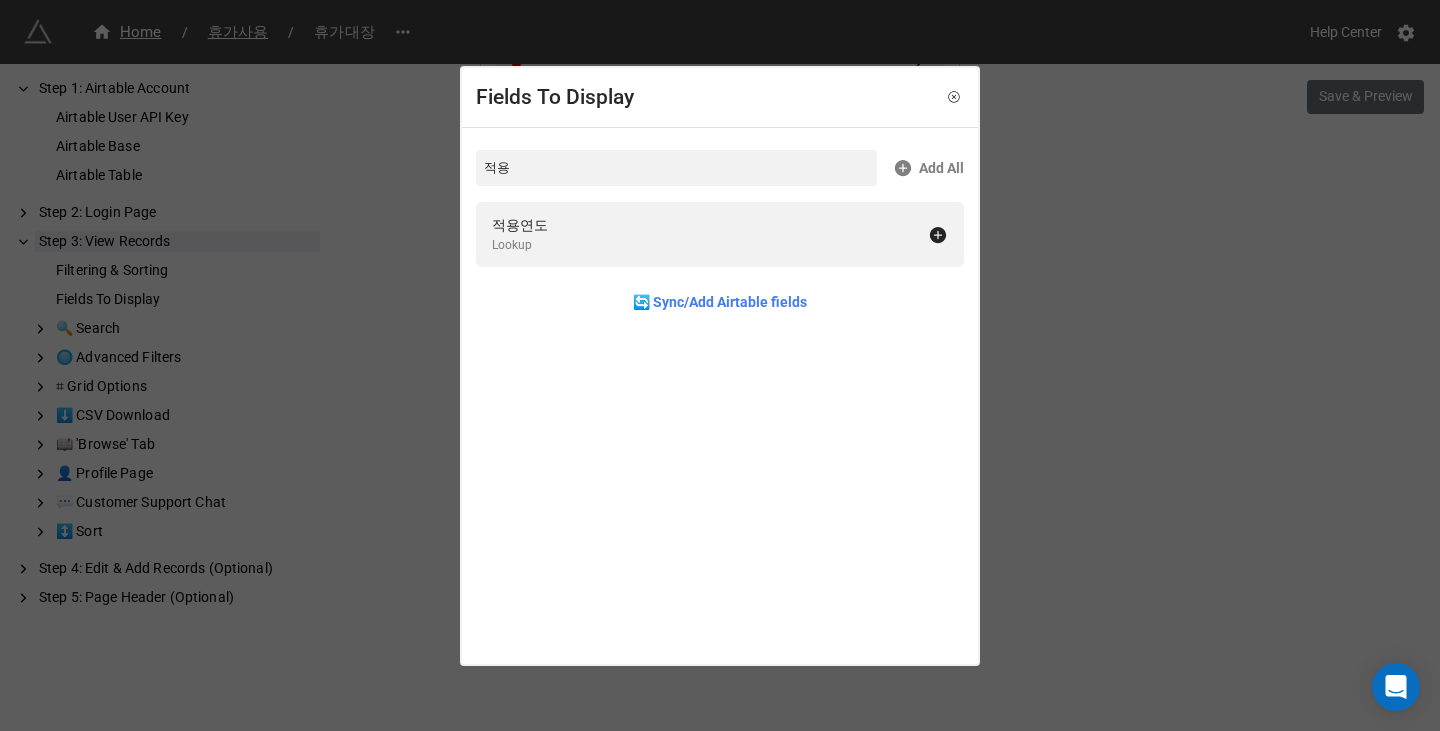 type on "적용" 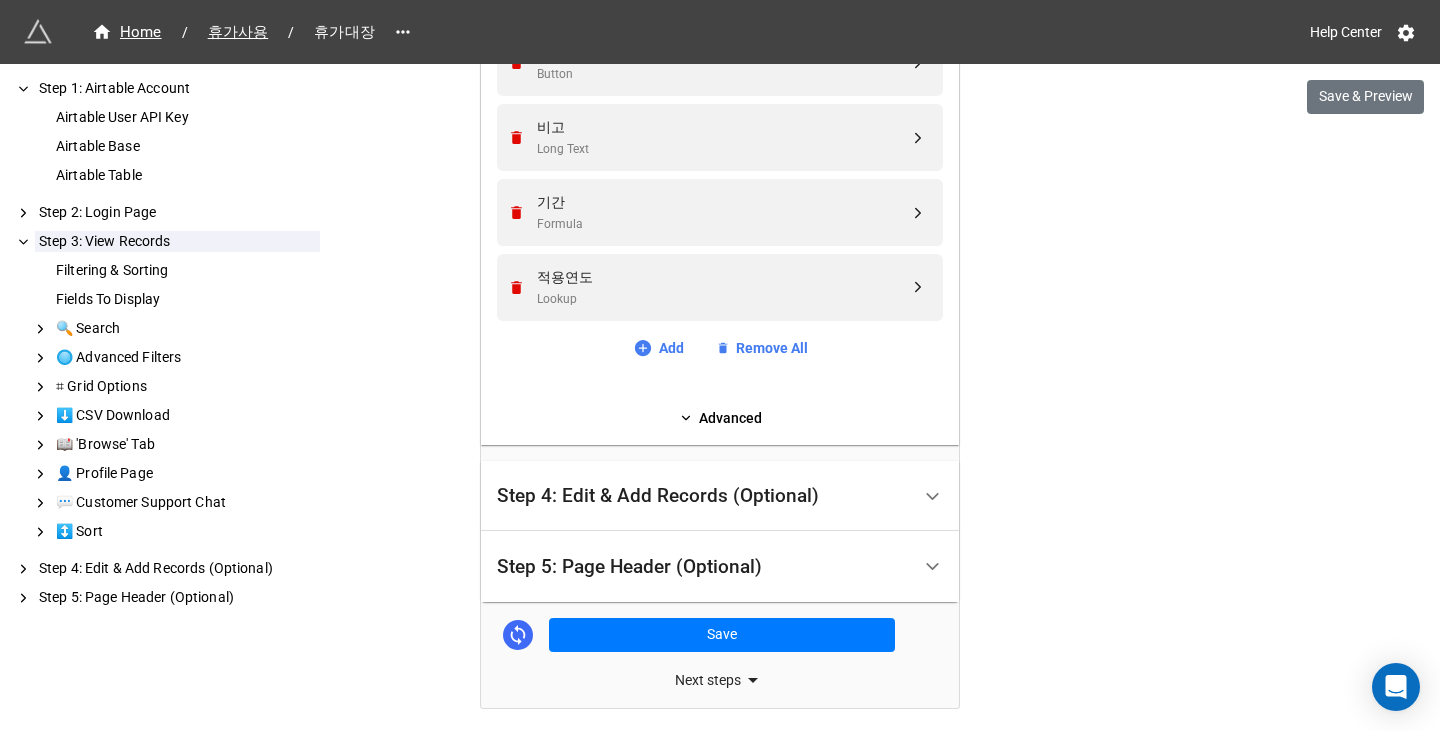 click on "We have released a newer version of this extension with many improvements!  It's  signficantly better and we highly recommend using it instead. Try new extension Home / 휴가사용 / 휴가대장 Help Center Save & Preview How to Setup Step 1: Airtable Account Airtable User API Key Airtable Base Airtable Table Step 2: Login Page Step 3: View Records Filtering & Sorting Fields To Display 🔍  Search 🔘  Advanced Filters  ⌗   Grid Options ⬇️  CSV Download 📖  'Browse' Tab 👤  Profile Page 💬  Customer Support Chat  ↕️   Sort Step 4: Edit & Add Records (Optional) Step 5: Page Header (Optional) Step 1: Airtable Account Airtable User API Key Manna-Sinsub Airtable Base Corp Airtable Table 휴가사용 Step 2: Login Page Users Linked Records Field The linked records field that links to the users table. If you do not have a linked records field in your table, you should use the  Search Page Extension  instead. 팀원 Login Field(s) 이메일 주소 Email 주민등록번호(숫자만) Add Advanced" at bounding box center [720, -247] 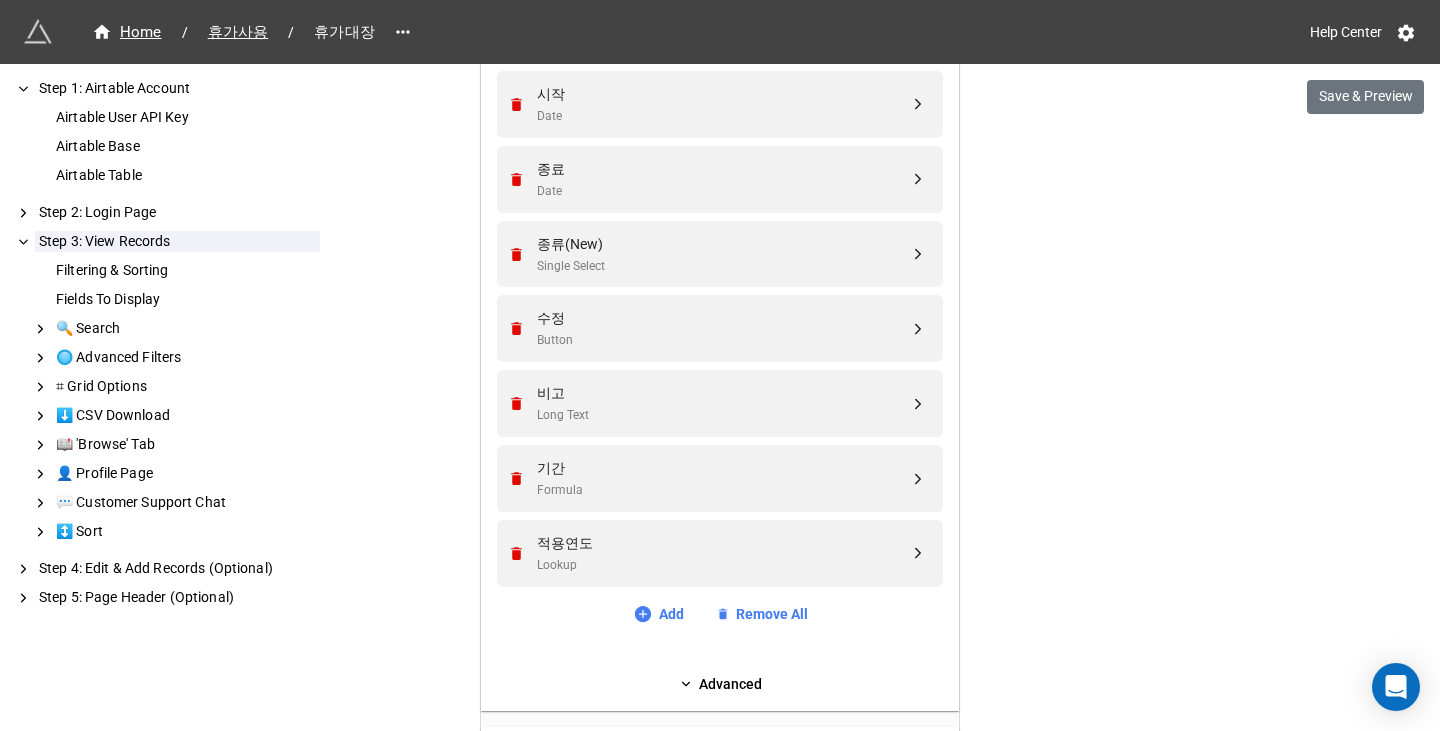 scroll, scrollTop: 1001, scrollLeft: 0, axis: vertical 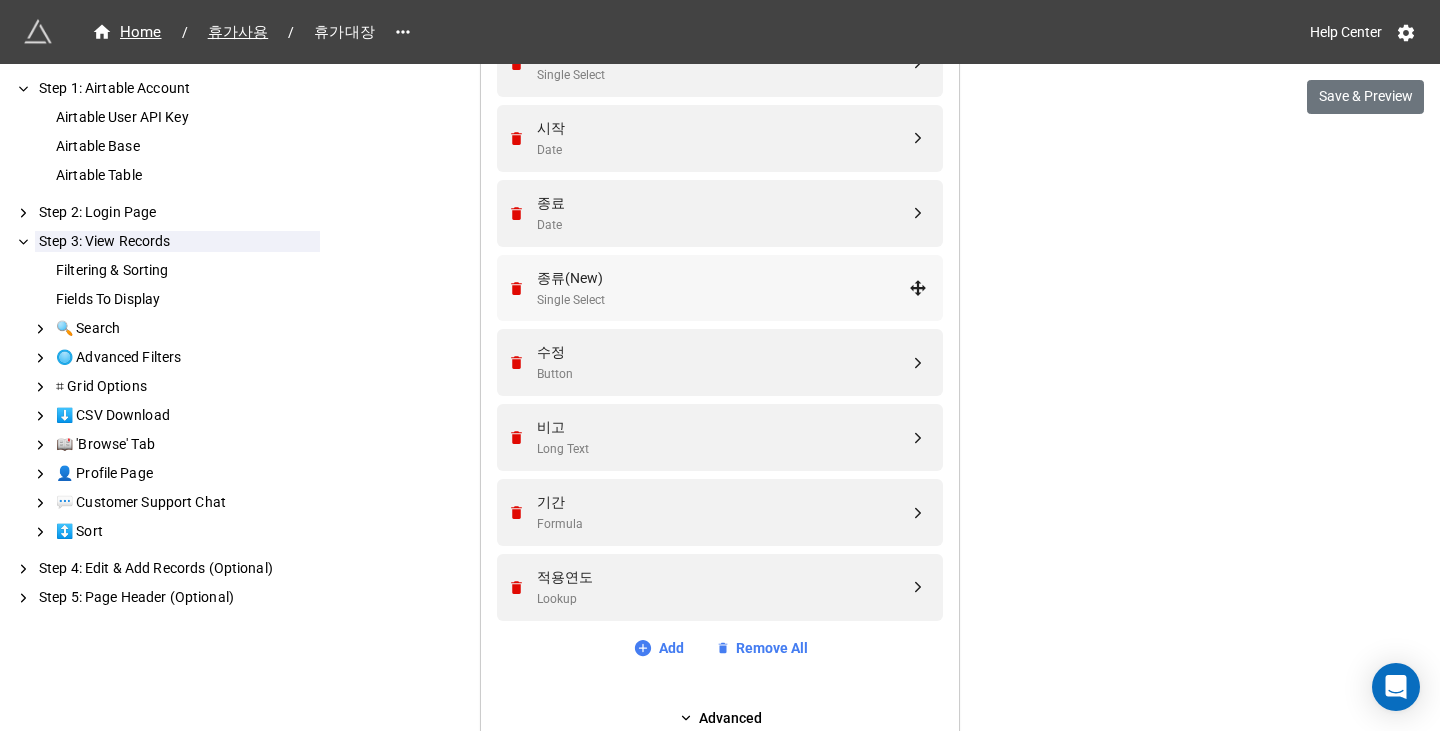 click on "Single Select" at bounding box center (723, 300) 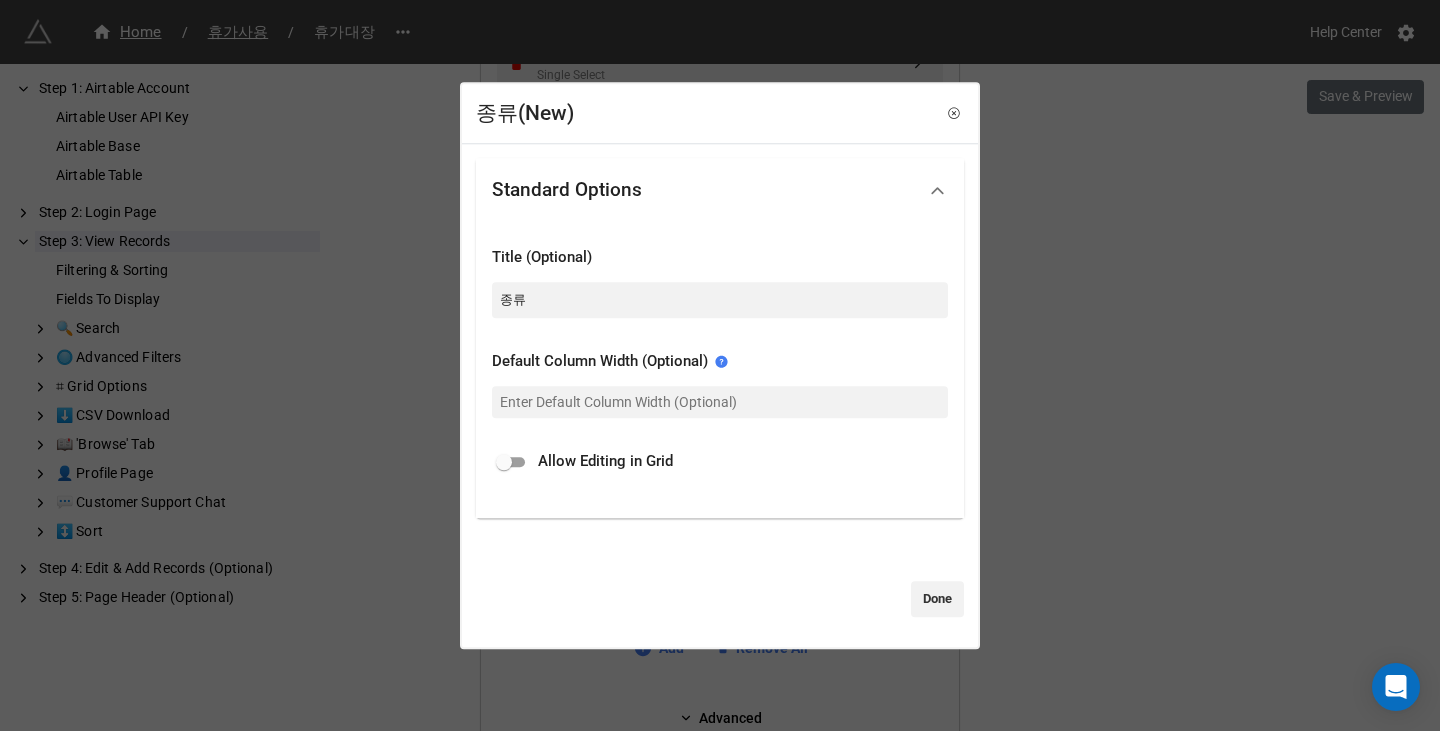click on "종류(New) Standard Options Title (Optional) 종류 Default Column Width (Optional) Allow Editing in Grid Done" at bounding box center [720, 365] 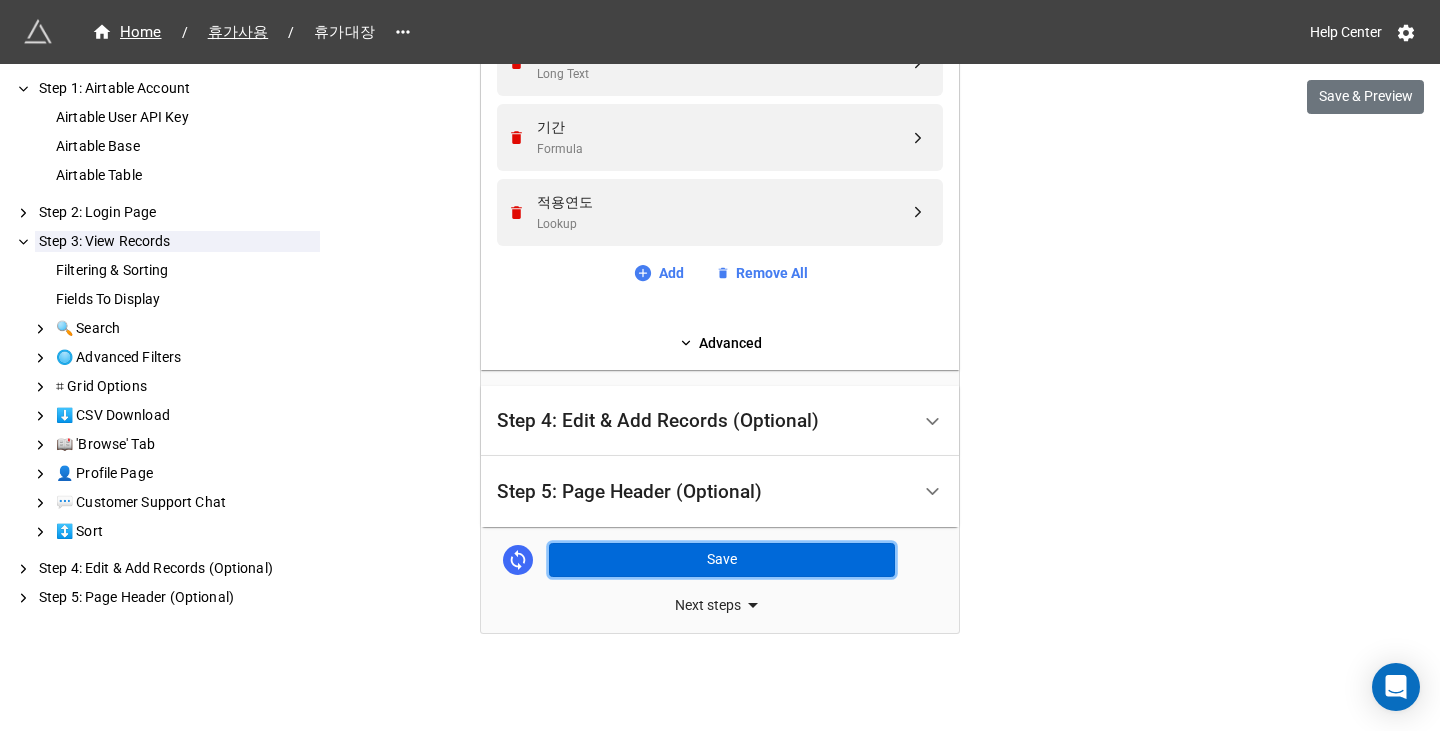 click on "Save" at bounding box center (722, 560) 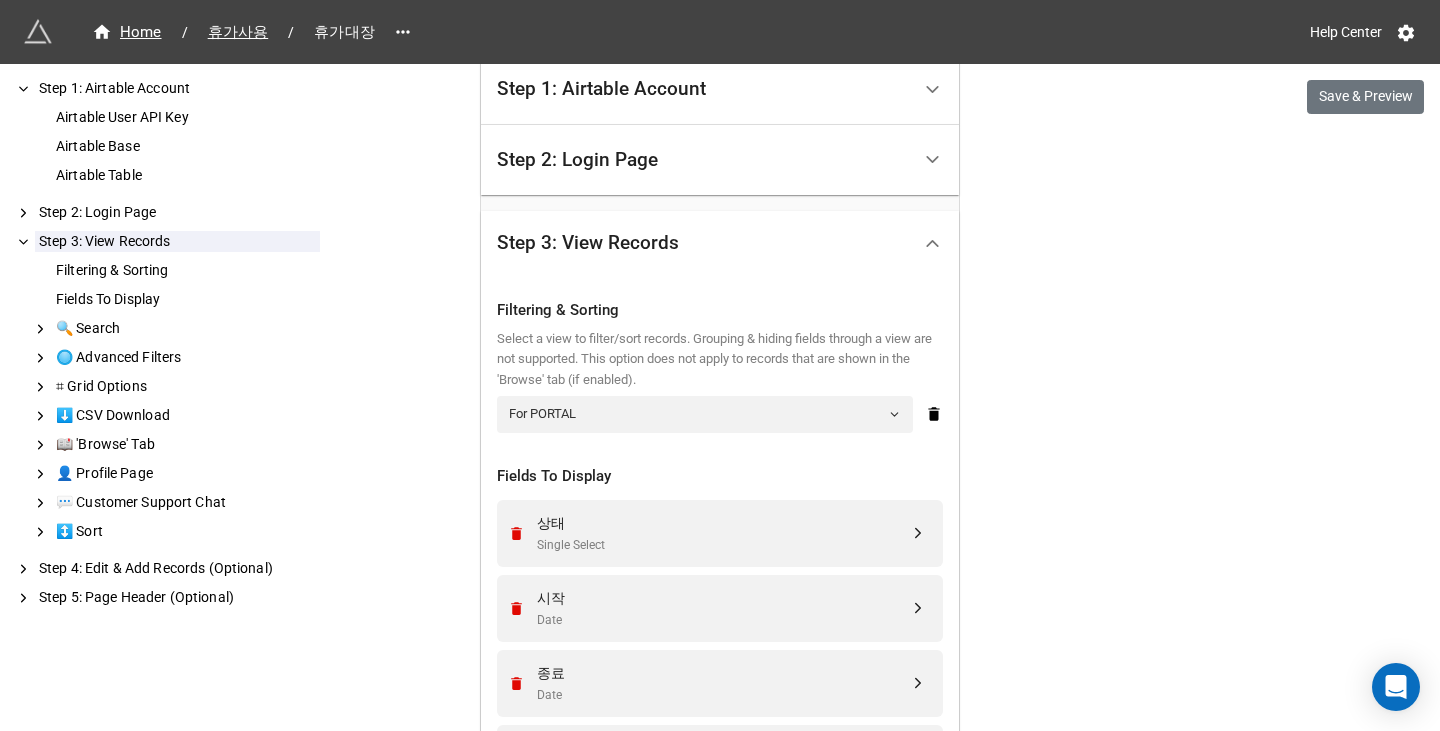 scroll, scrollTop: 476, scrollLeft: 0, axis: vertical 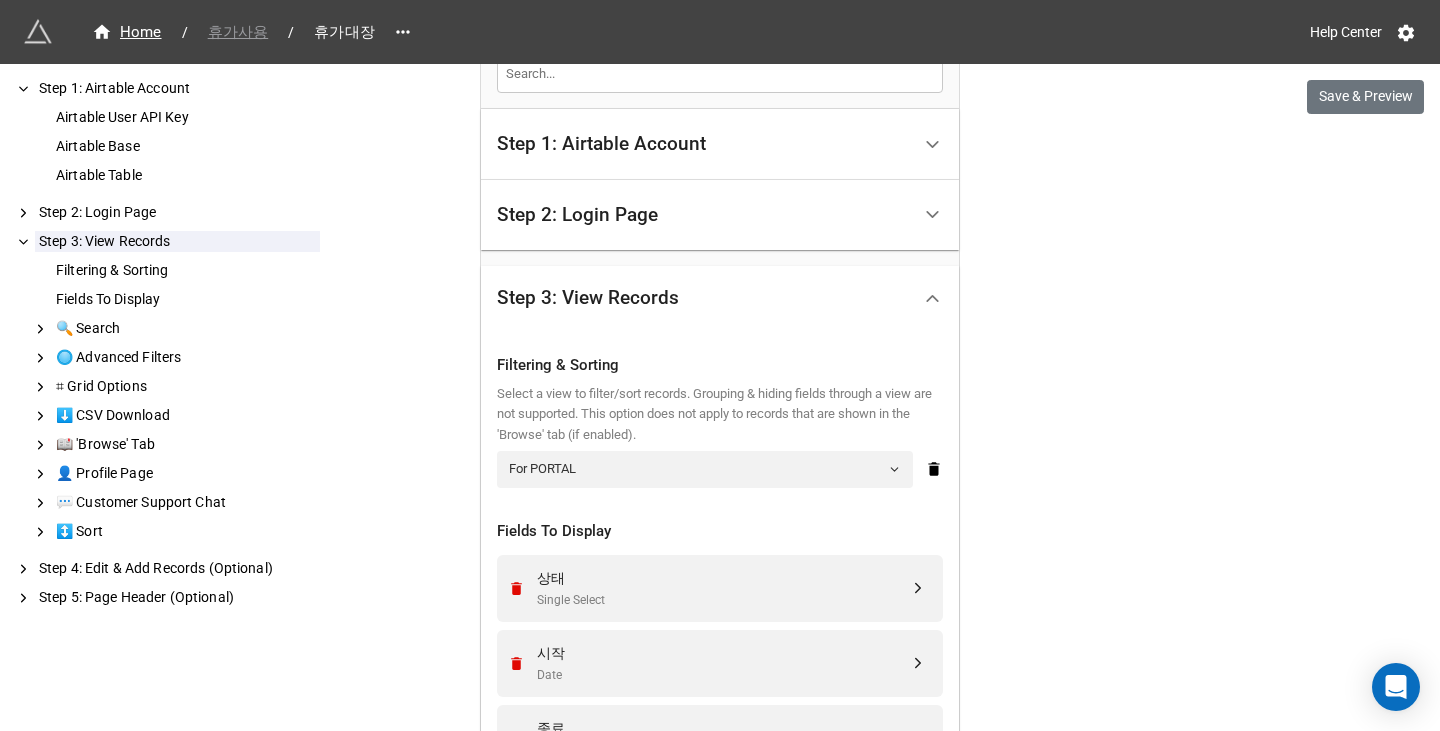 click on "휴가사용" at bounding box center (238, 32) 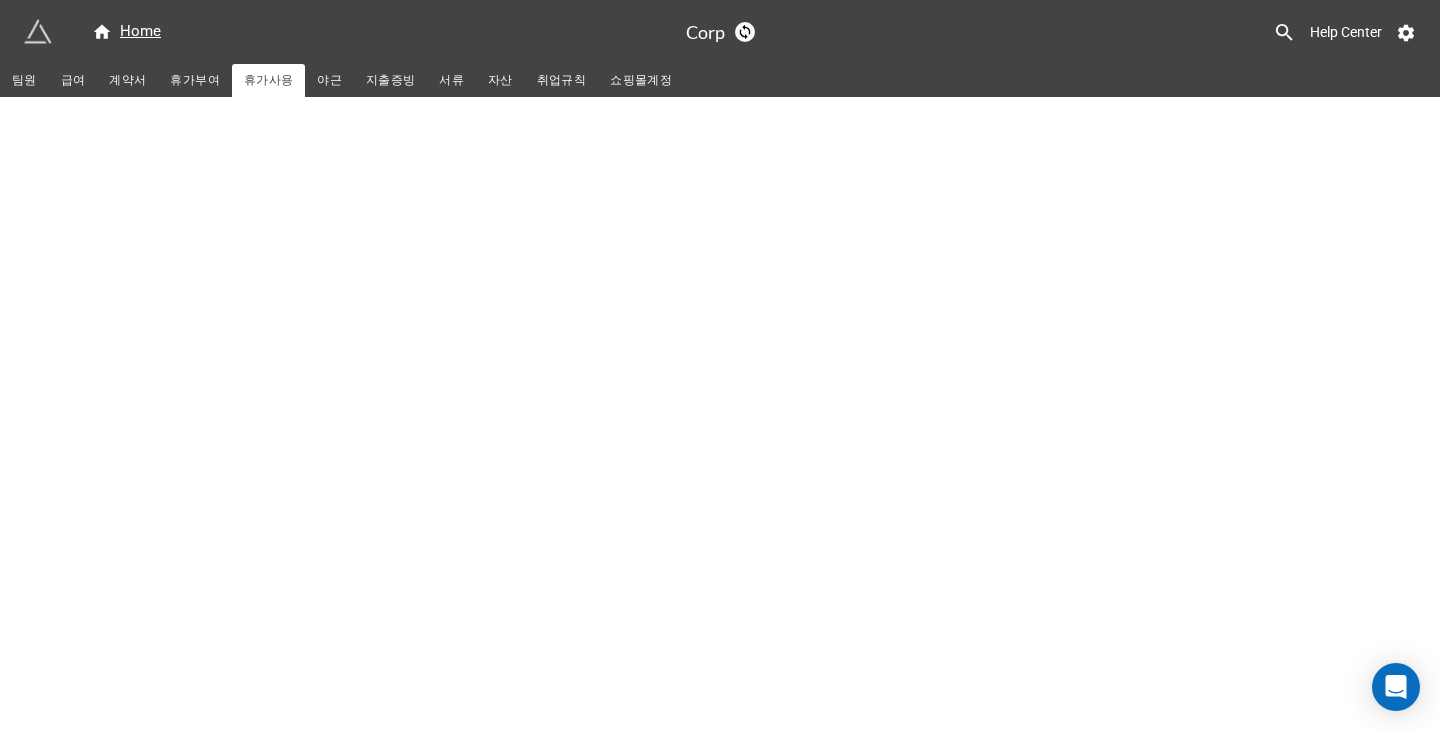 scroll, scrollTop: 0, scrollLeft: 0, axis: both 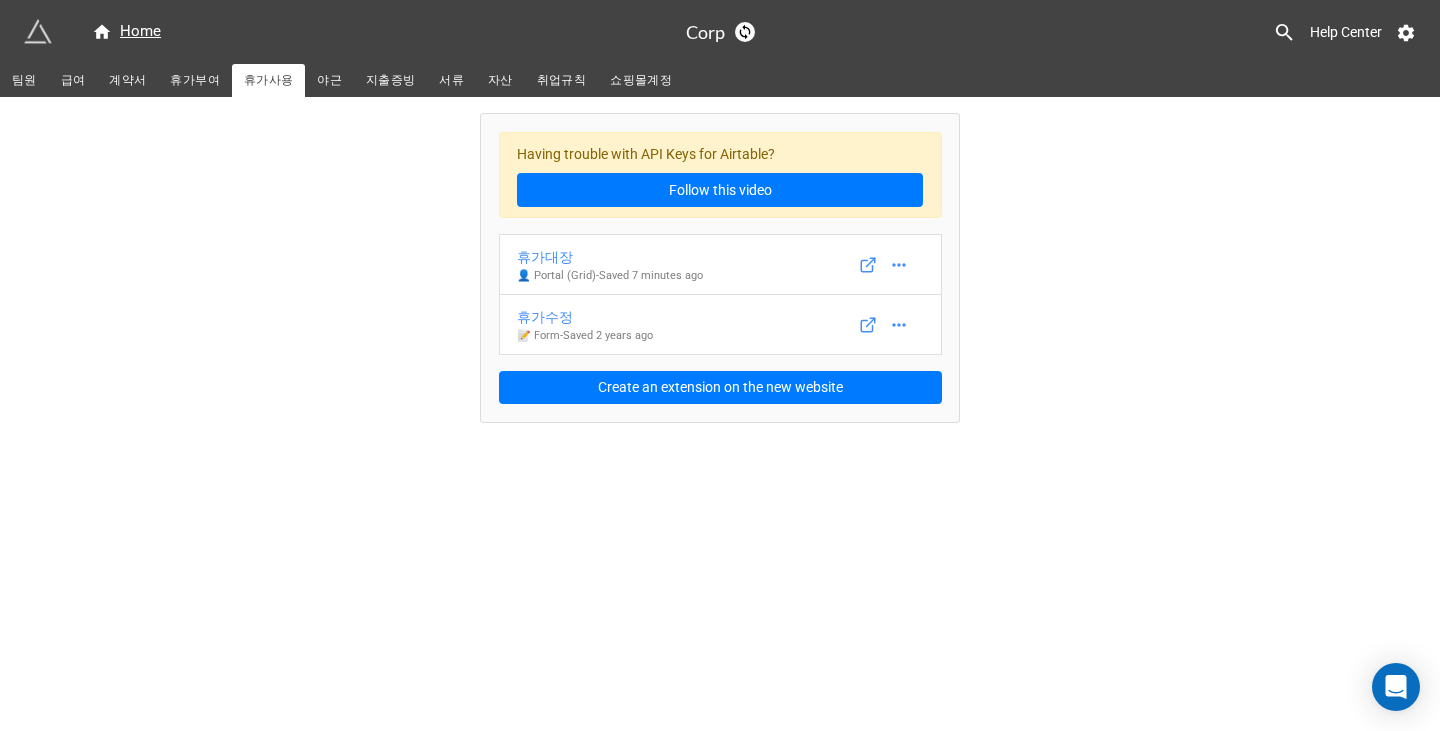 click on "팀원" at bounding box center (24, 80) 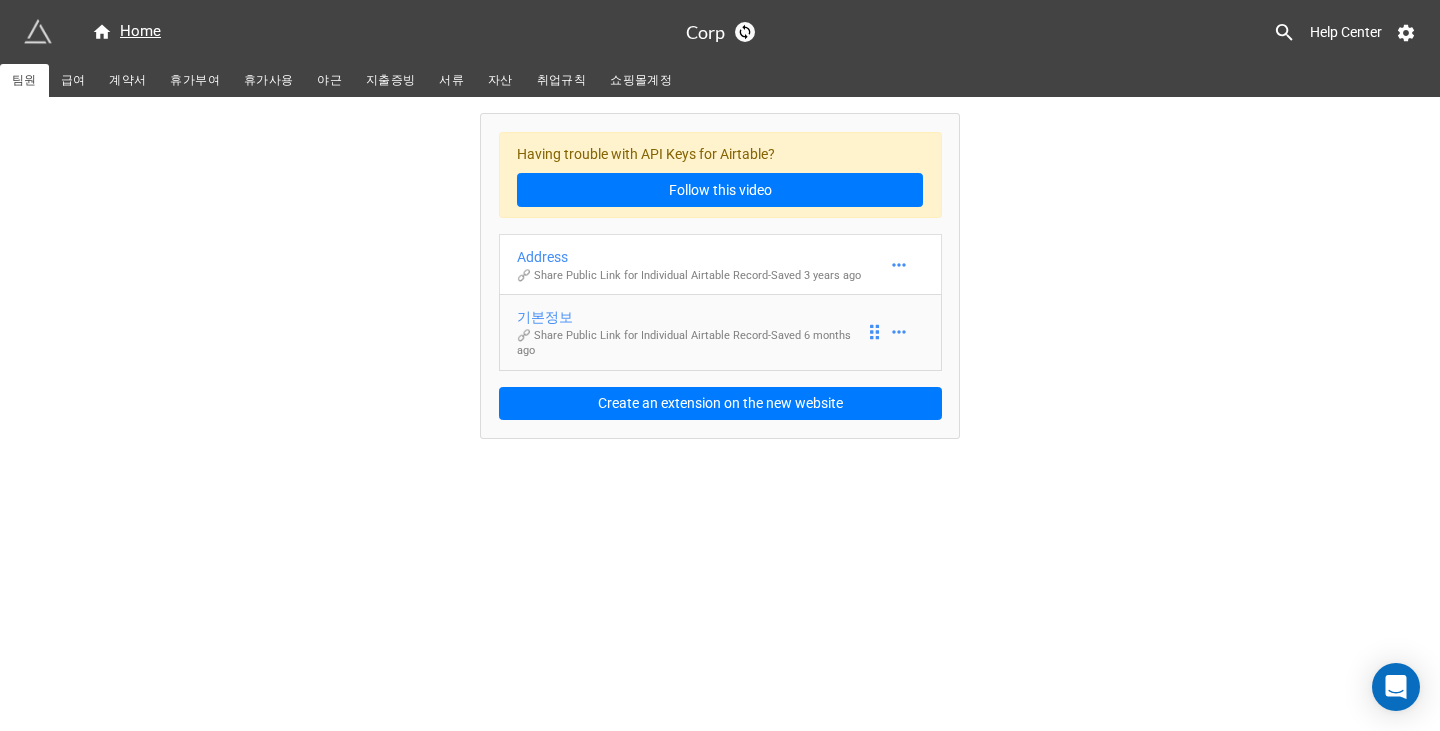 click on "🔗 Share Public Link for Individual Airtable Record  -  Saved 6 months ago" at bounding box center [691, 343] 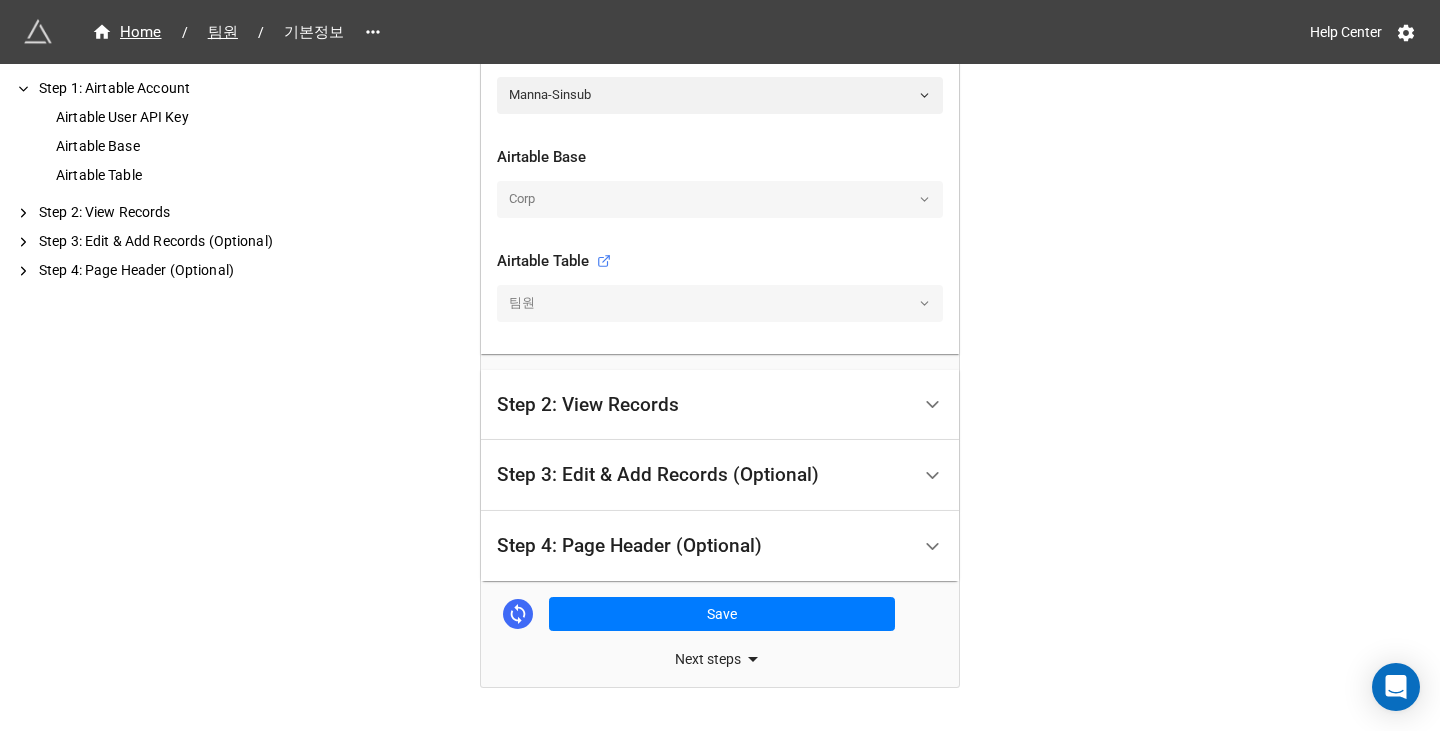 scroll, scrollTop: 571, scrollLeft: 0, axis: vertical 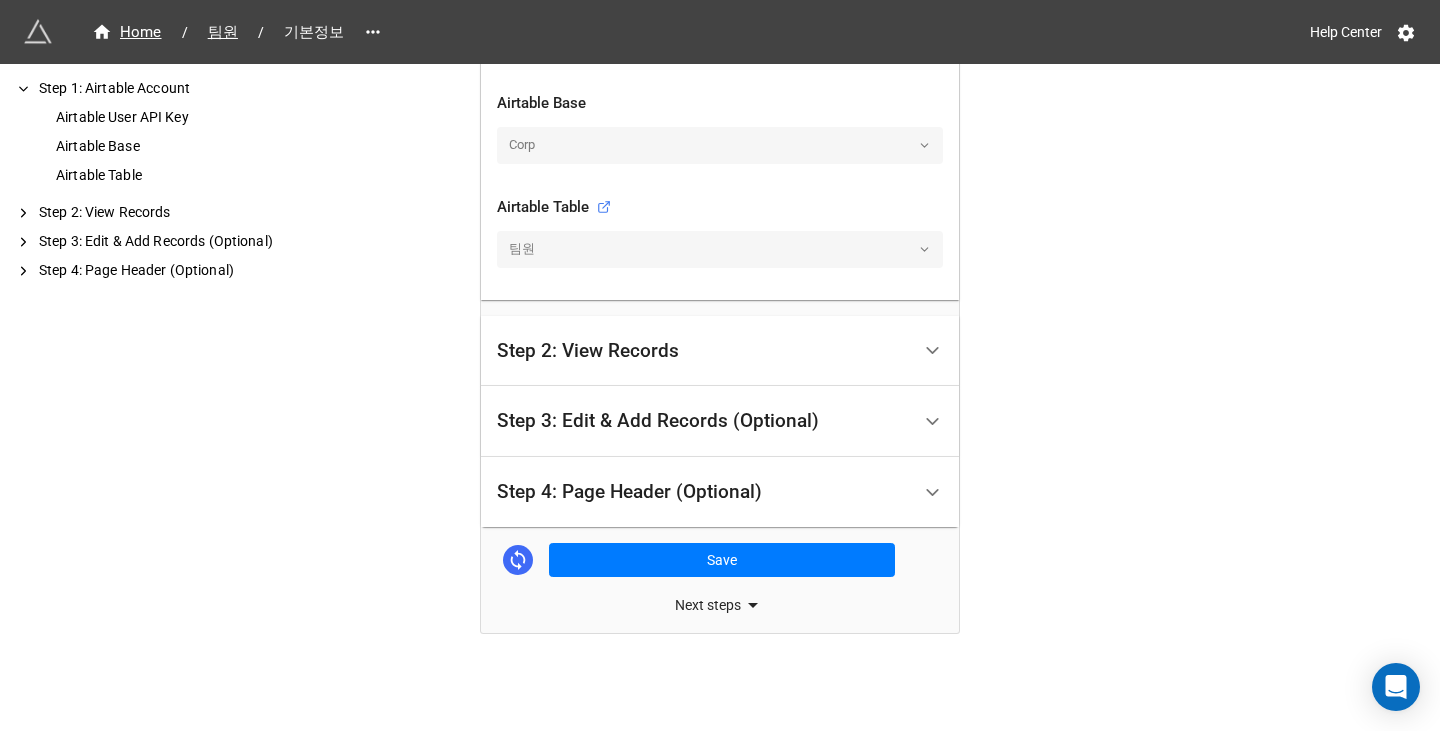 click on "Step 3: Edit & Add Records (Optional)" at bounding box center [658, 421] 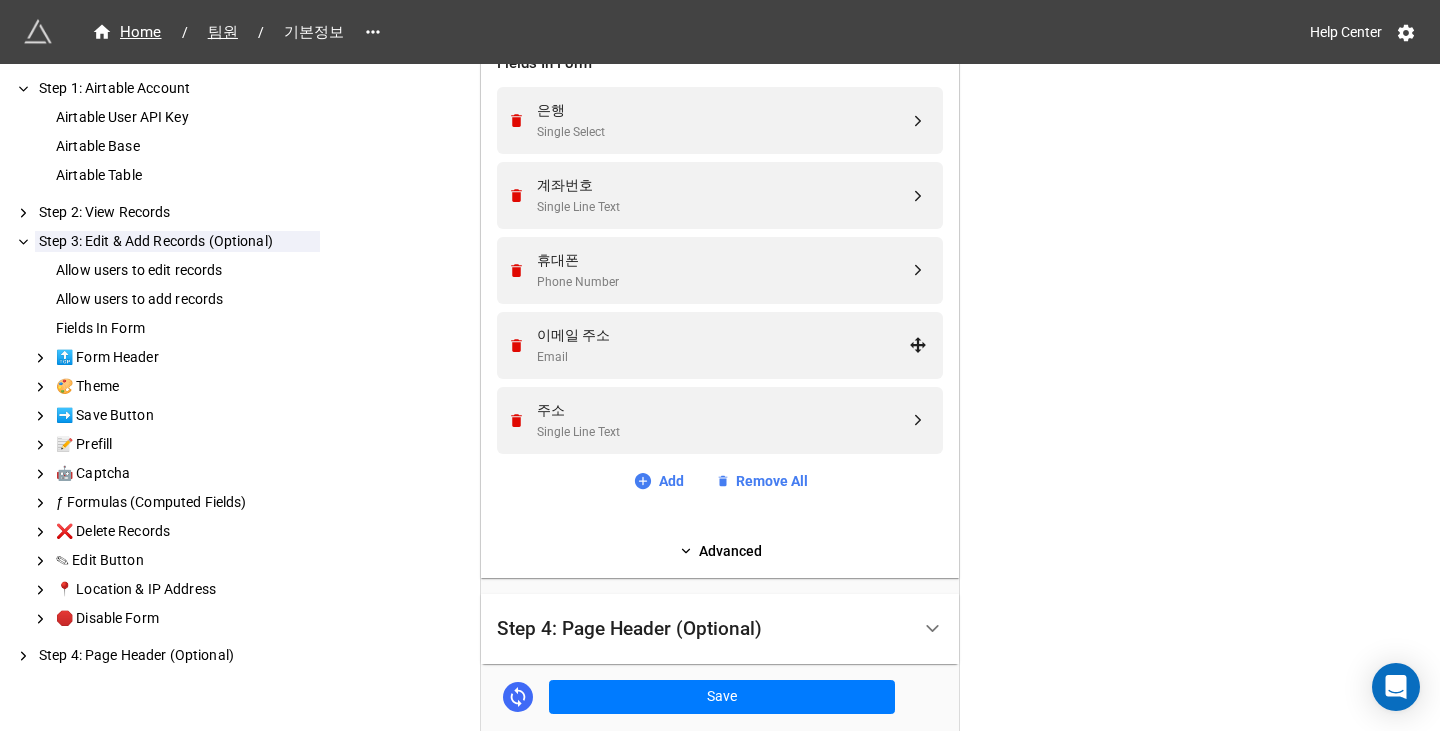 scroll, scrollTop: 835, scrollLeft: 0, axis: vertical 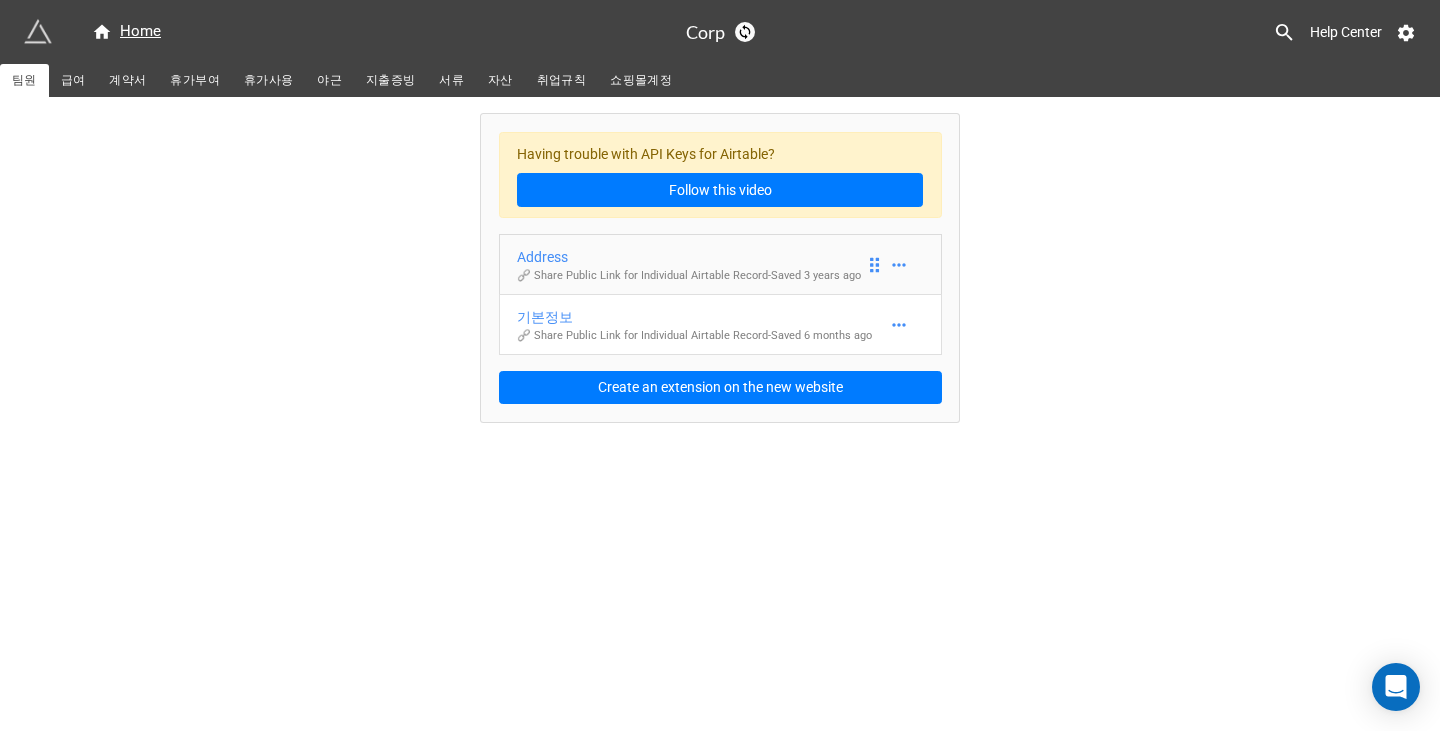 click on "Address" at bounding box center [689, 257] 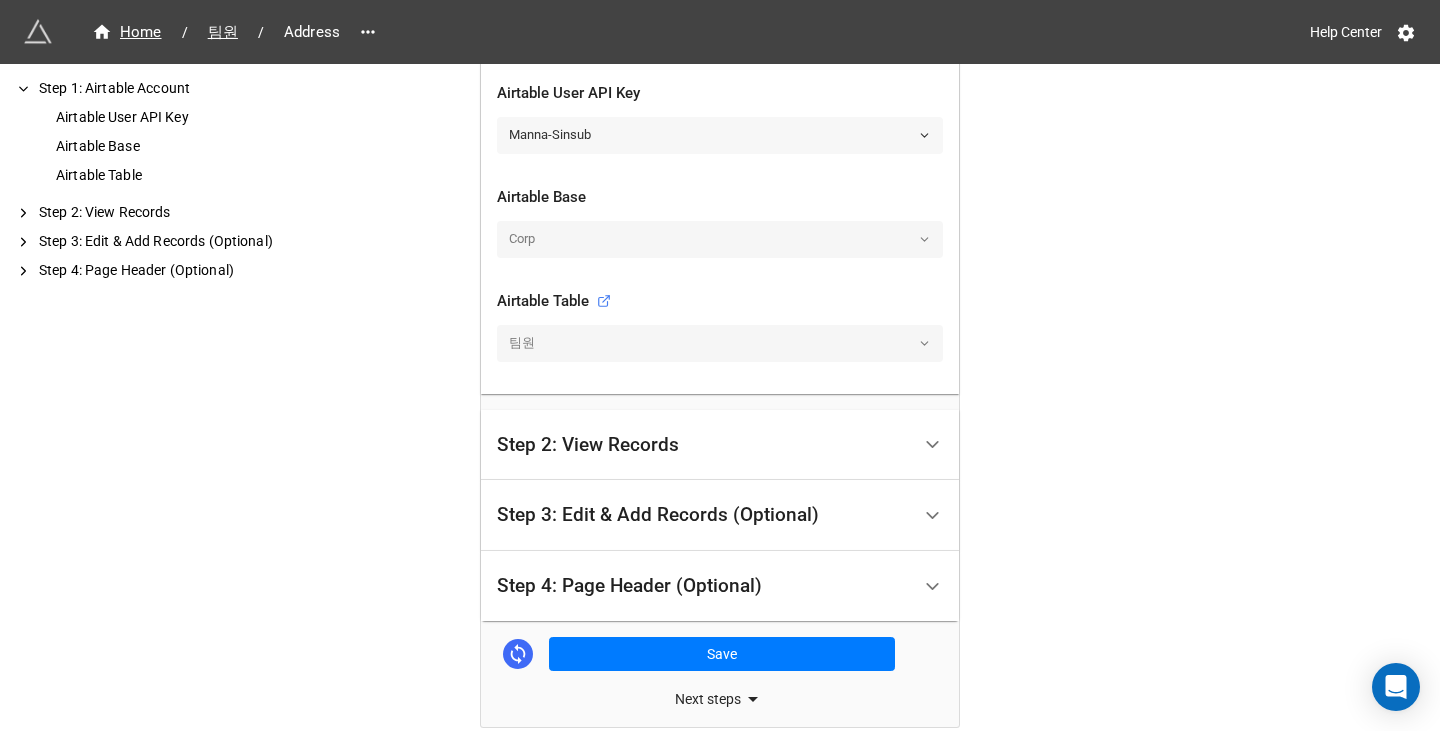 scroll, scrollTop: 571, scrollLeft: 0, axis: vertical 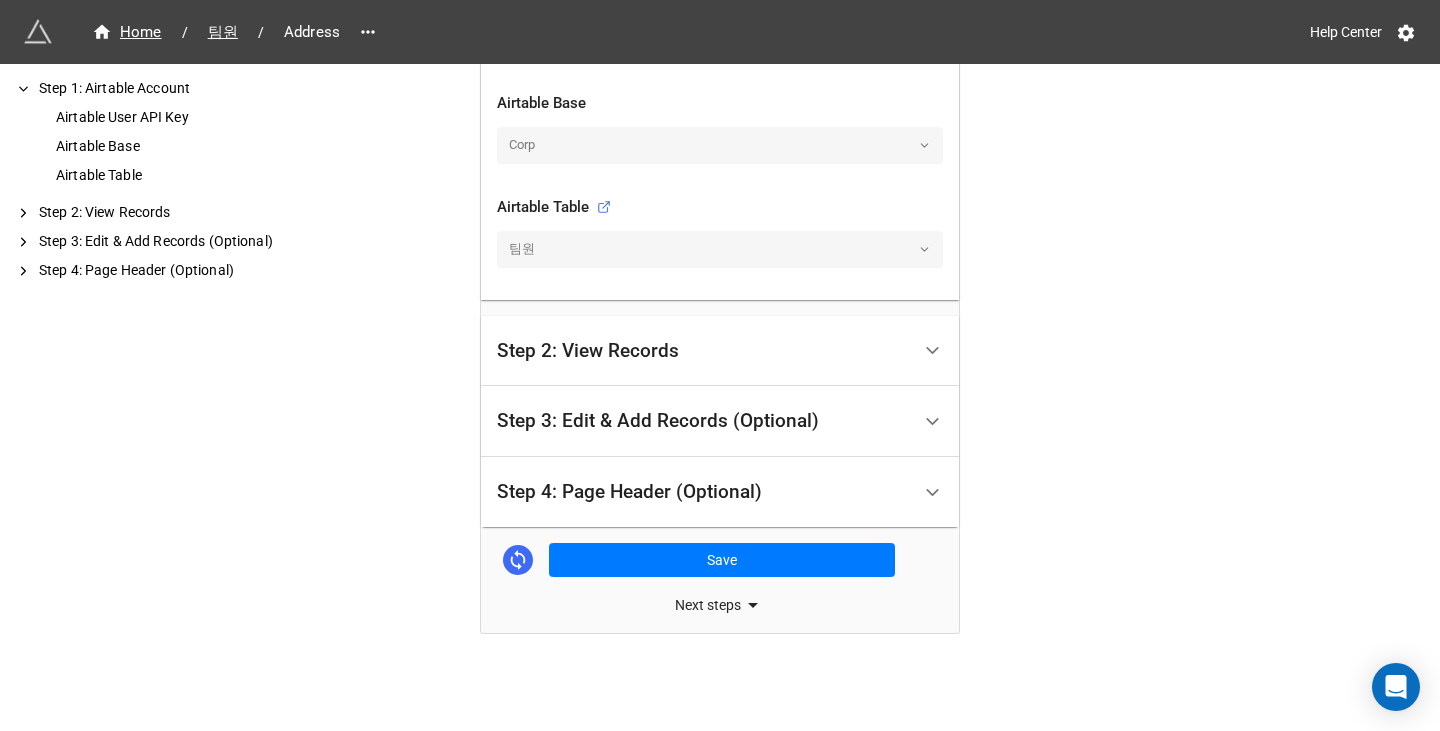click on "Step 3: Edit & Add Records (Optional)" at bounding box center [658, 421] 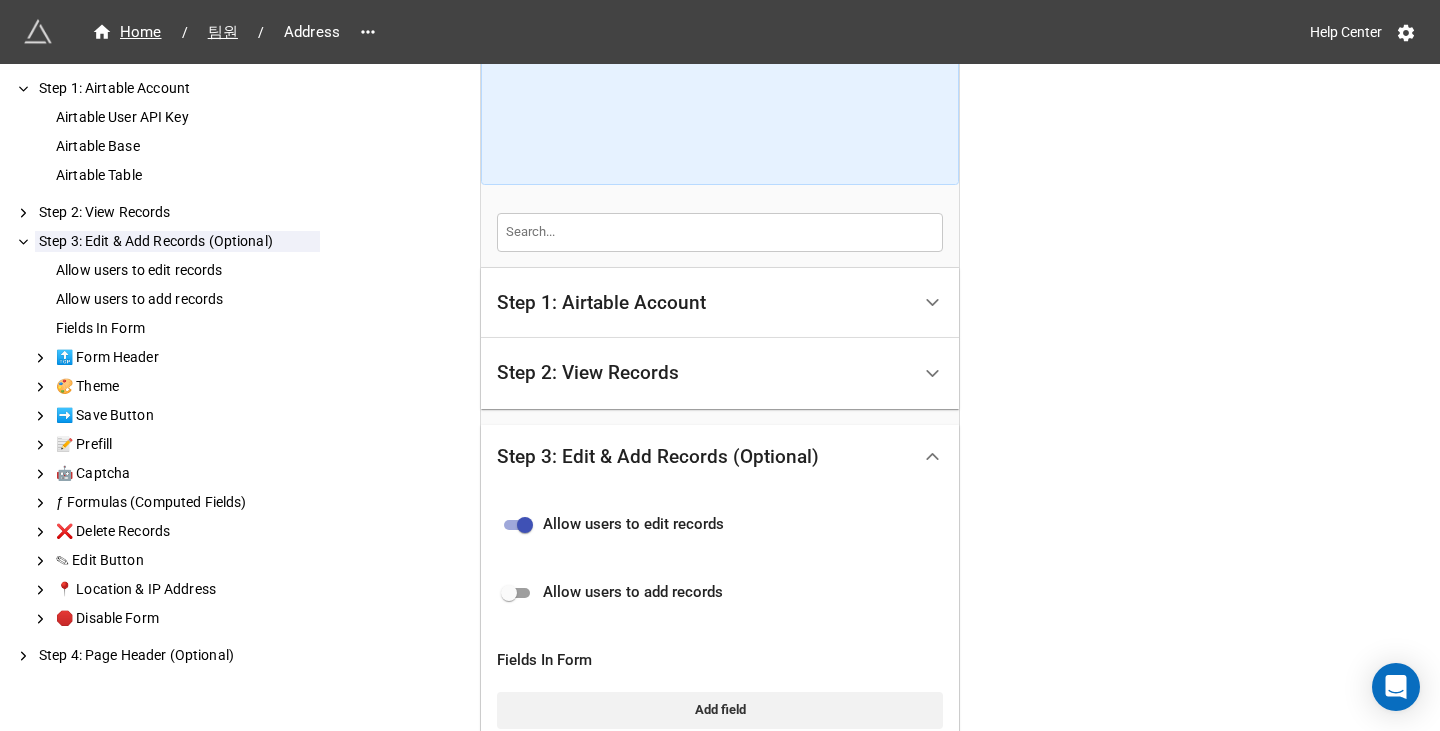 scroll, scrollTop: 0, scrollLeft: 0, axis: both 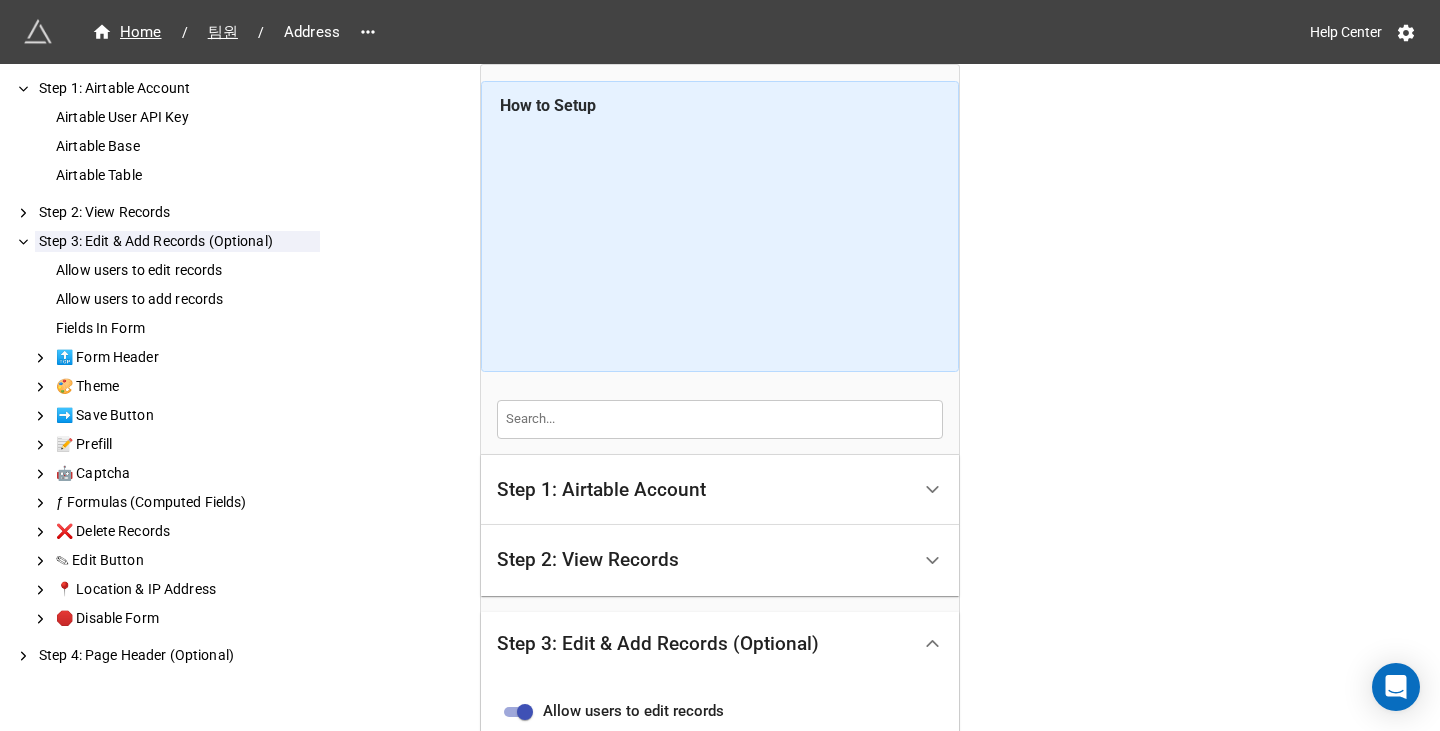click on "Step 2: View Records" at bounding box center (588, 560) 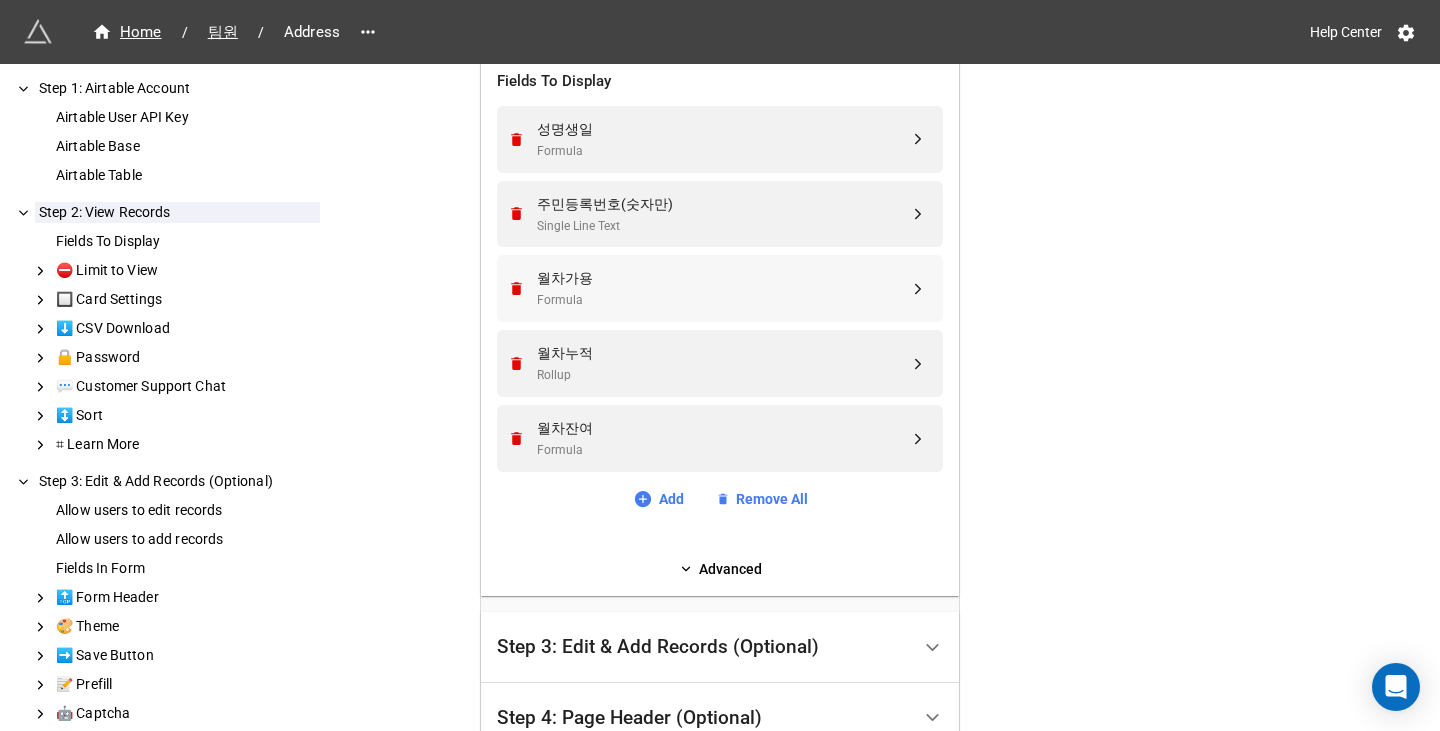 scroll, scrollTop: 400, scrollLeft: 0, axis: vertical 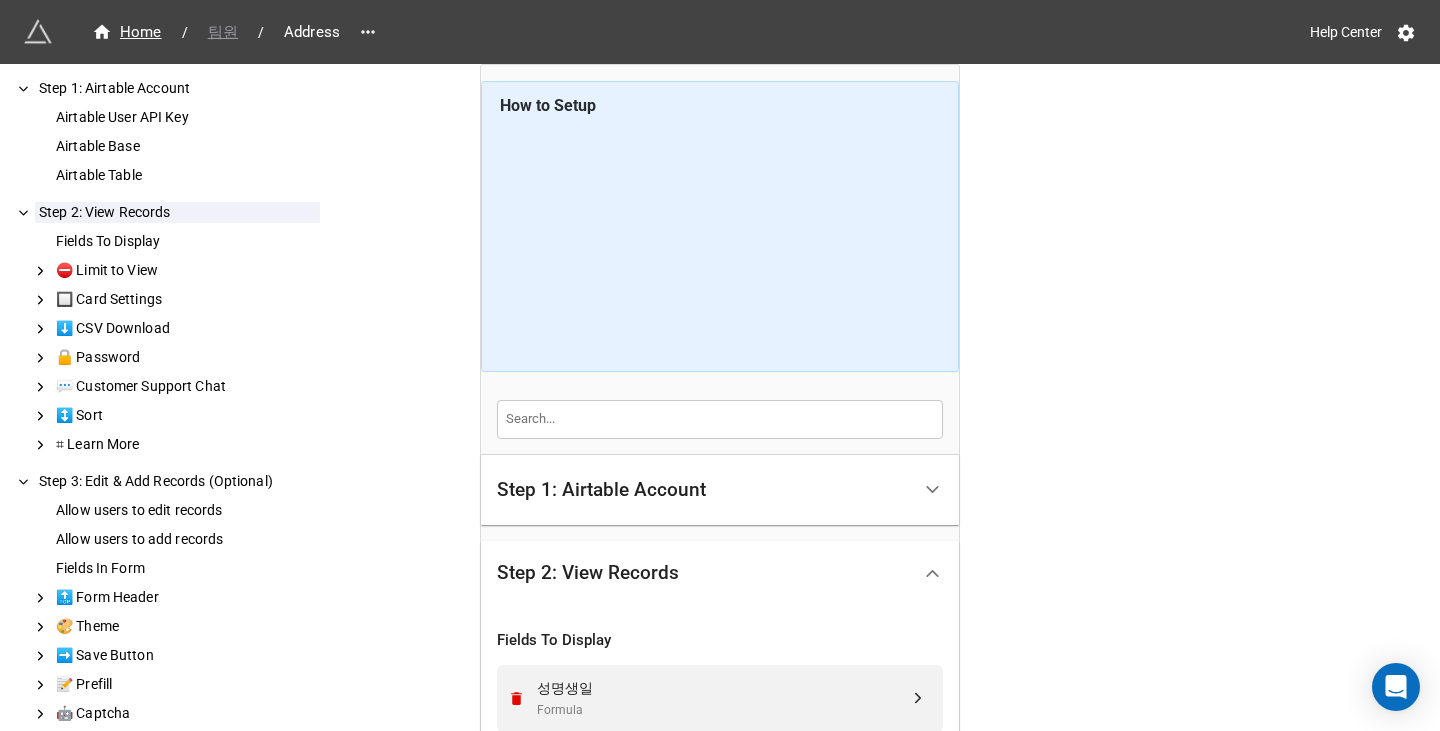 click on "팀원" at bounding box center (223, 32) 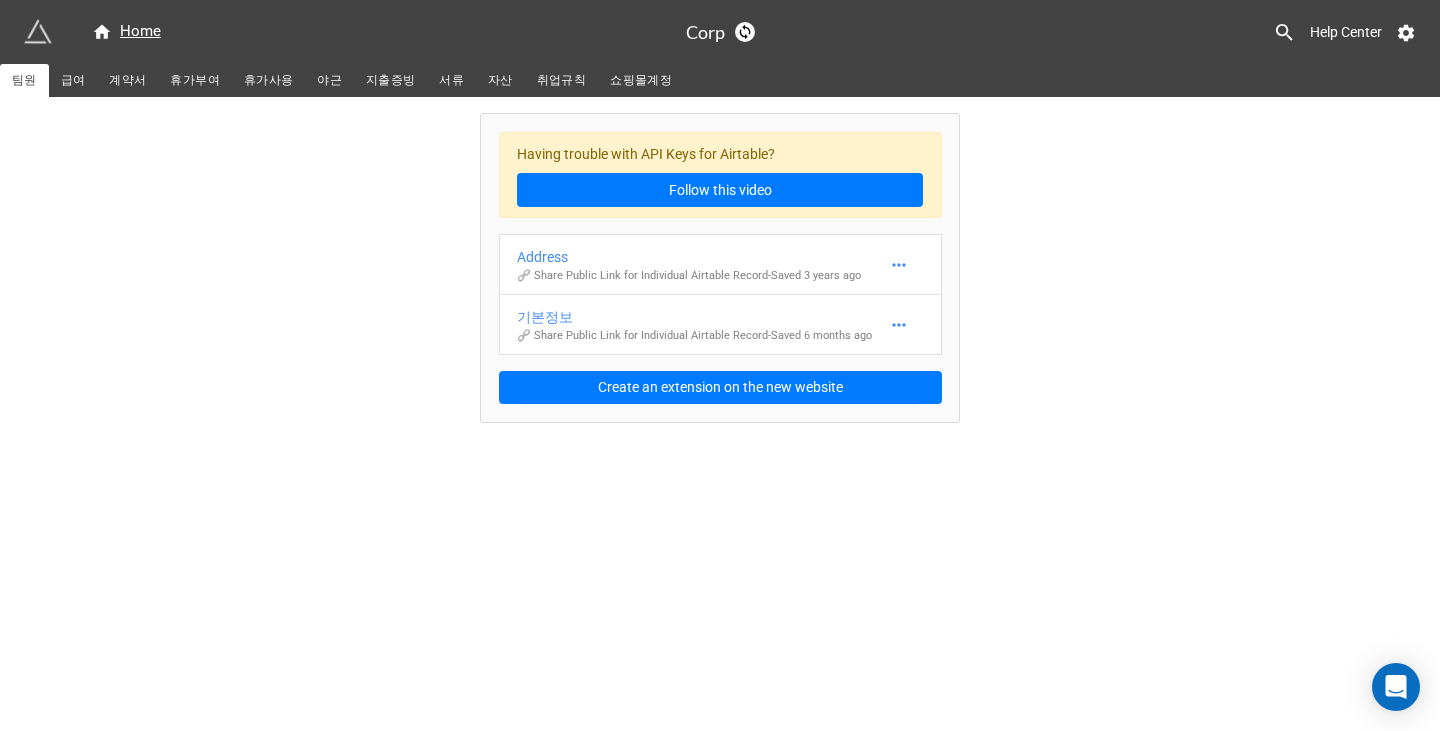 click on "휴가사용" at bounding box center [268, 80] 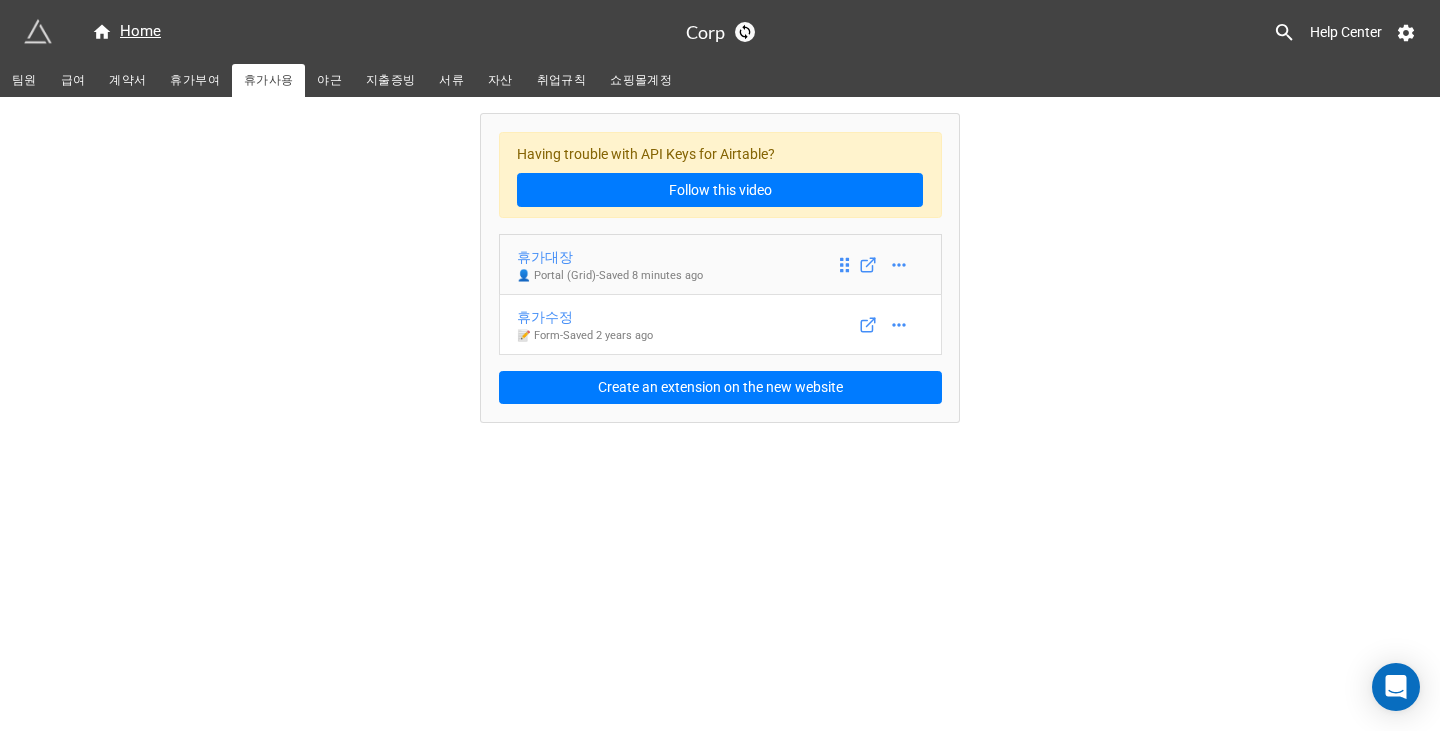 click on "휴가대장" at bounding box center [610, 257] 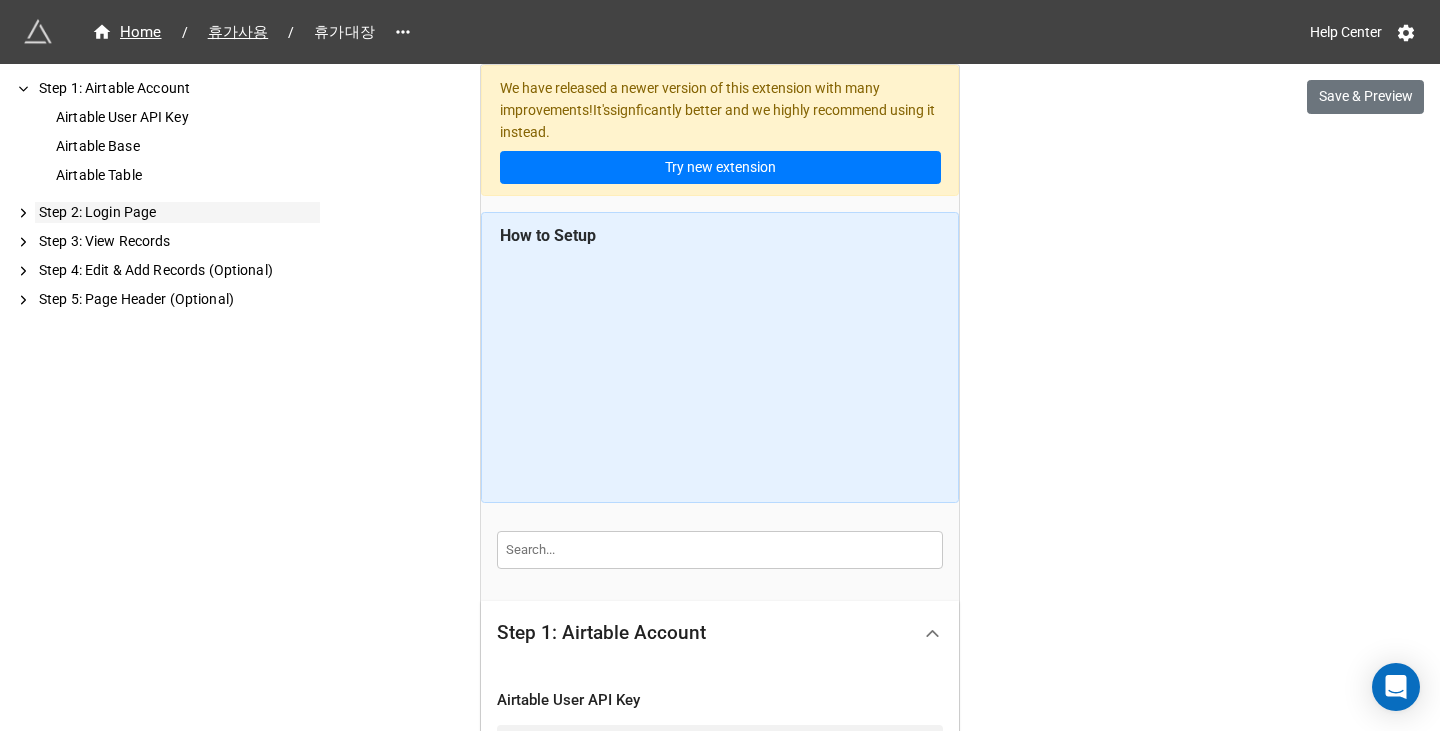 click on "Step 2: Login Page" at bounding box center [177, 212] 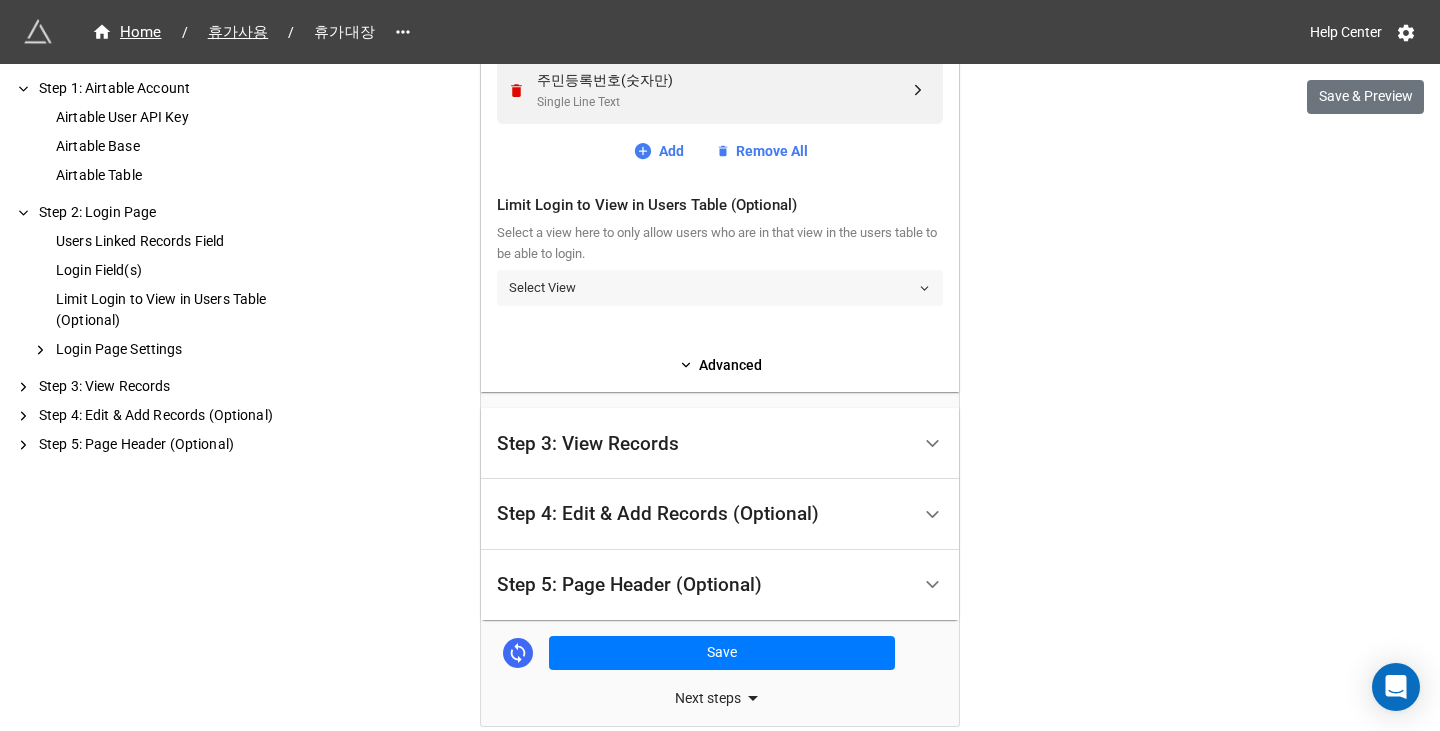 scroll, scrollTop: 1112, scrollLeft: 0, axis: vertical 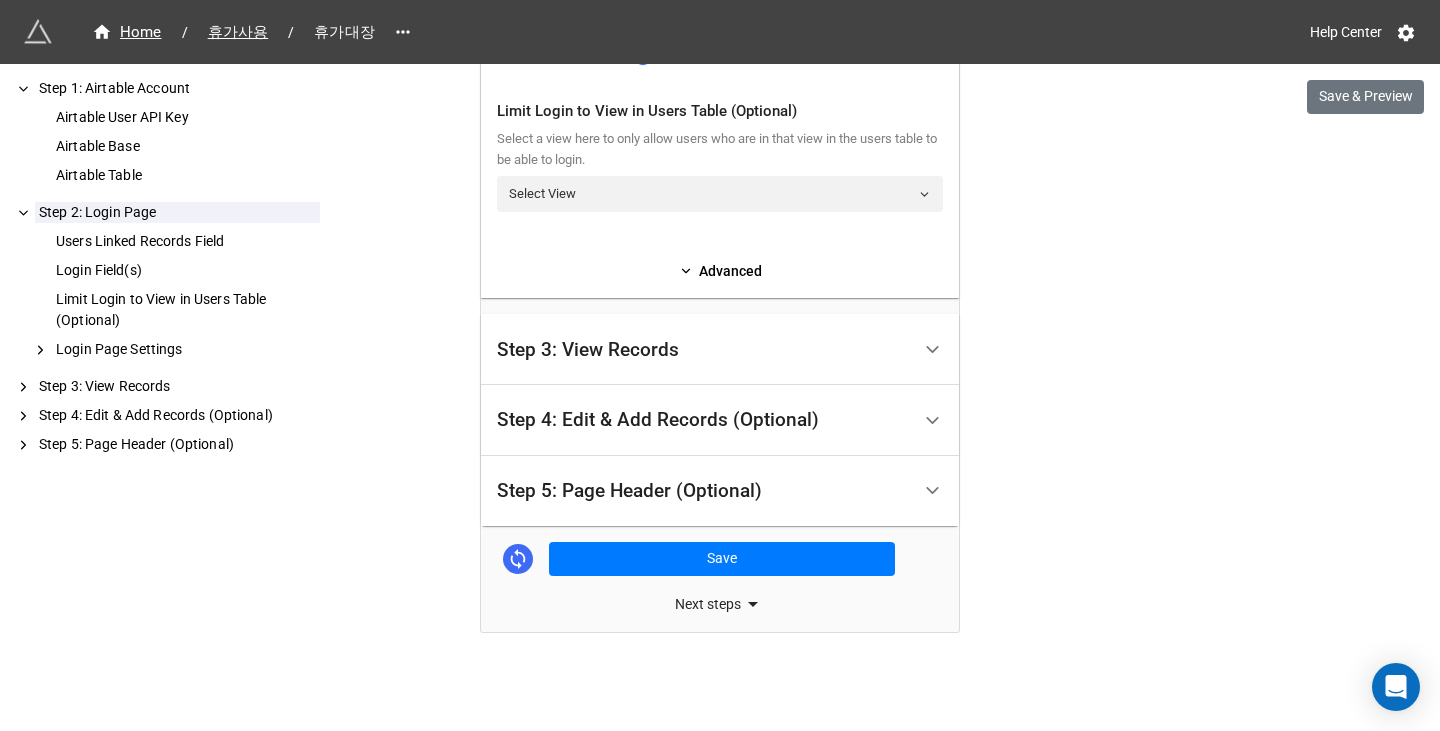 click on "Step 5: Page Header (Optional)" at bounding box center [629, 491] 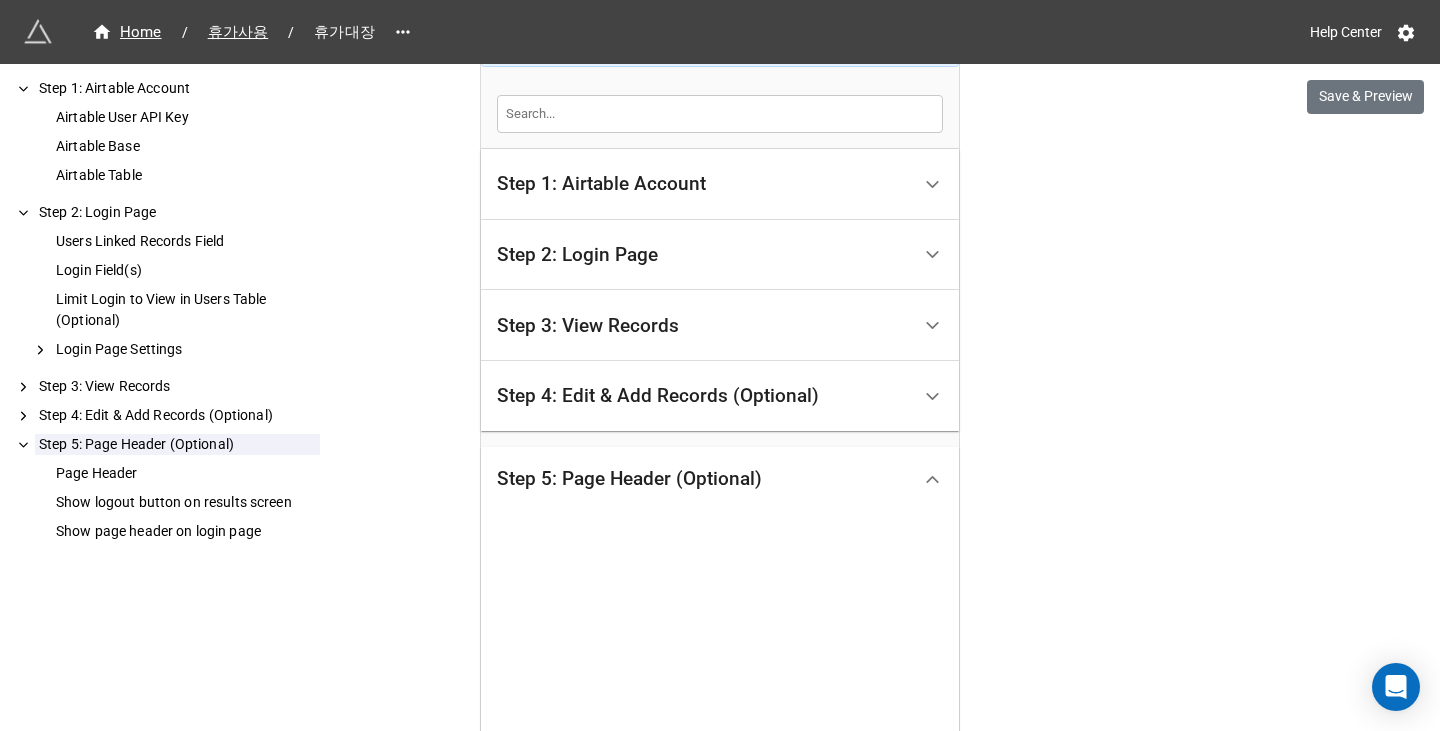 click on "Step 4: Edit & Add Records (Optional)" at bounding box center [658, 396] 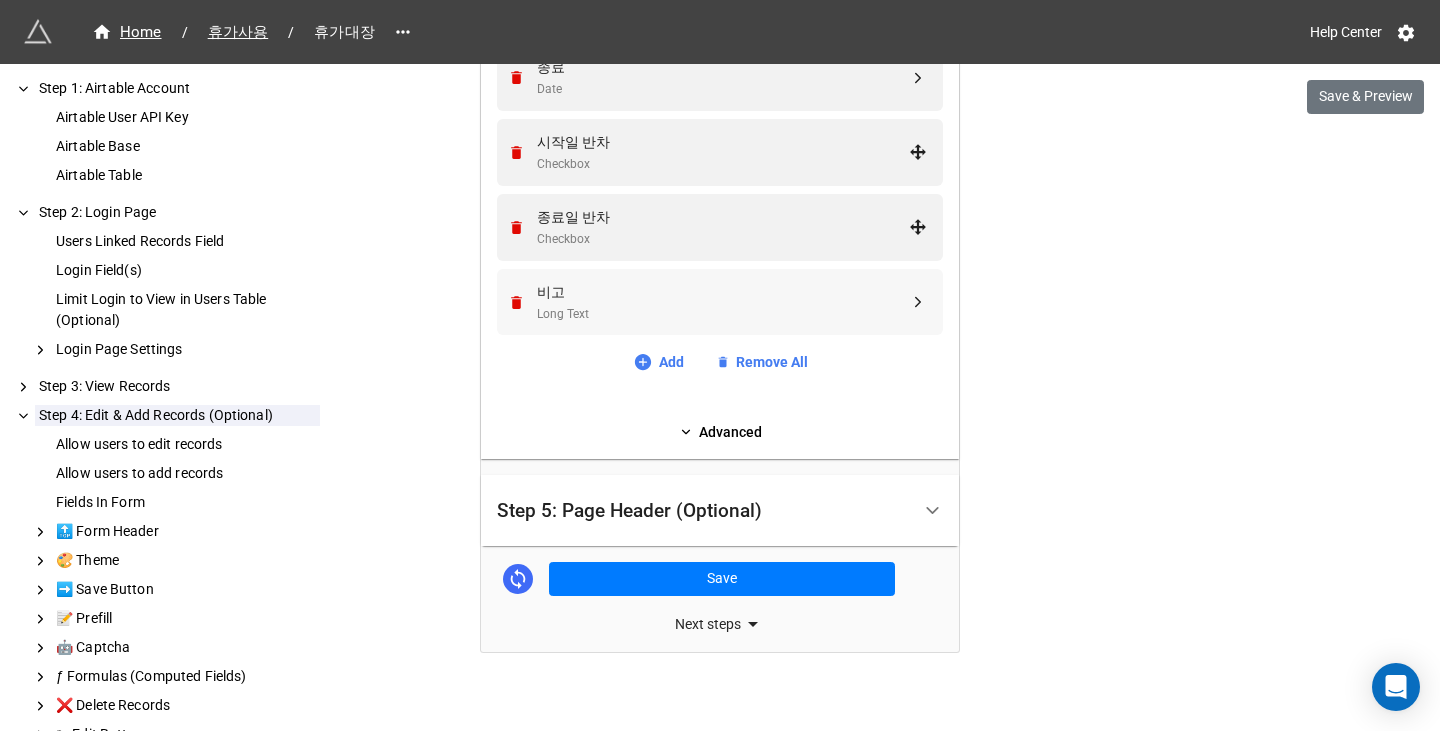 scroll, scrollTop: 1197, scrollLeft: 0, axis: vertical 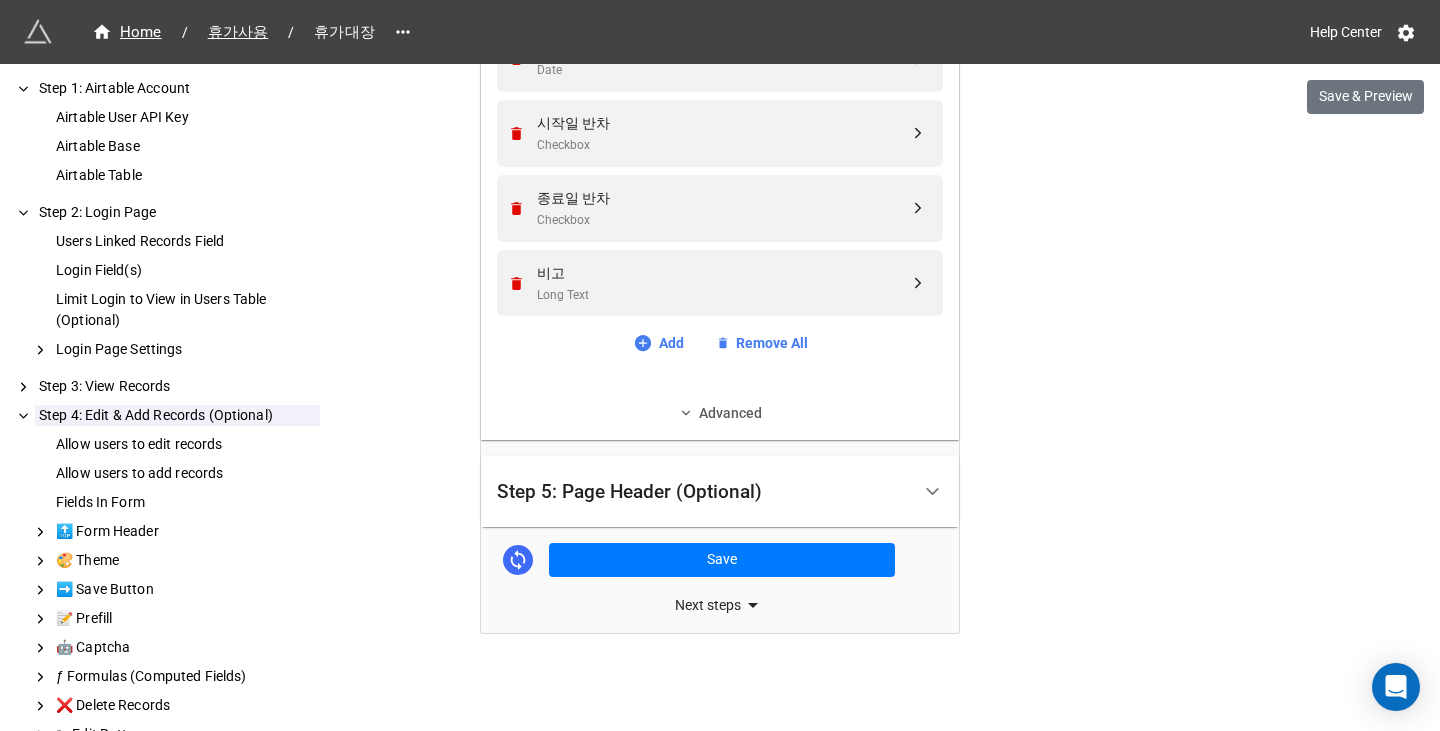 click on "Advanced" at bounding box center [720, 413] 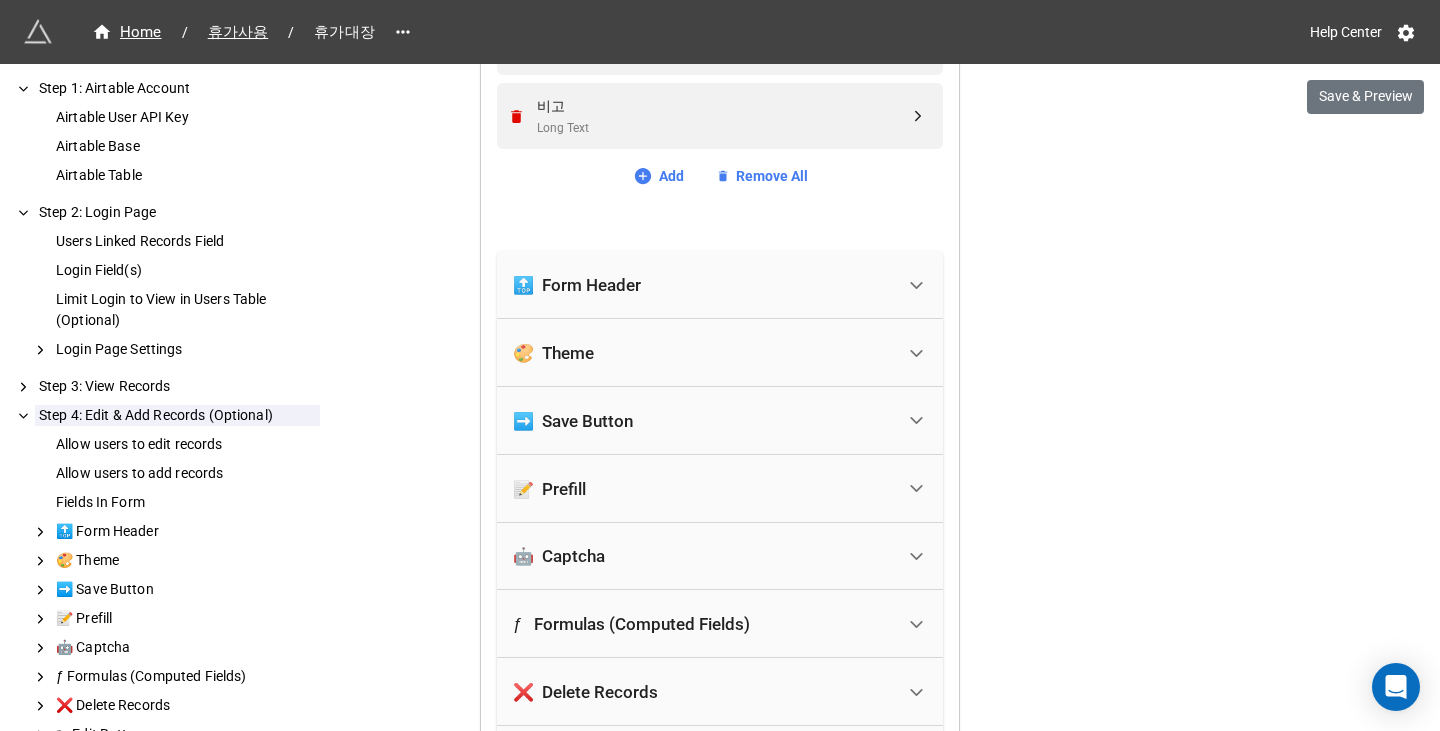 scroll, scrollTop: 1337, scrollLeft: 0, axis: vertical 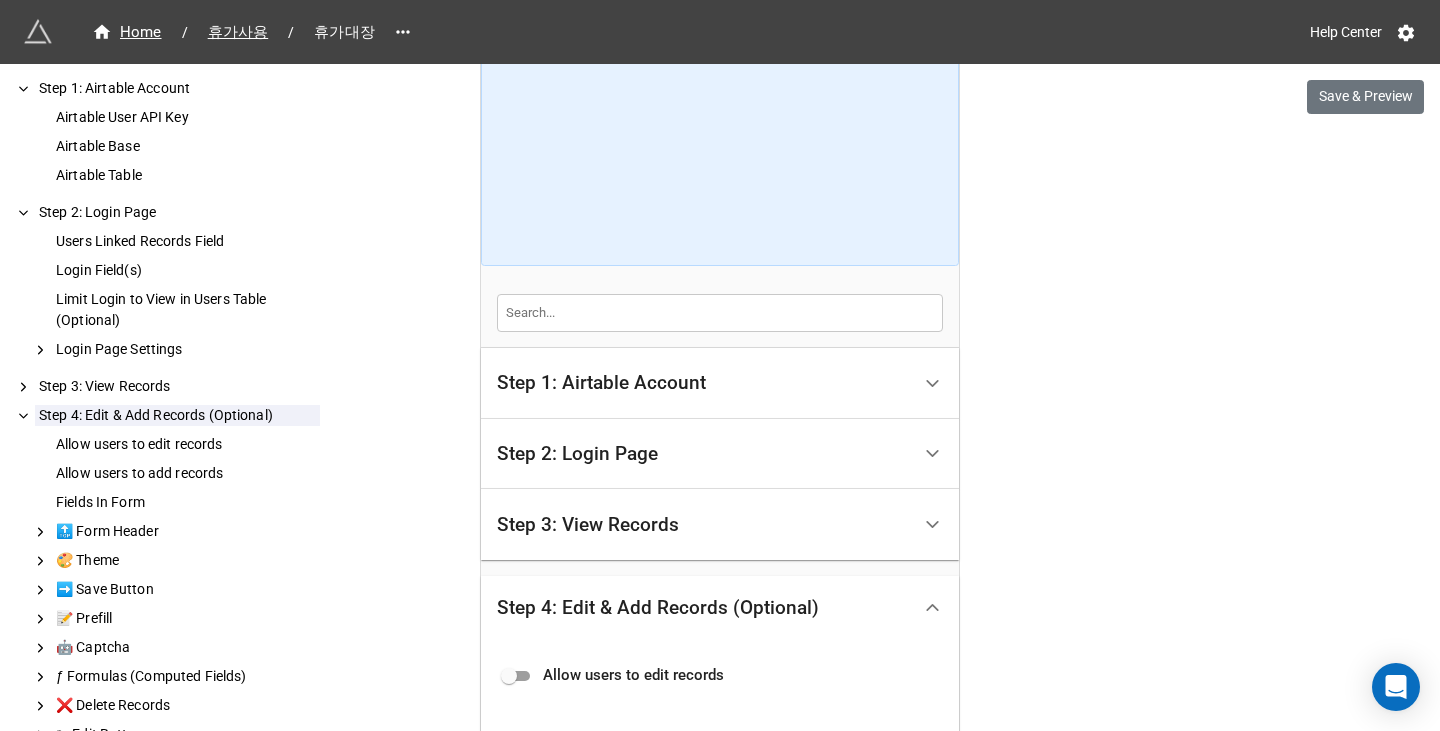 click on "Step 3: View Records" at bounding box center [703, 524] 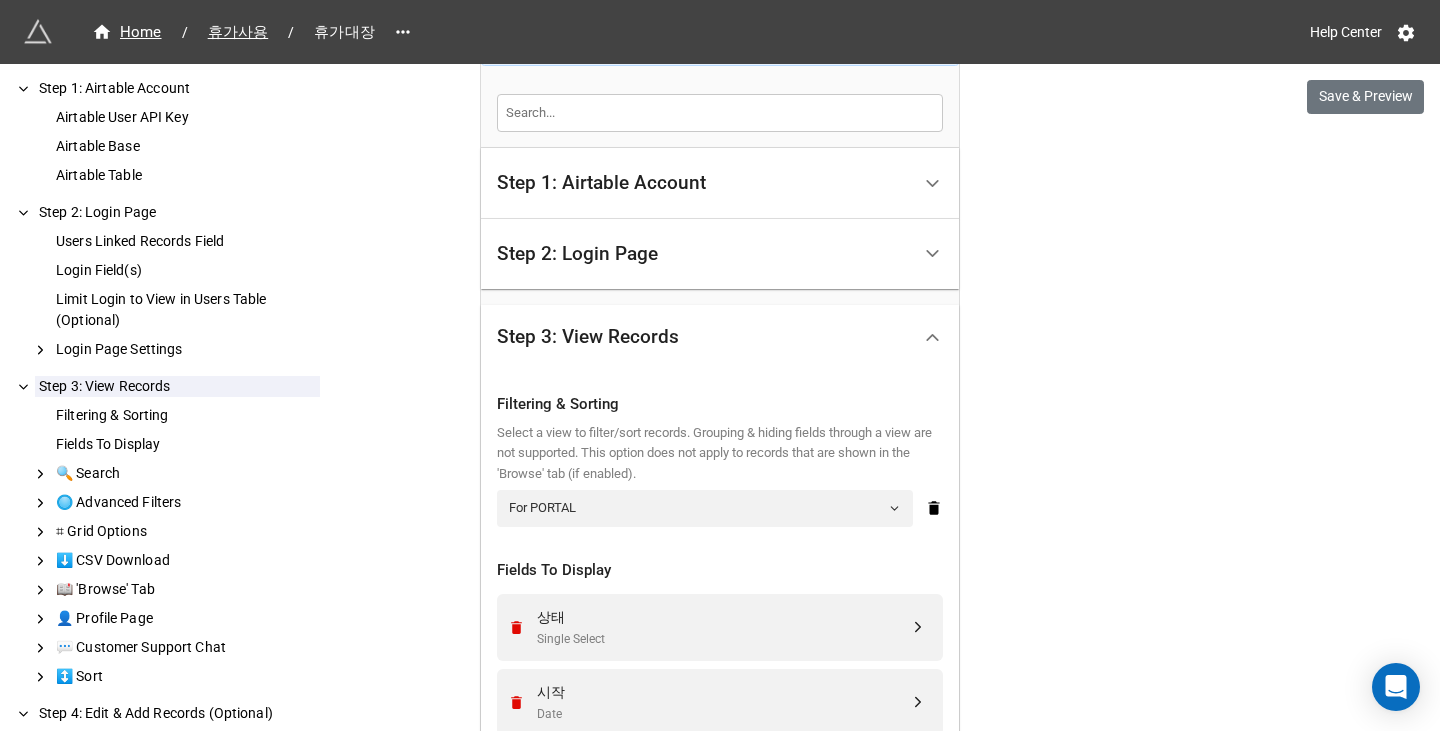 scroll, scrollTop: 237, scrollLeft: 0, axis: vertical 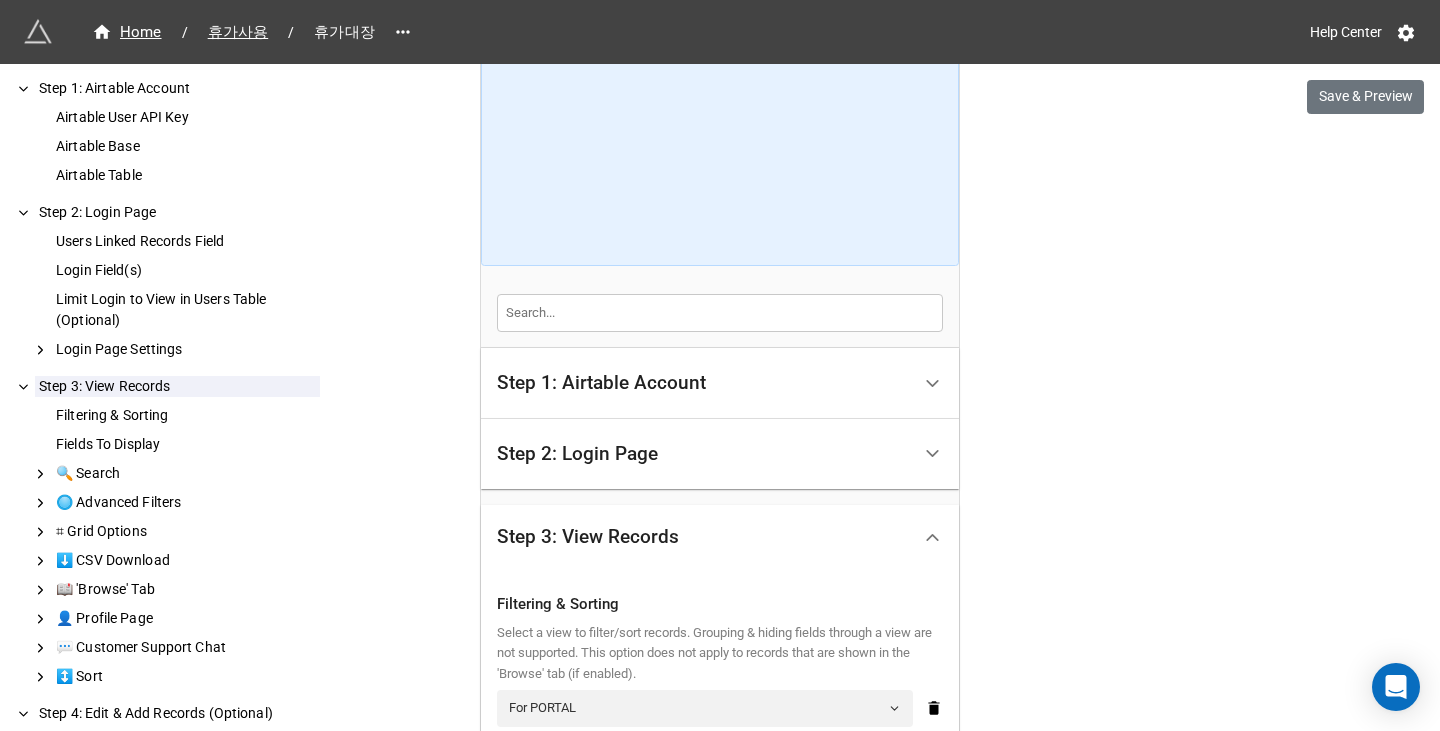 click on "Step 2: Login Page" at bounding box center [703, 454] 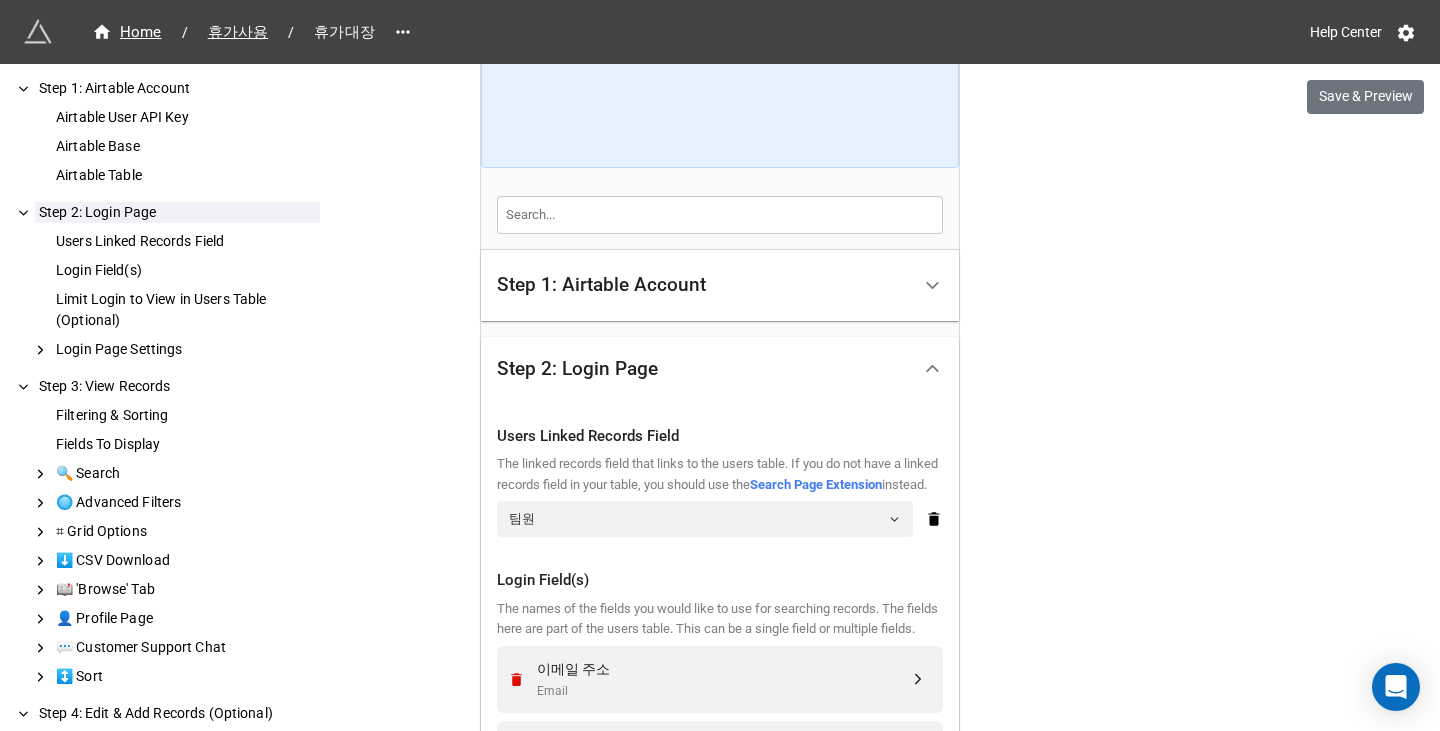 scroll, scrollTop: 137, scrollLeft: 0, axis: vertical 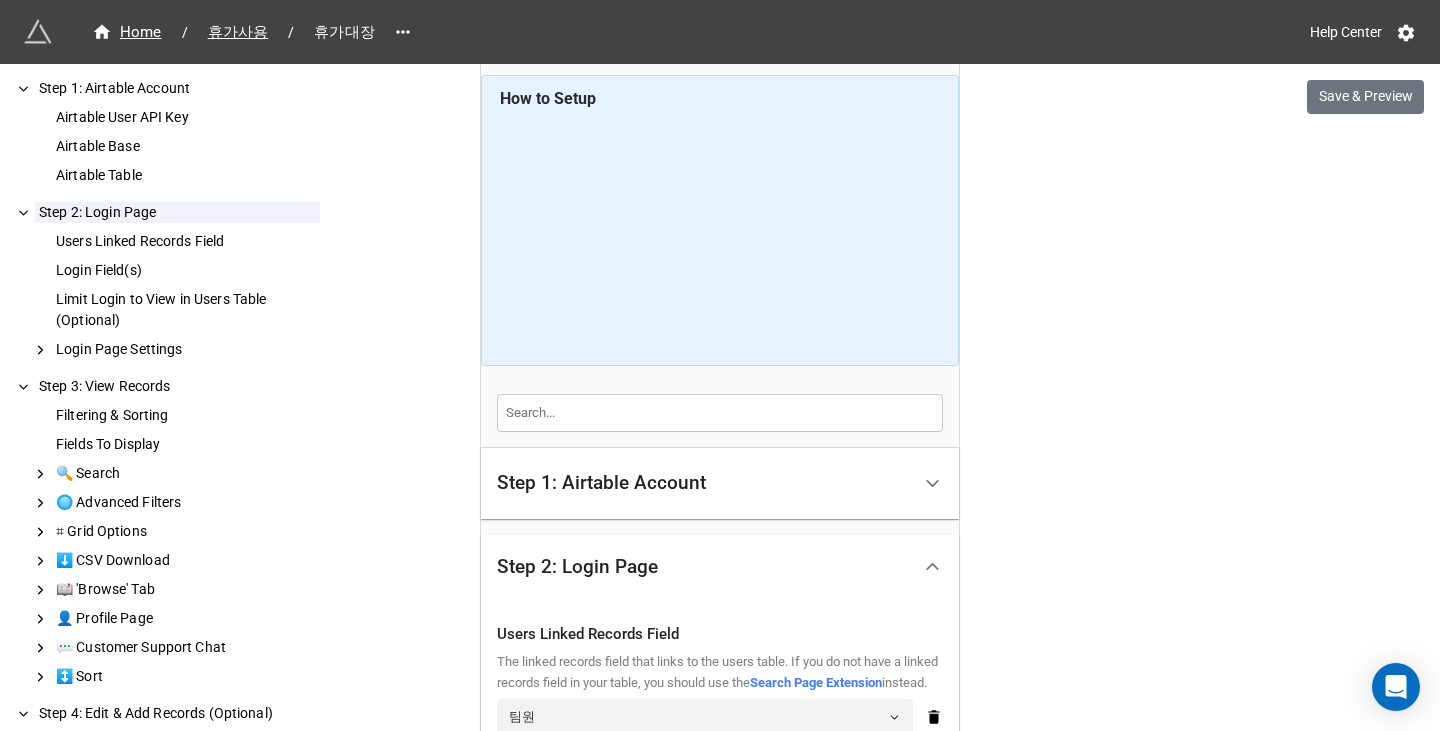 click on "Step 1: Airtable Account" at bounding box center (703, 483) 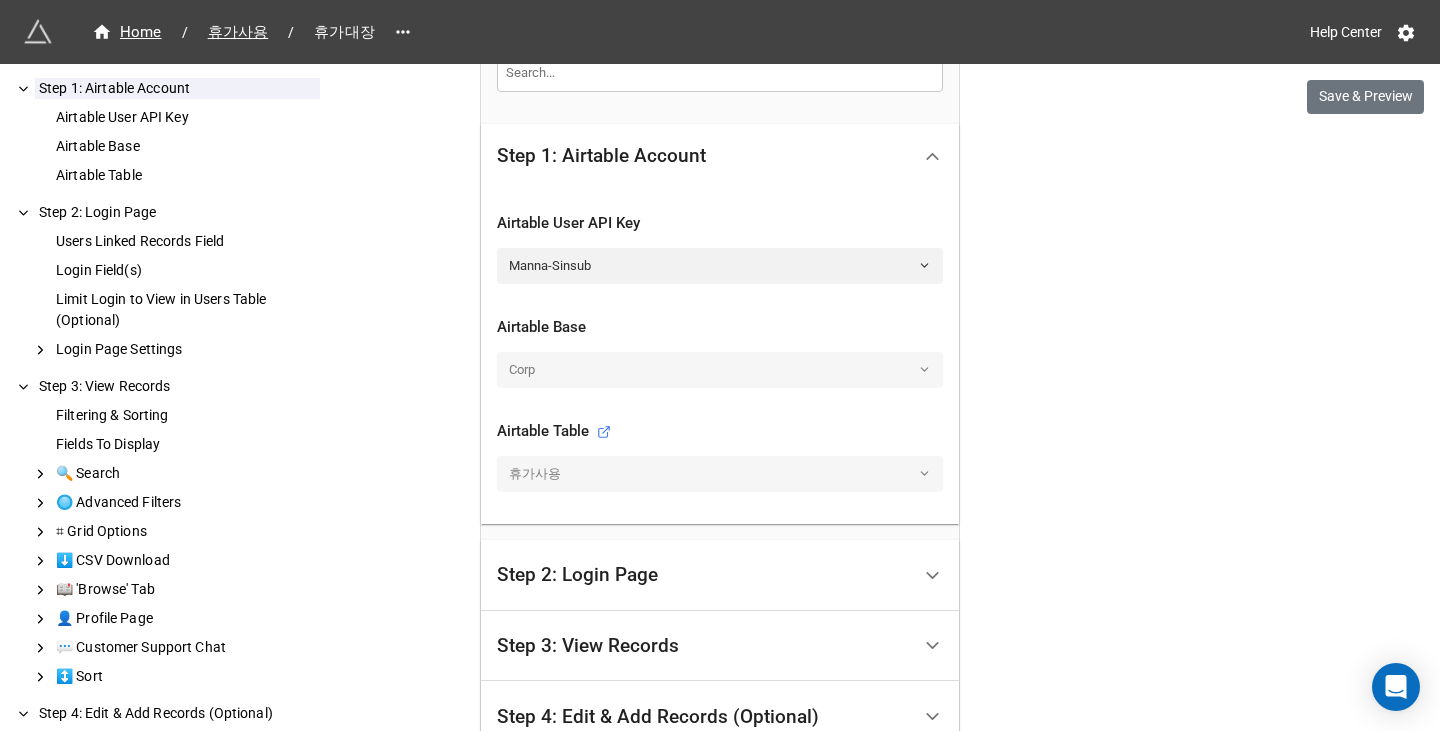 scroll, scrollTop: 337, scrollLeft: 0, axis: vertical 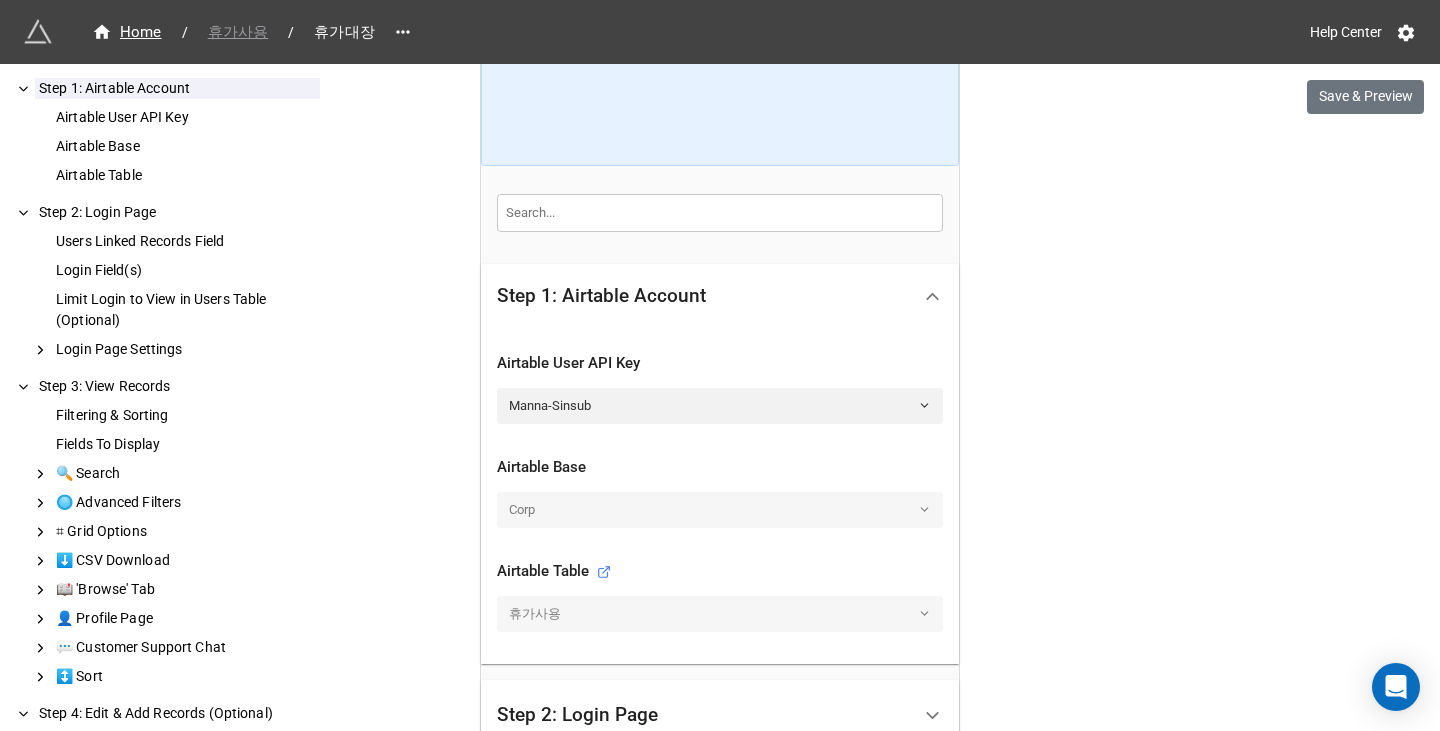 click on "휴가사용" at bounding box center [238, 32] 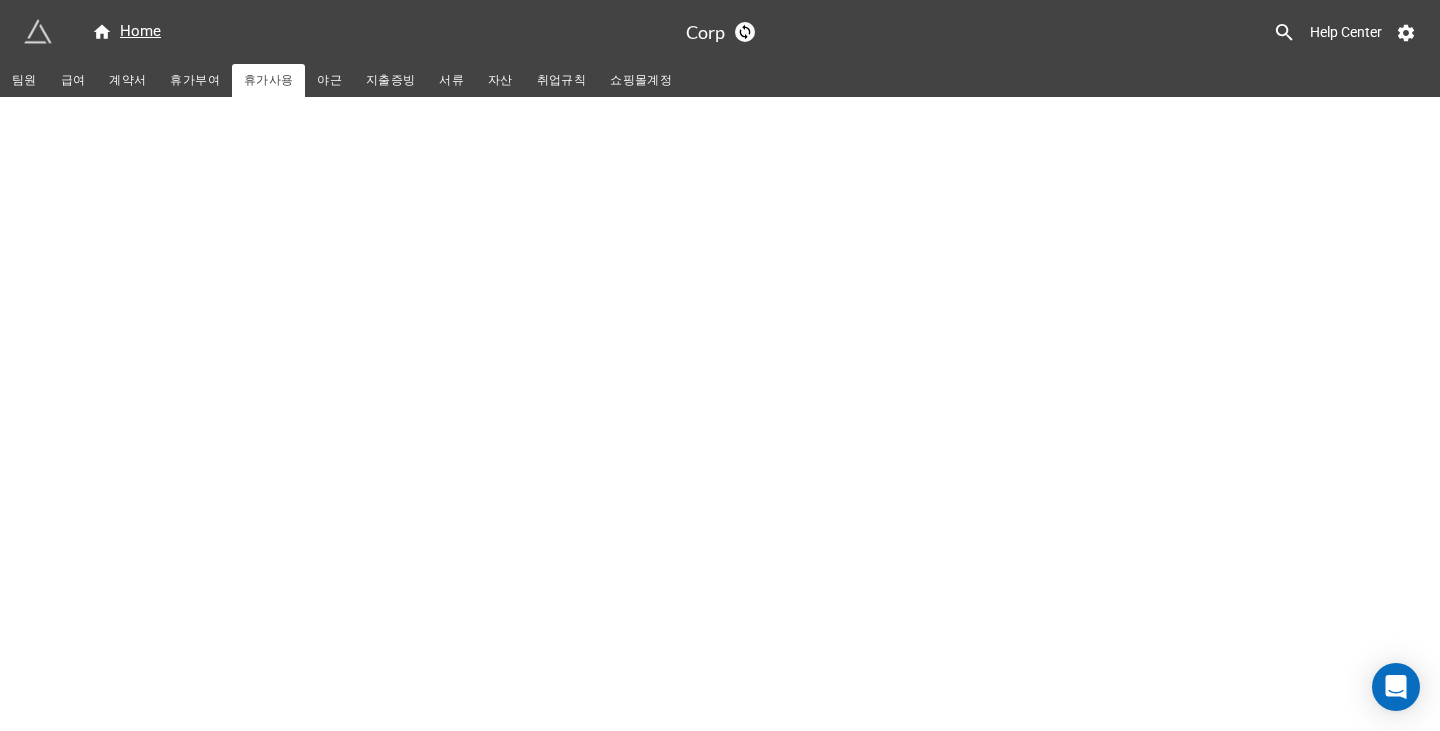 scroll, scrollTop: 0, scrollLeft: 0, axis: both 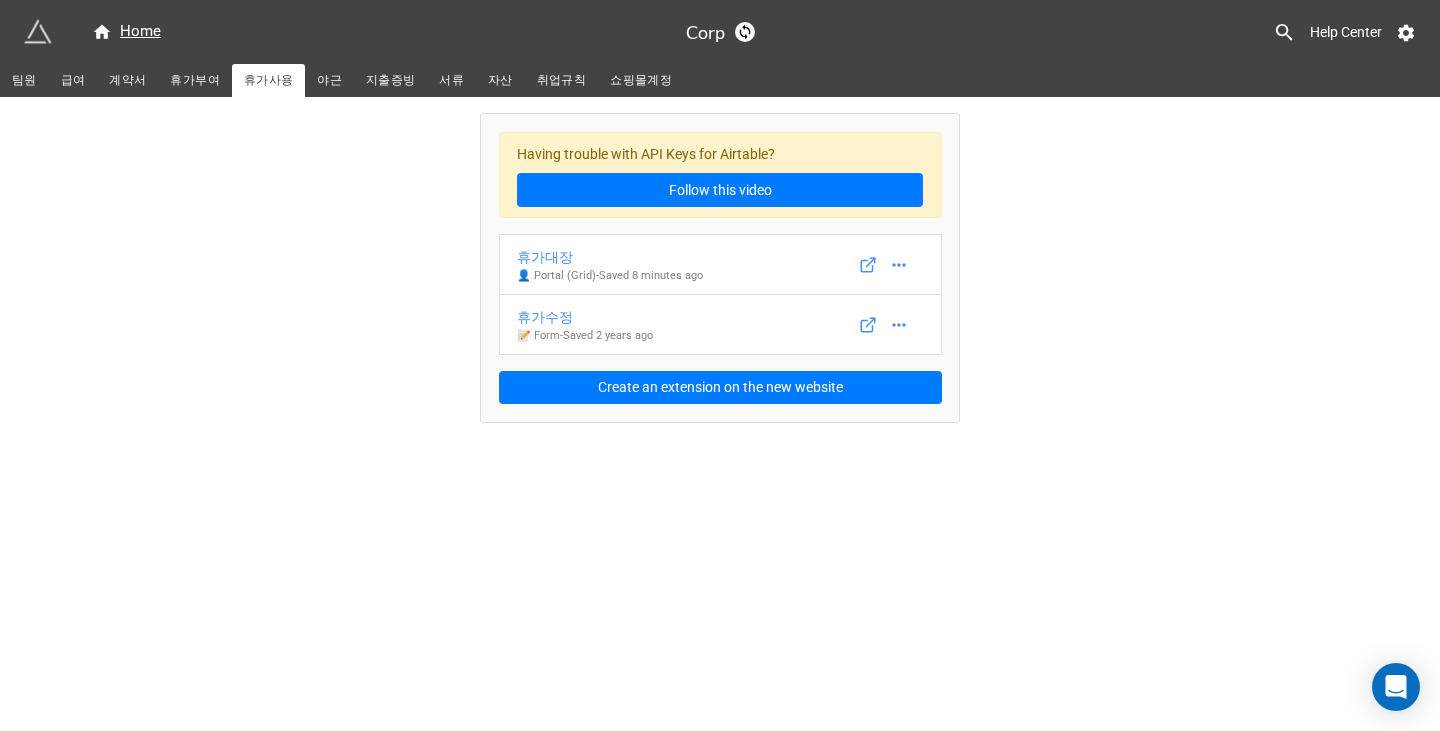 click on "야근" at bounding box center (329, 80) 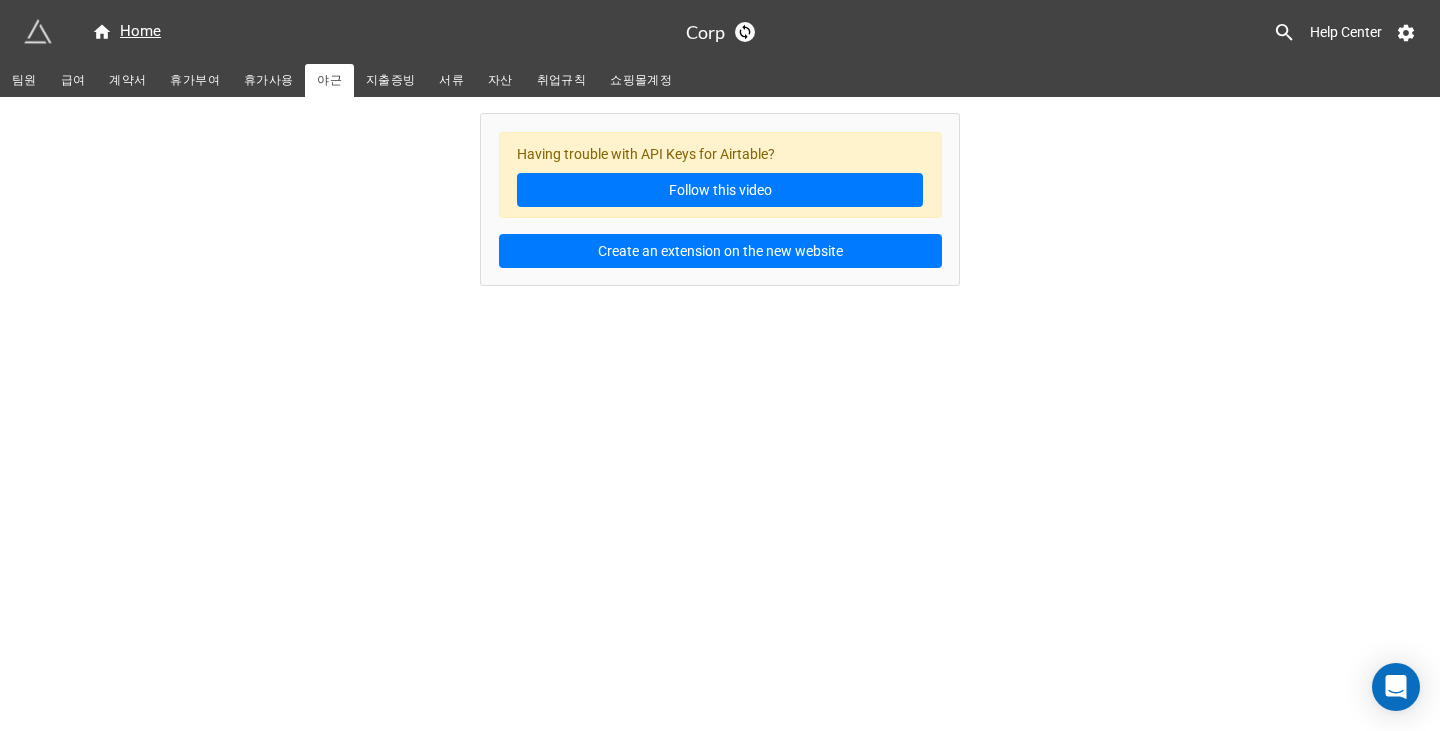 click on "지출증빙" at bounding box center [390, 80] 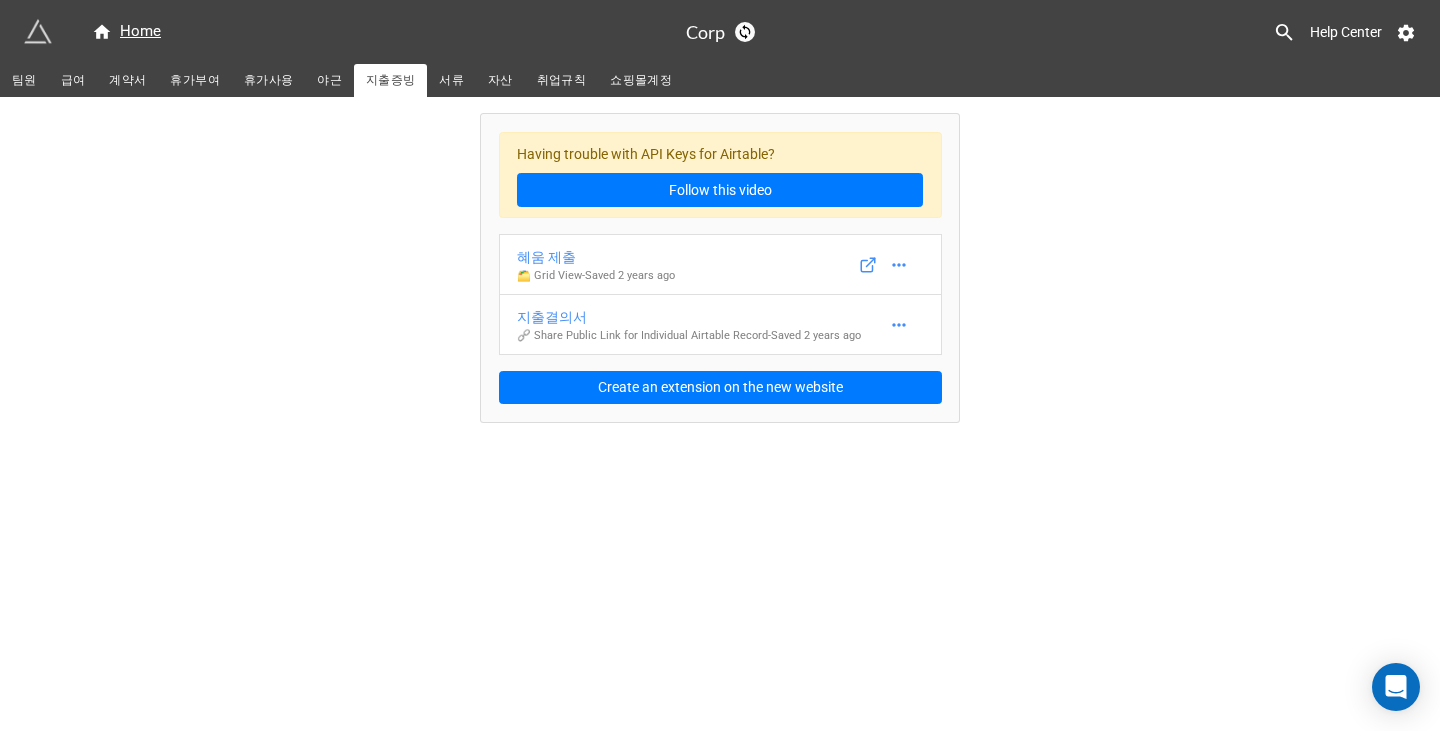 click on "서류" at bounding box center [451, 80] 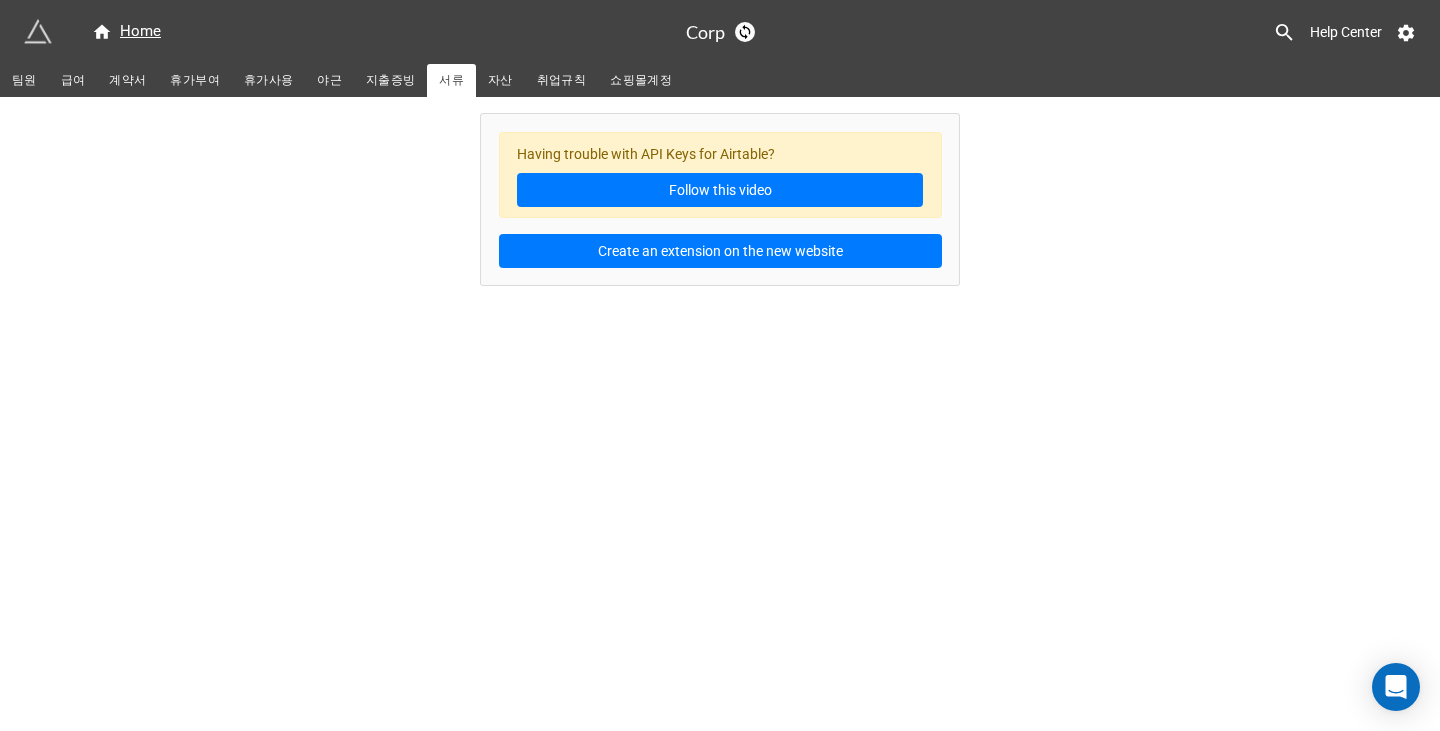 click on "자산" at bounding box center (500, 80) 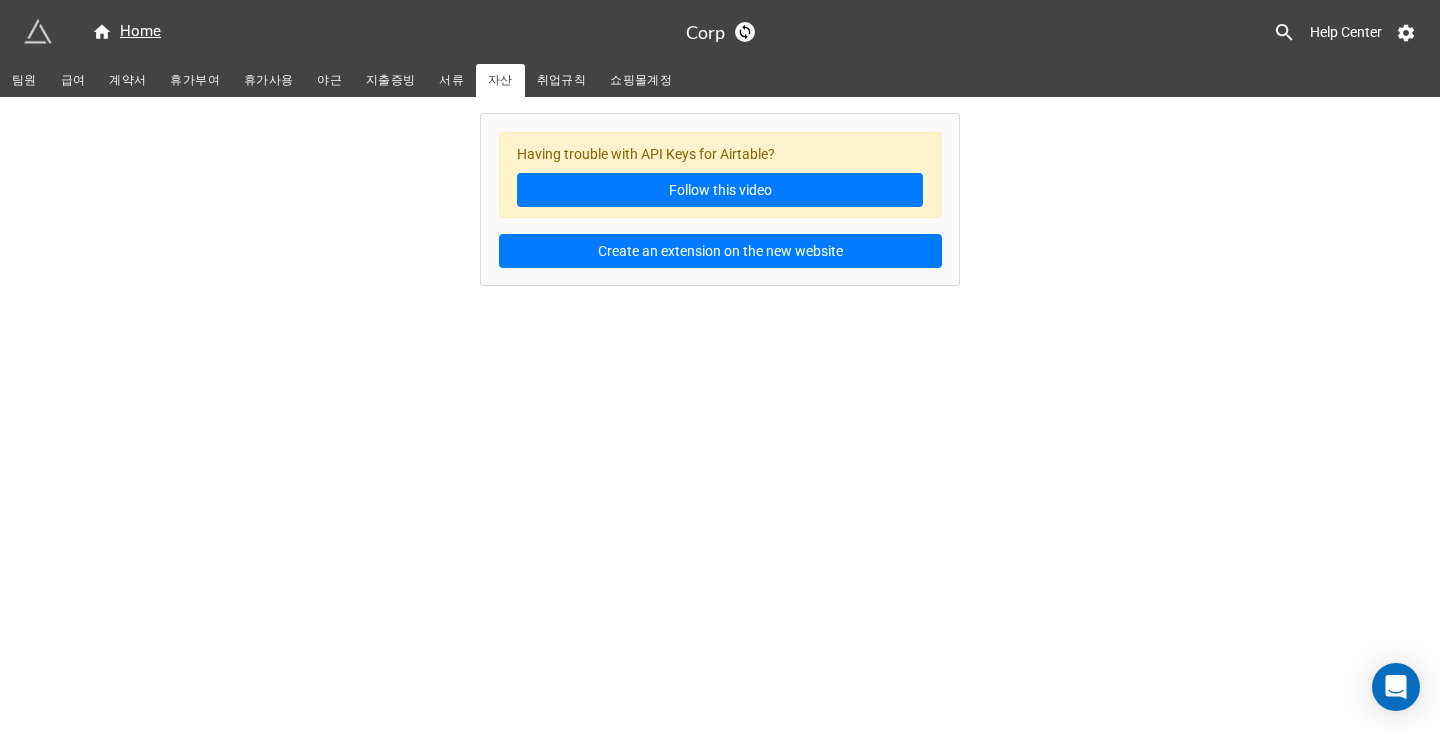click on "급여" at bounding box center [73, 80] 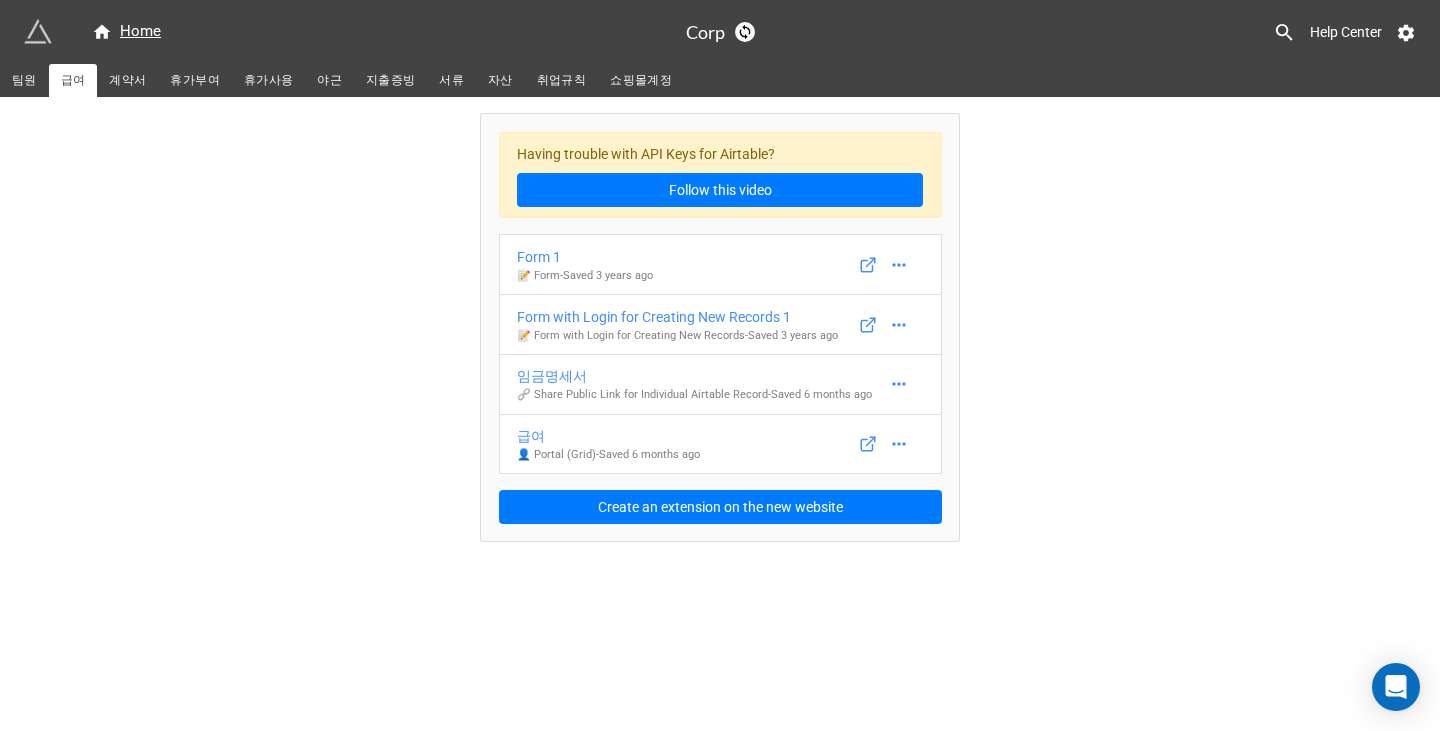 click on "팀원" at bounding box center [24, 80] 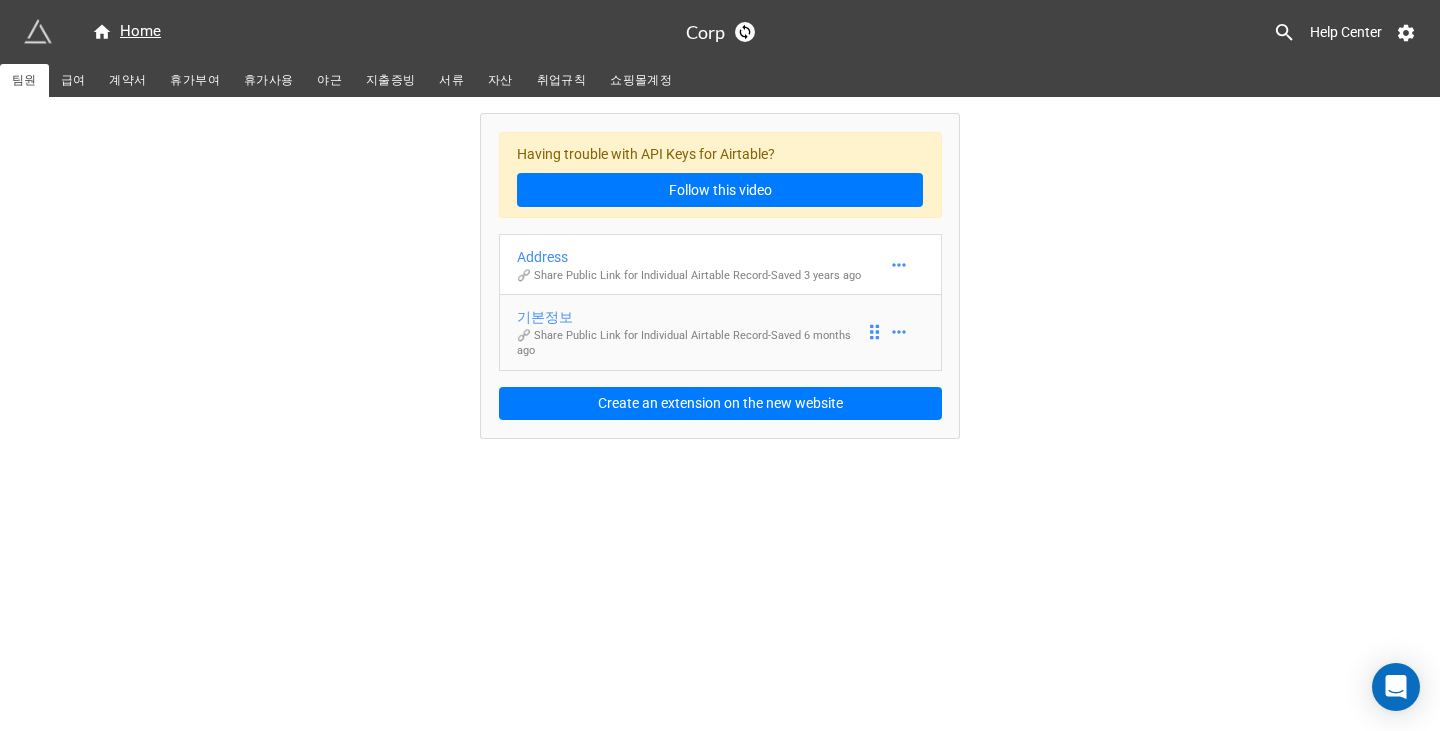 click on "🔗 Share Public Link for Individual Airtable Record  -  Saved 6 months ago" at bounding box center [691, 343] 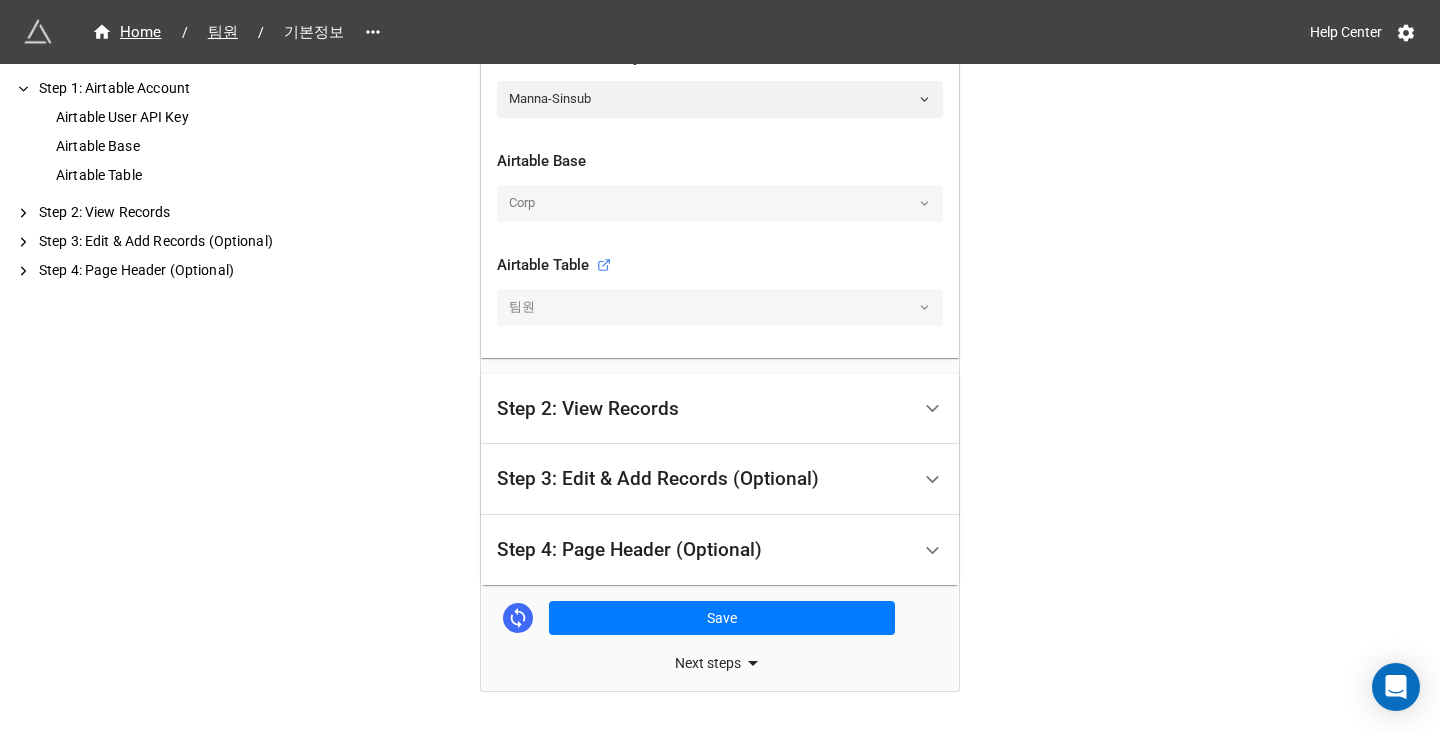 click on "Step 3: Edit & Add Records (Optional)" at bounding box center (703, 479) 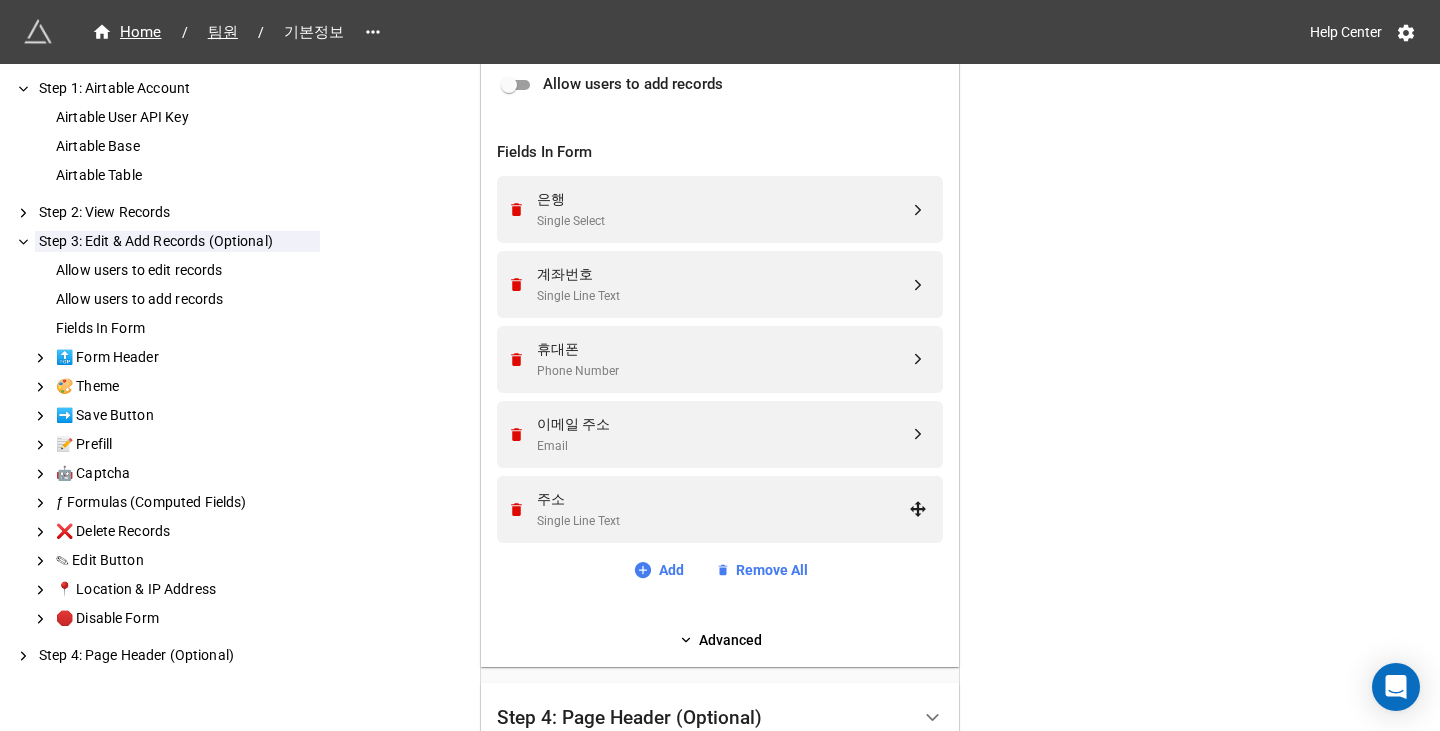 scroll, scrollTop: 521, scrollLeft: 0, axis: vertical 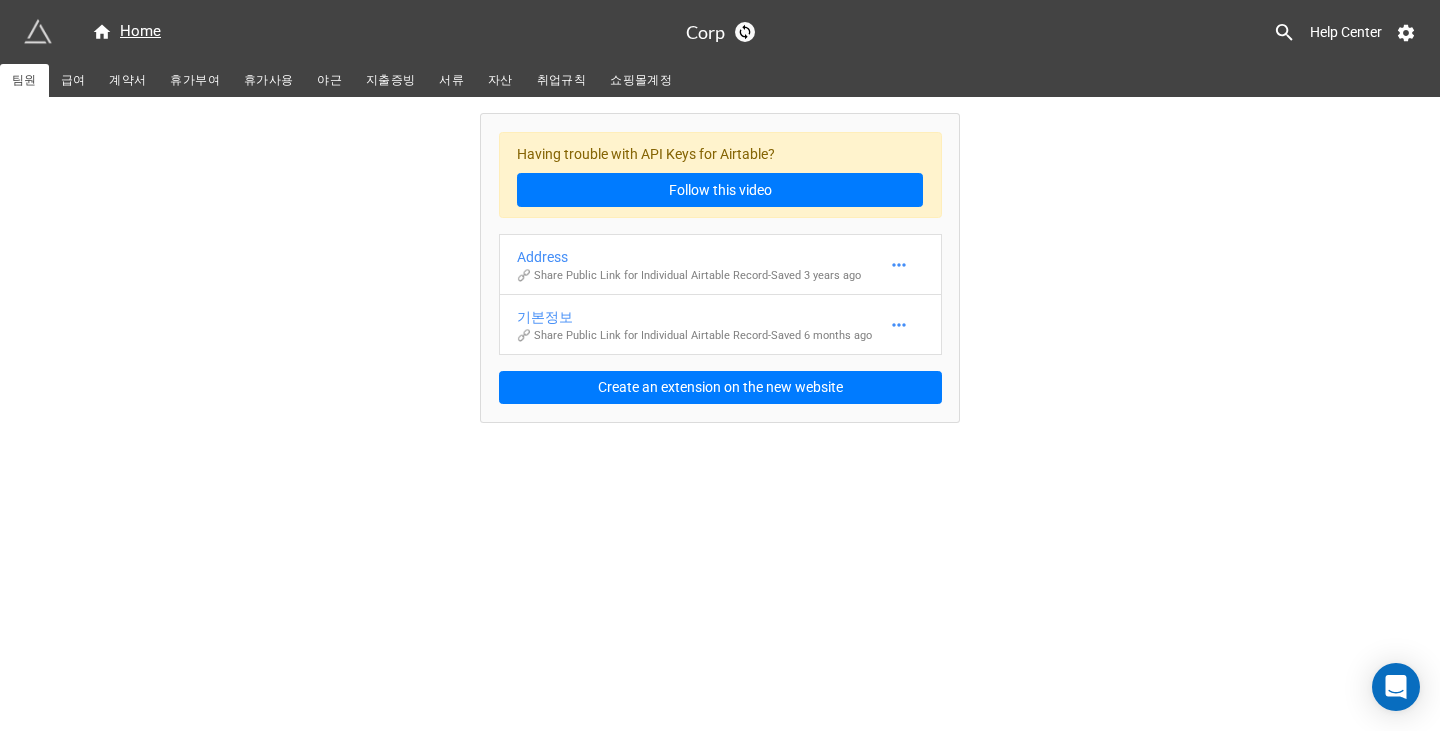 click on "급여" at bounding box center [73, 80] 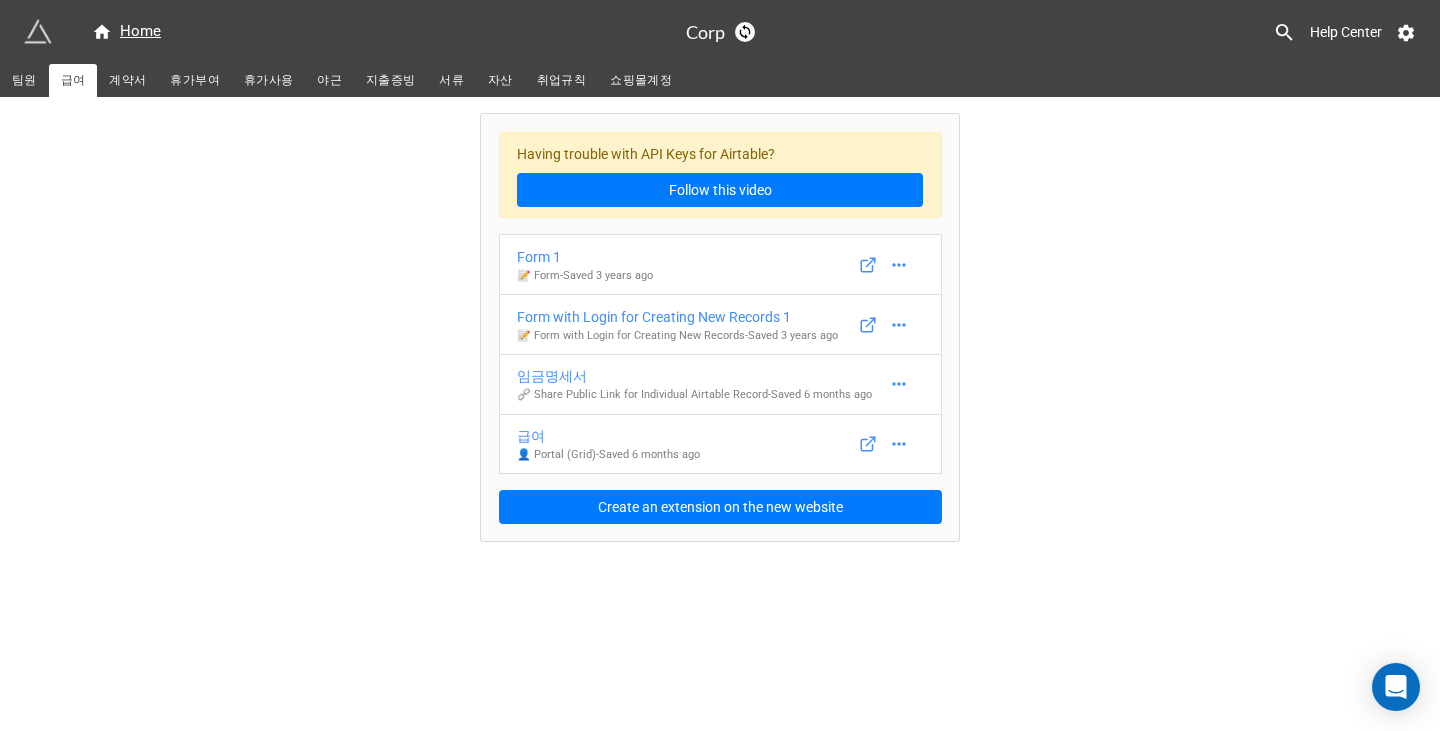 click on "팀원" at bounding box center [24, 80] 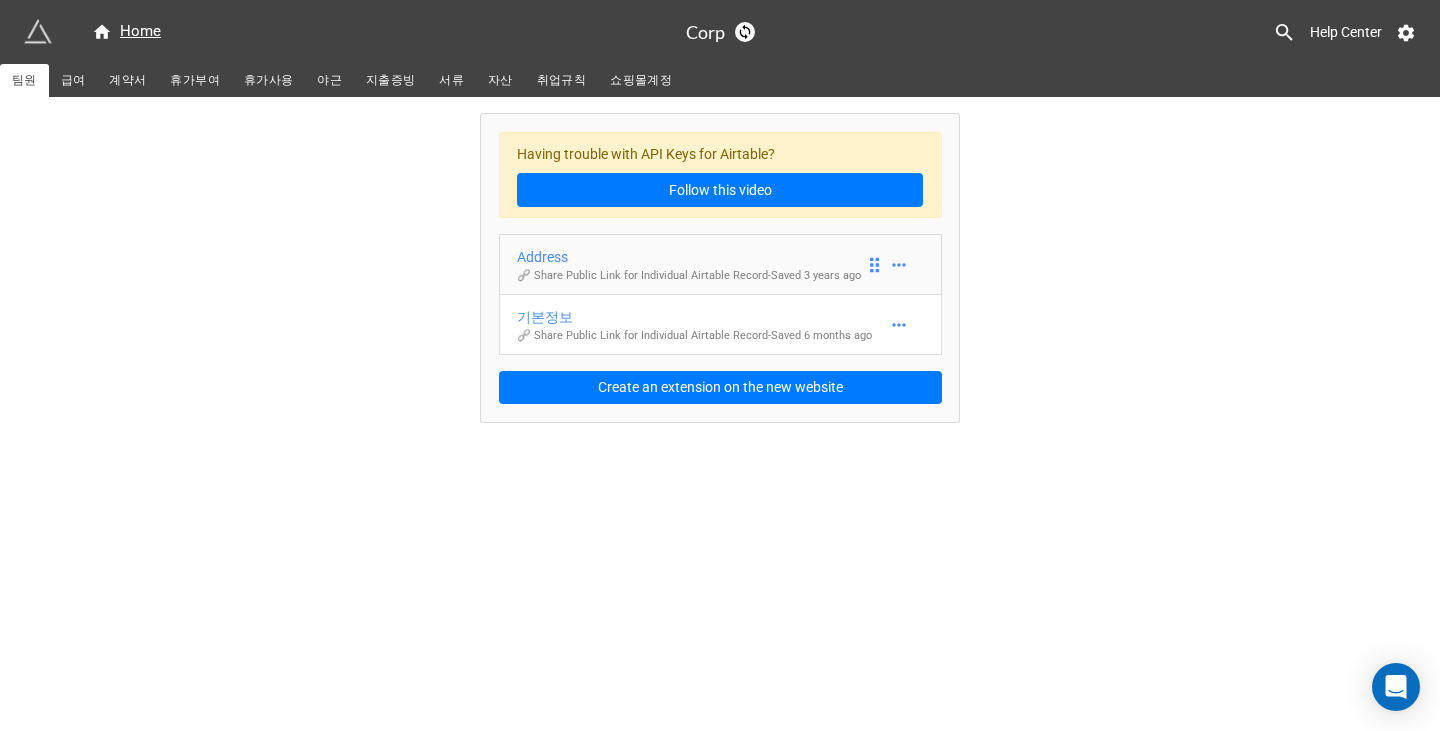 click on "Address" at bounding box center (689, 257) 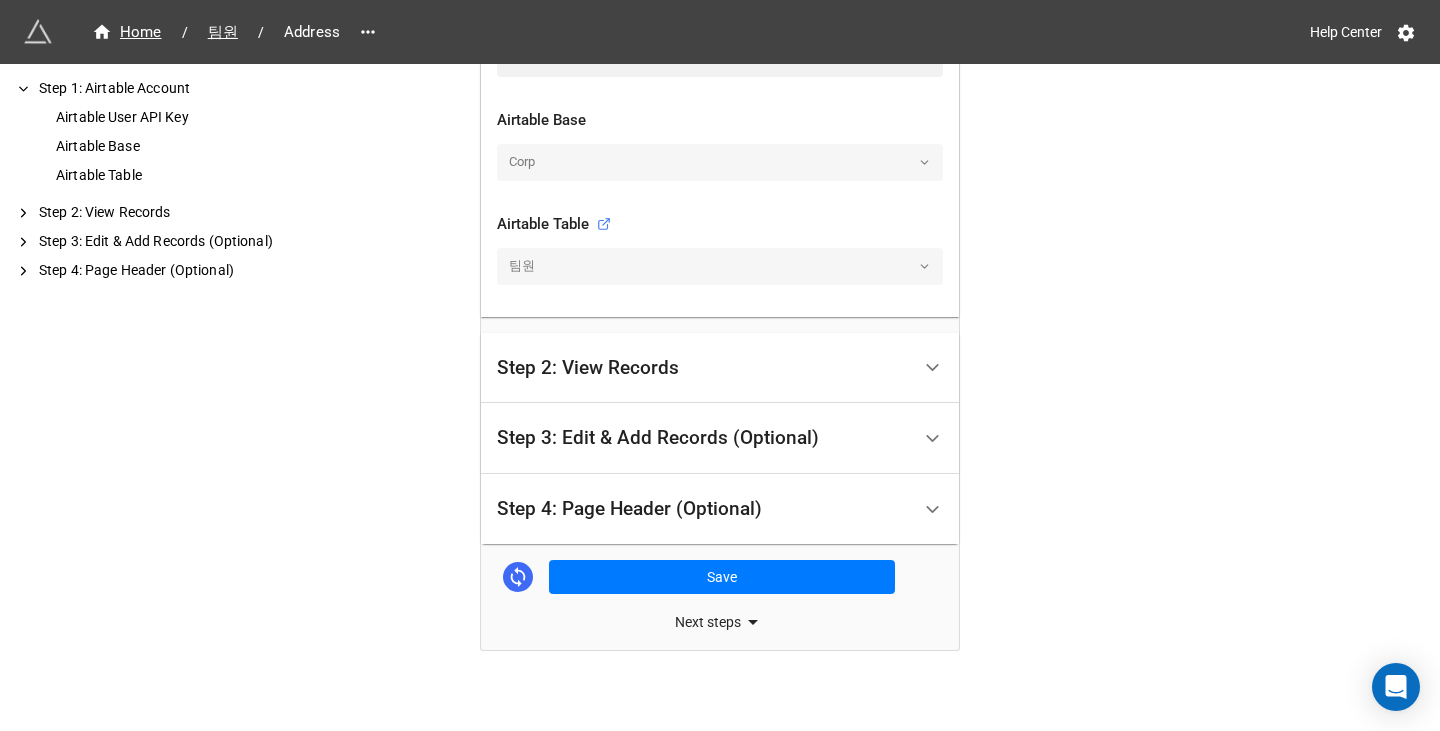 scroll, scrollTop: 571, scrollLeft: 0, axis: vertical 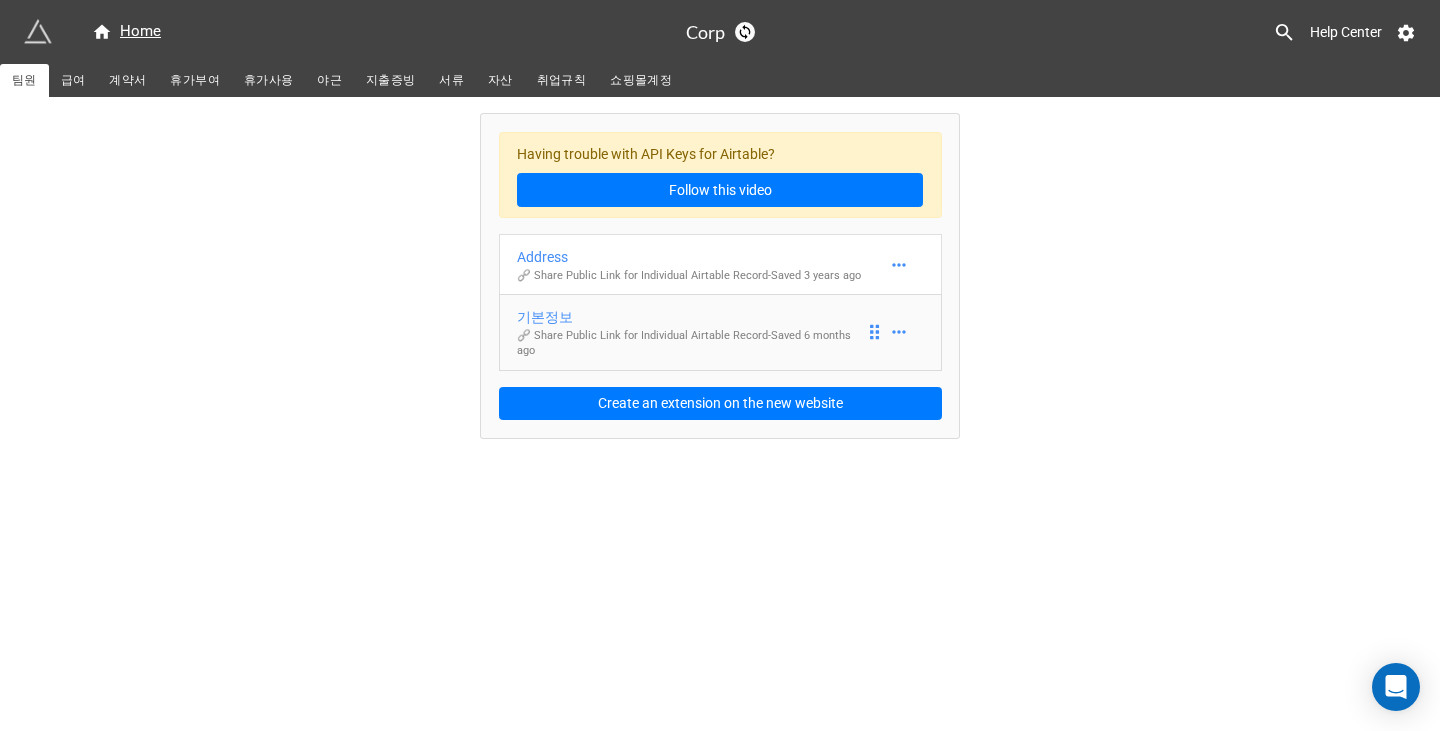click on "🔗 Share Public Link for Individual Airtable Record  -  Saved 6 months ago" at bounding box center [691, 343] 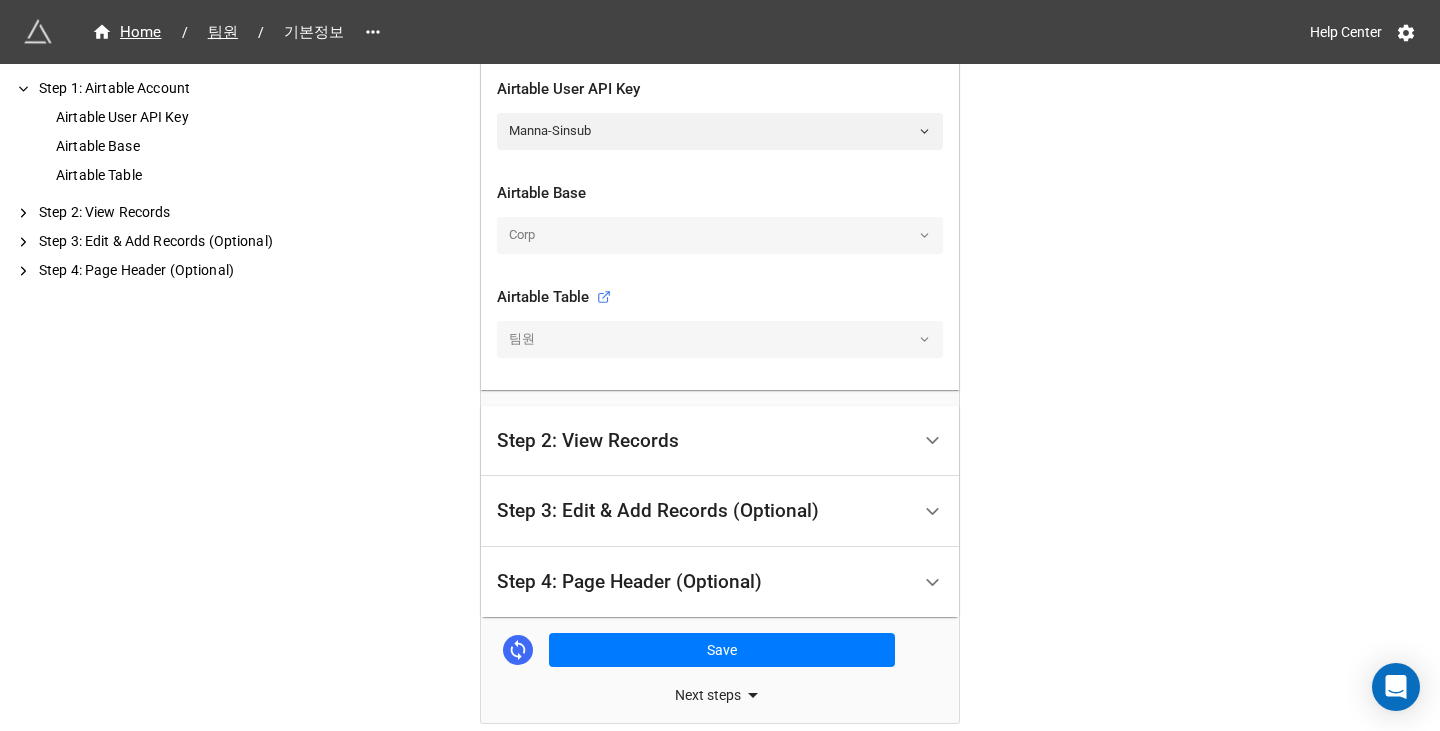scroll, scrollTop: 513, scrollLeft: 0, axis: vertical 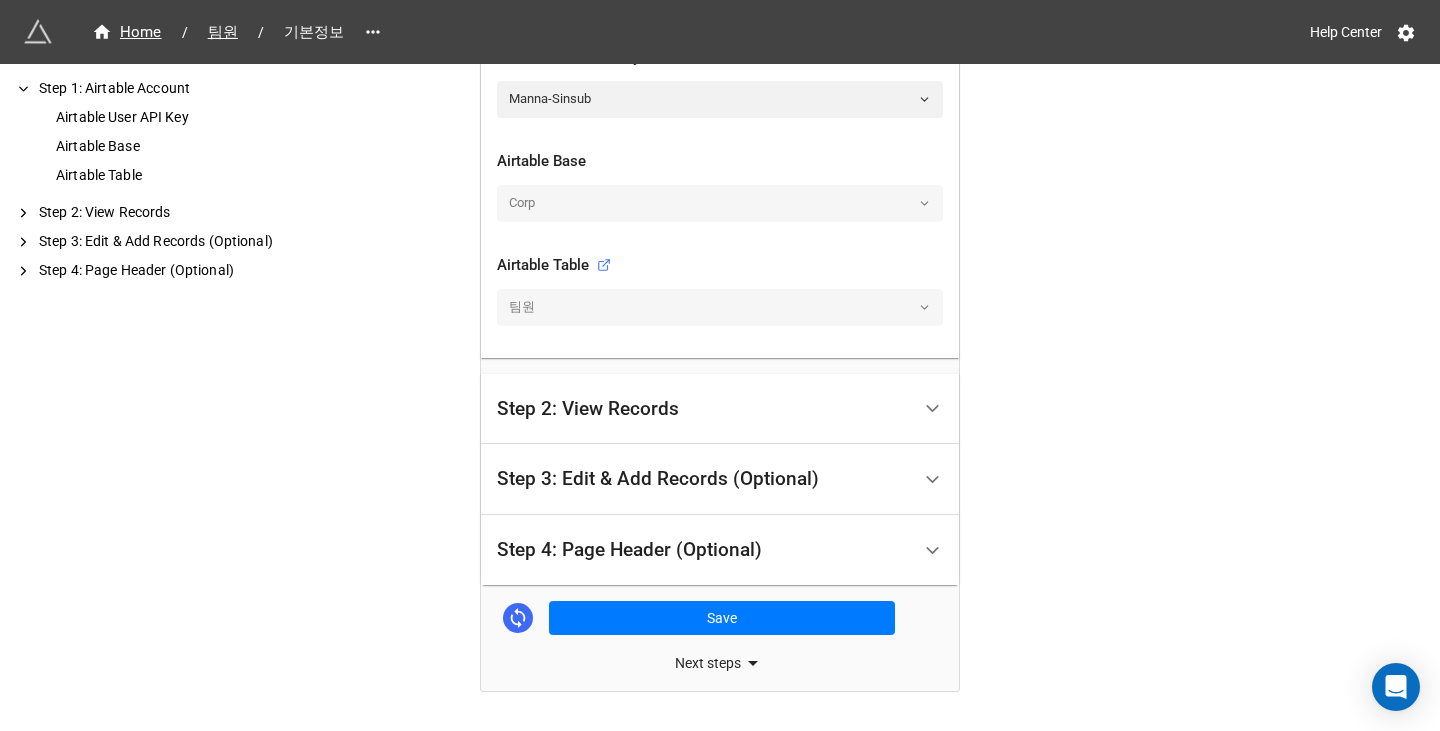 click on "Step 3: Edit & Add Records (Optional)" at bounding box center [658, 479] 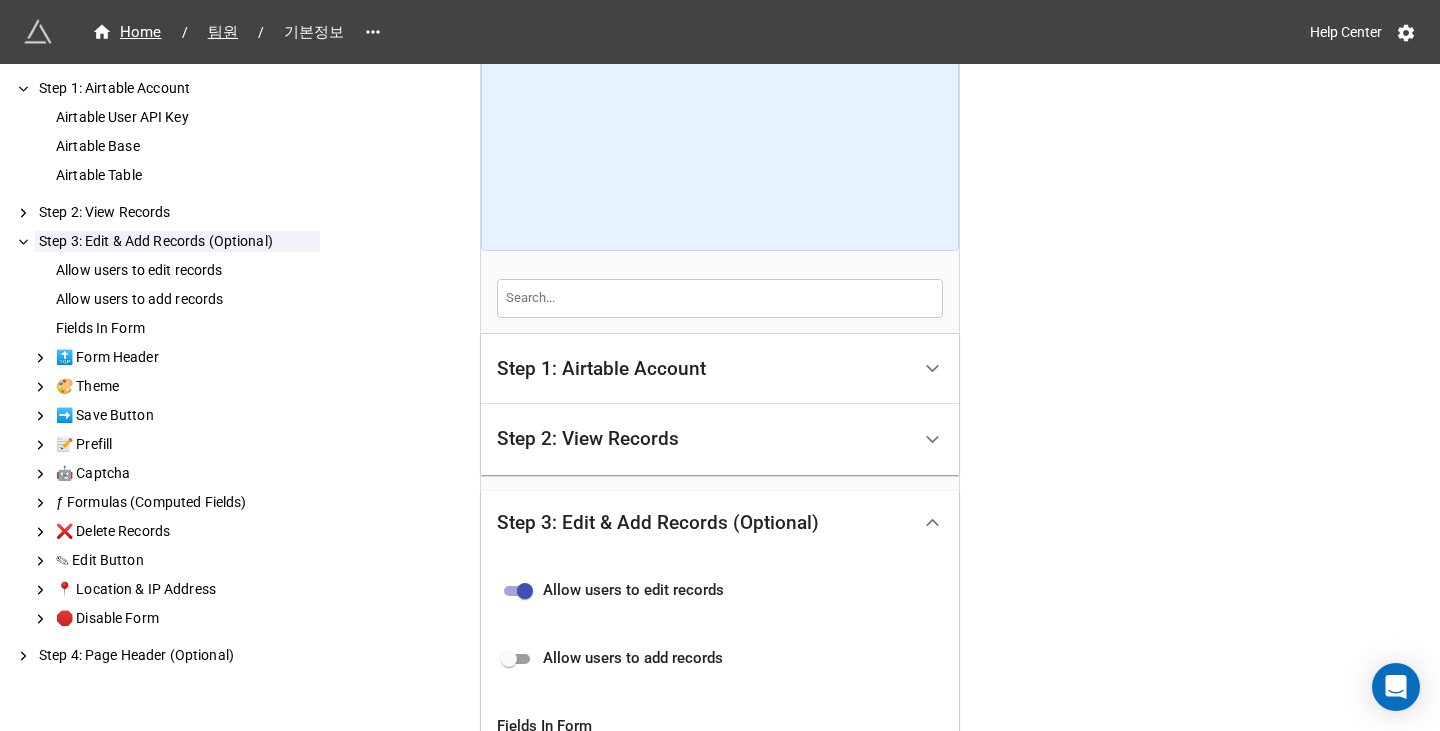 click on "Allow users to edit records" at bounding box center (720, 585) 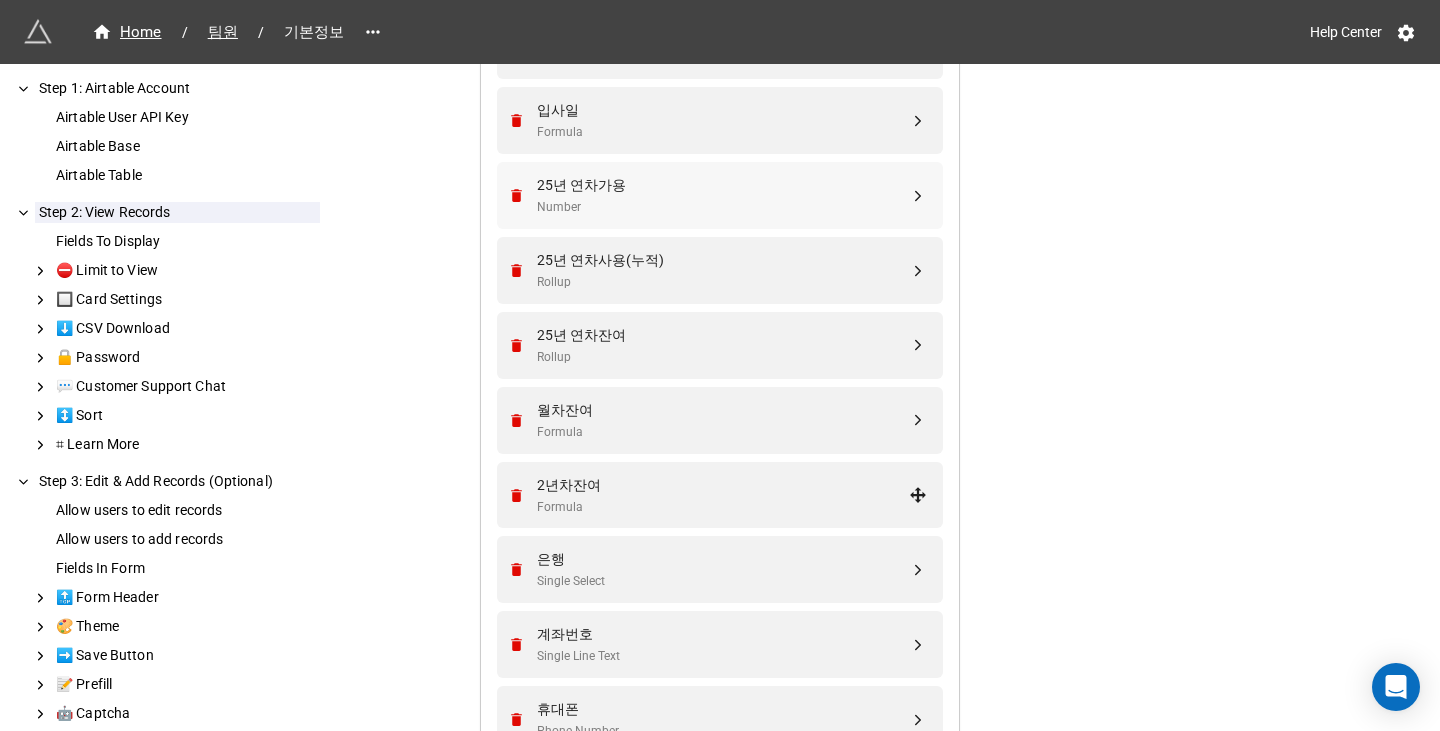scroll, scrollTop: 521, scrollLeft: 0, axis: vertical 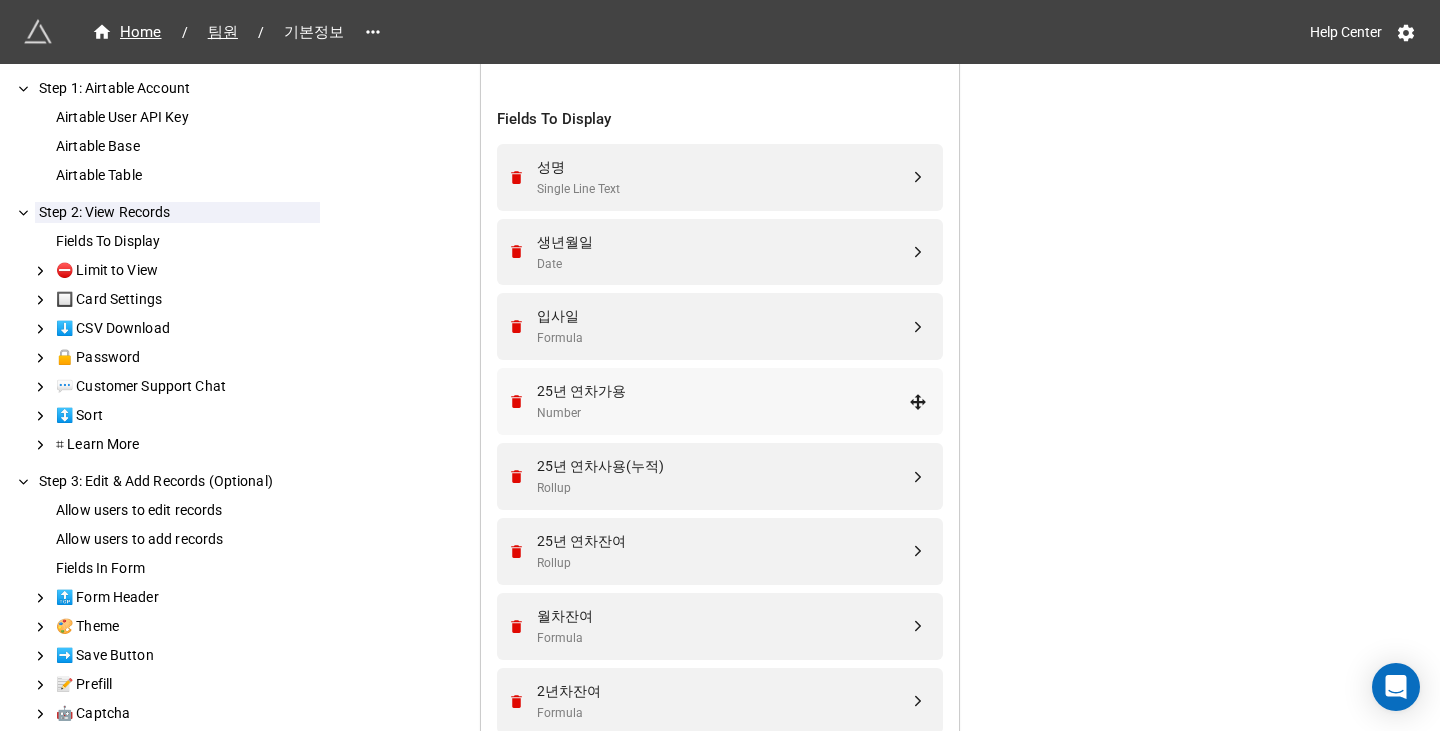 click on "25년 연차가용 Number" at bounding box center [720, 401] 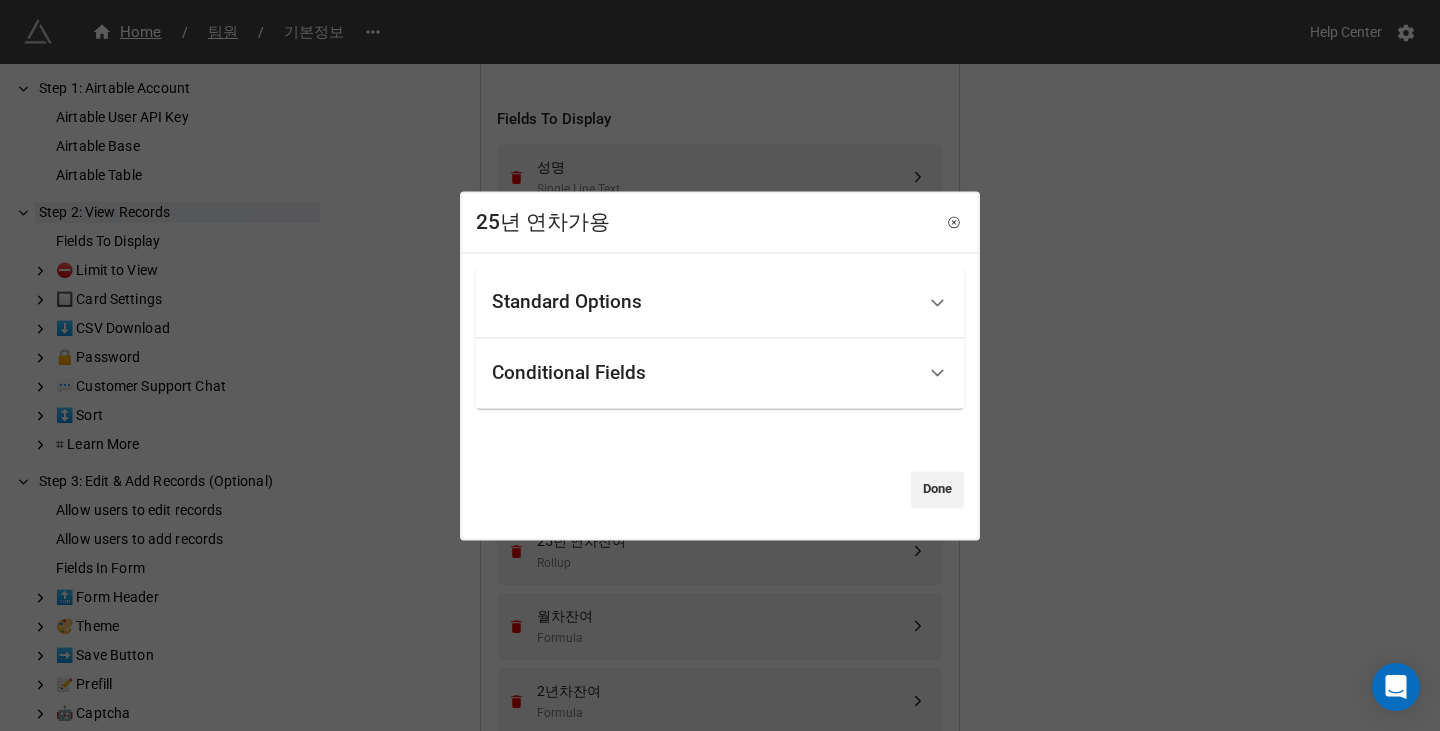 click on "25년 연차가용 Standard Options Title (Optional) Fixed Content Height (Optional) Show field title Show this field: By default Conditional Fields If Field: 휴가 타입 is 연차(25년) 월차 2년차 연차(25년) Add Condition Done" at bounding box center [720, 365] 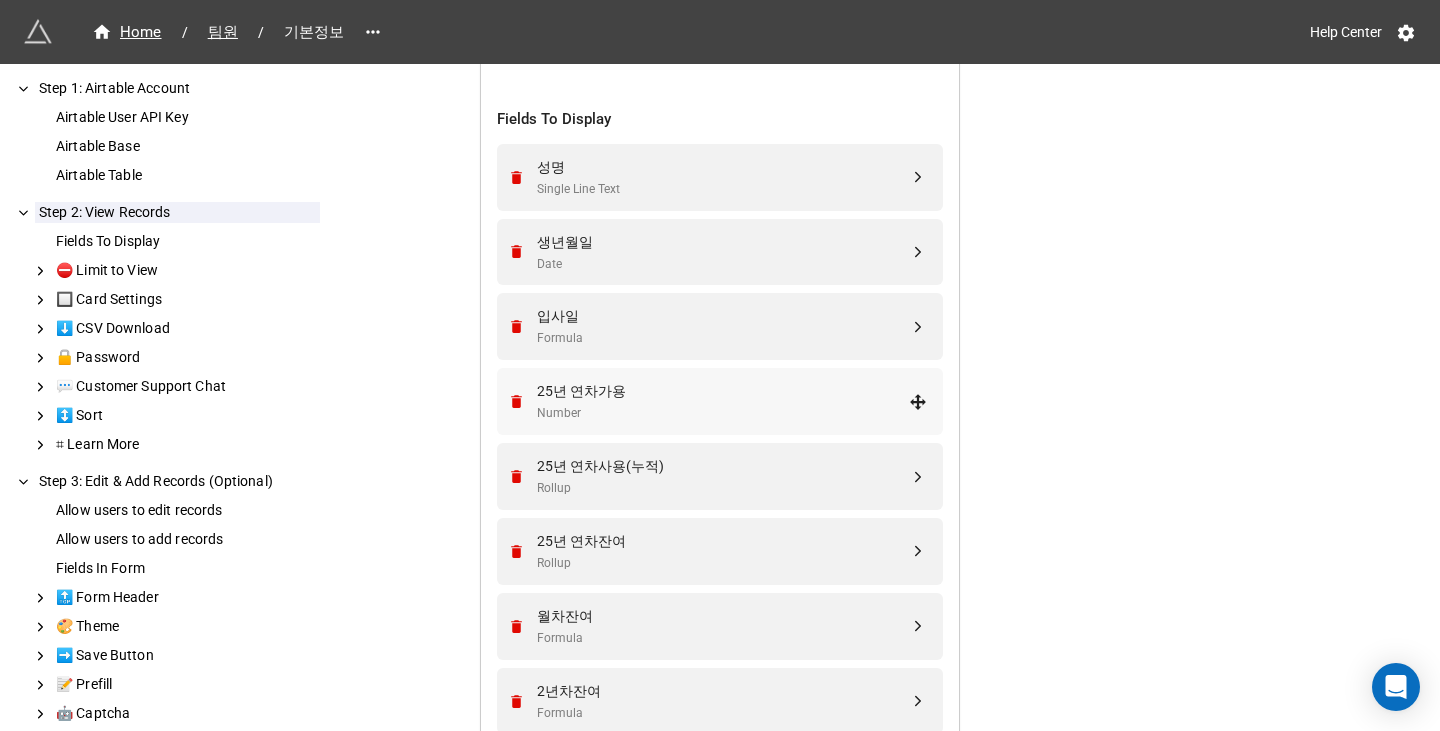 click on "25년 연차가용" at bounding box center [723, 391] 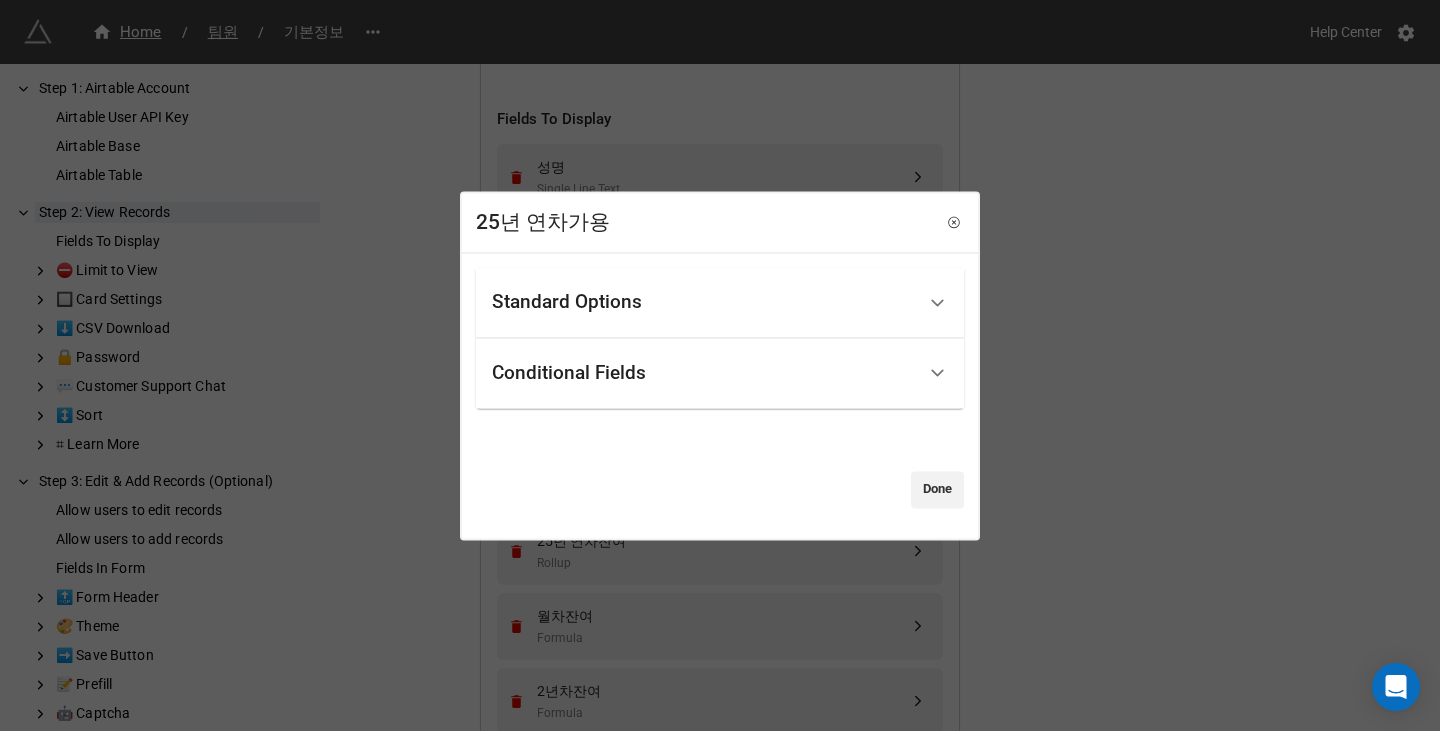 click on "25년 연차가용 Standard Options Title (Optional) Fixed Content Height (Optional) Show field title Show this field: By default Conditional Fields If Field: 휴가 타입 is 연차(25년) 월차 2년차 연차(25년) Add Condition Done" at bounding box center [720, 365] 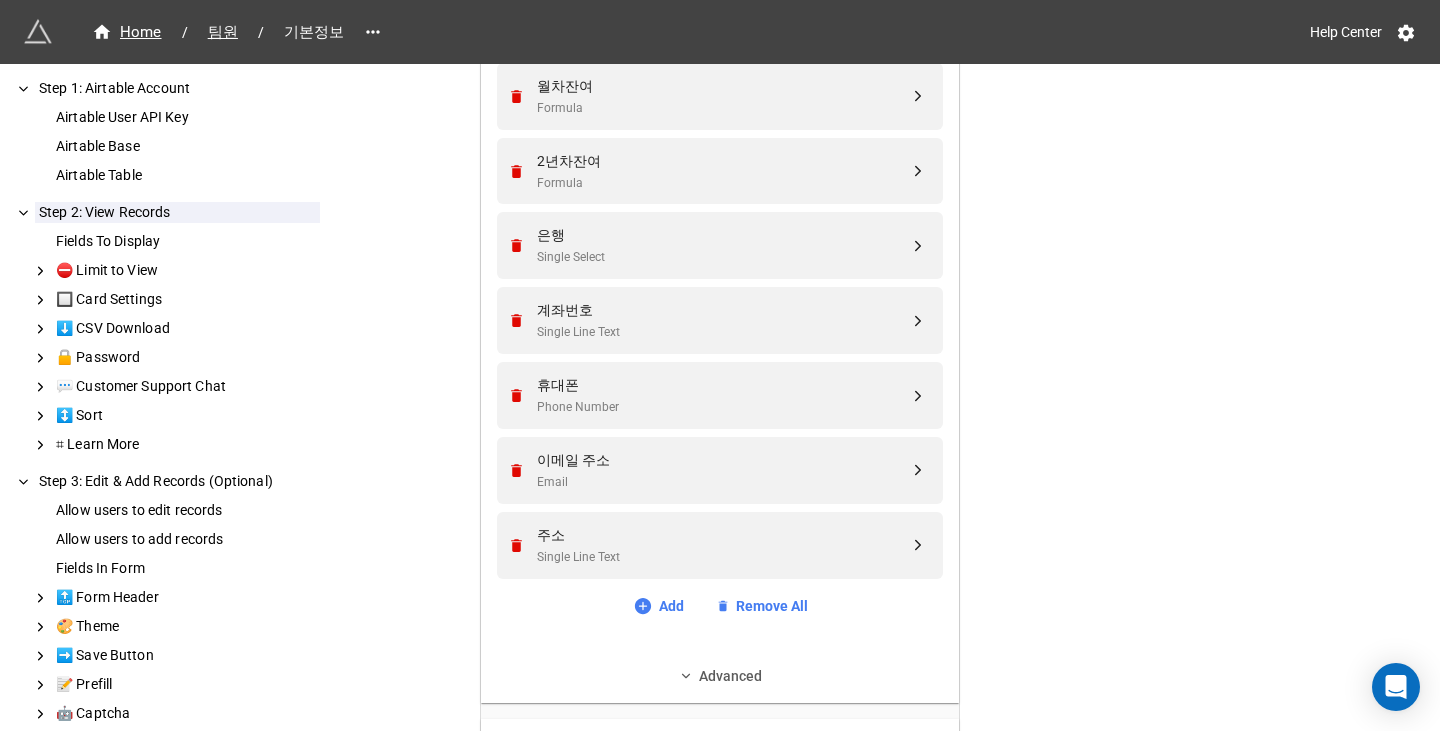 scroll, scrollTop: 1321, scrollLeft: 0, axis: vertical 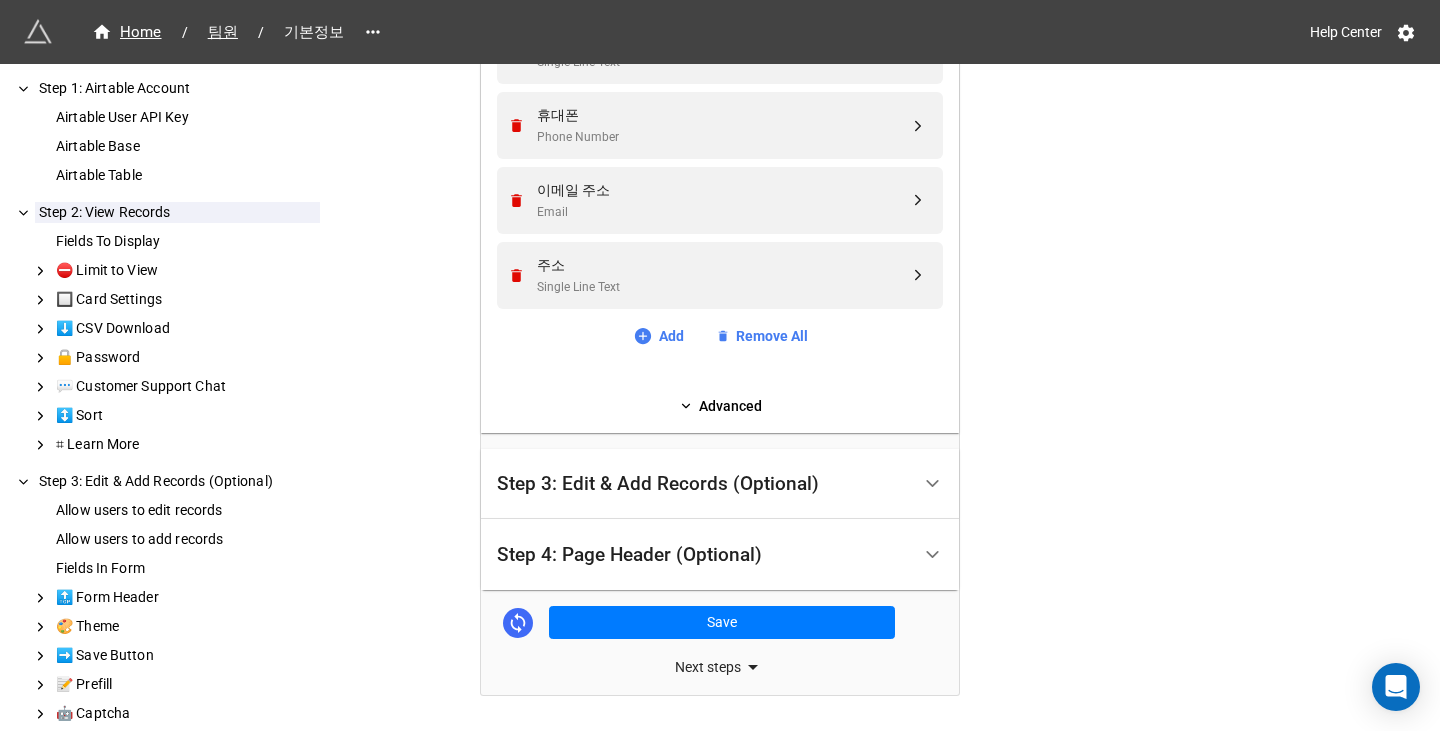 click on "Fields To Display 성명 Single Line Text 생년월일 Date 입사일 Formula 25년 연차가용 Number 25년 연차사용(누적) Rollup 25년 연차잔여 Rollup 월차잔여 Formula 2년차잔여 Formula 은행 Single Select 계좌번호 Single Line Text 휴대폰 Phone Number 이메일 주소 Email 주소 Single Line Text Add Remove All Advanced" at bounding box center [720, -142] 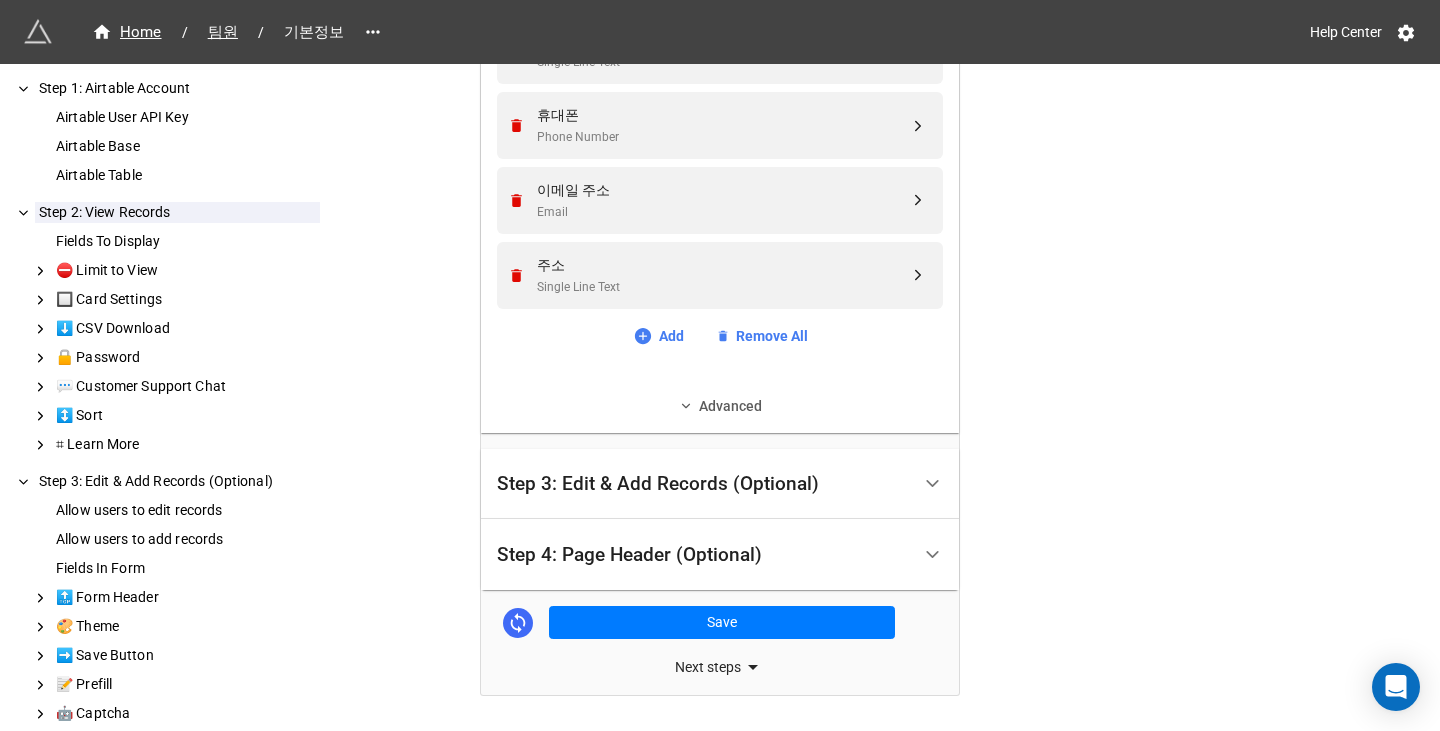 click on "Advanced" at bounding box center [720, 406] 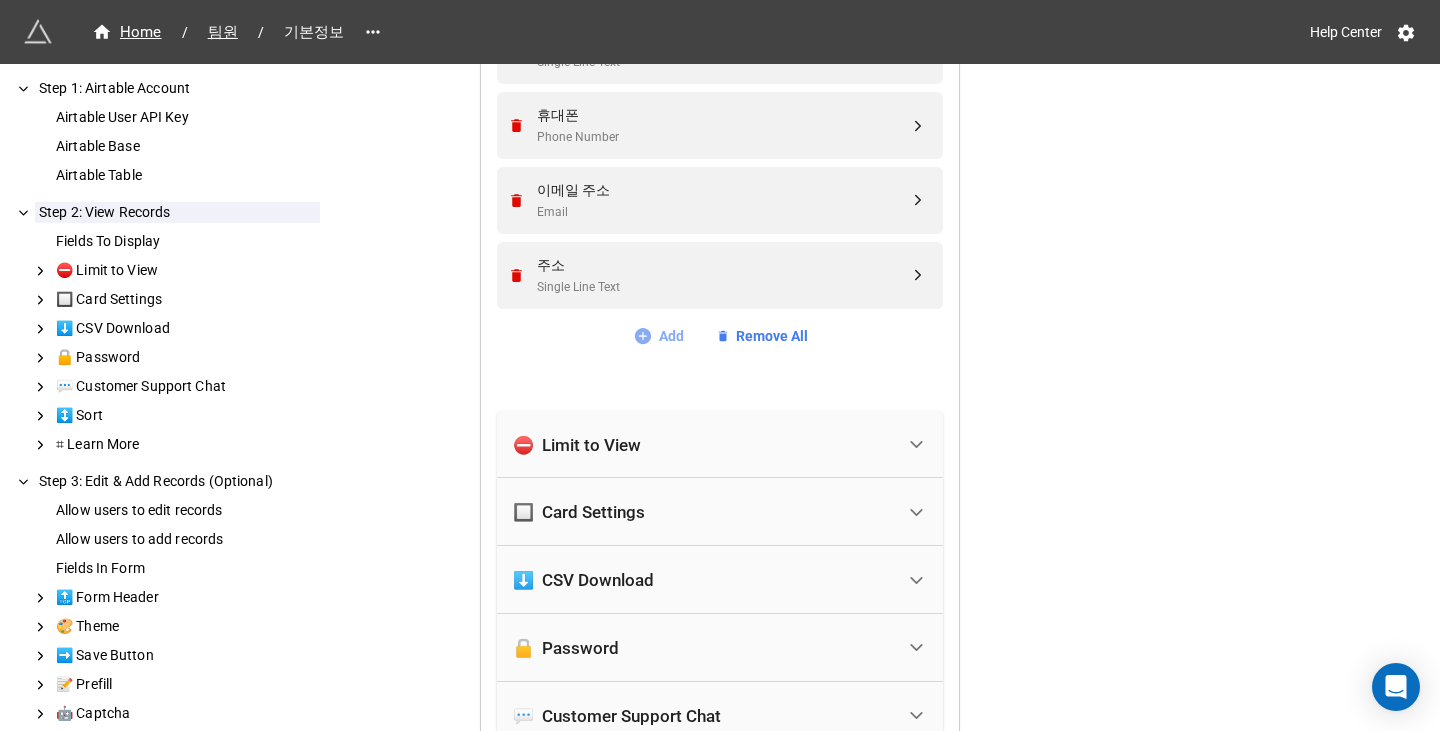 click on "Add" at bounding box center [658, 336] 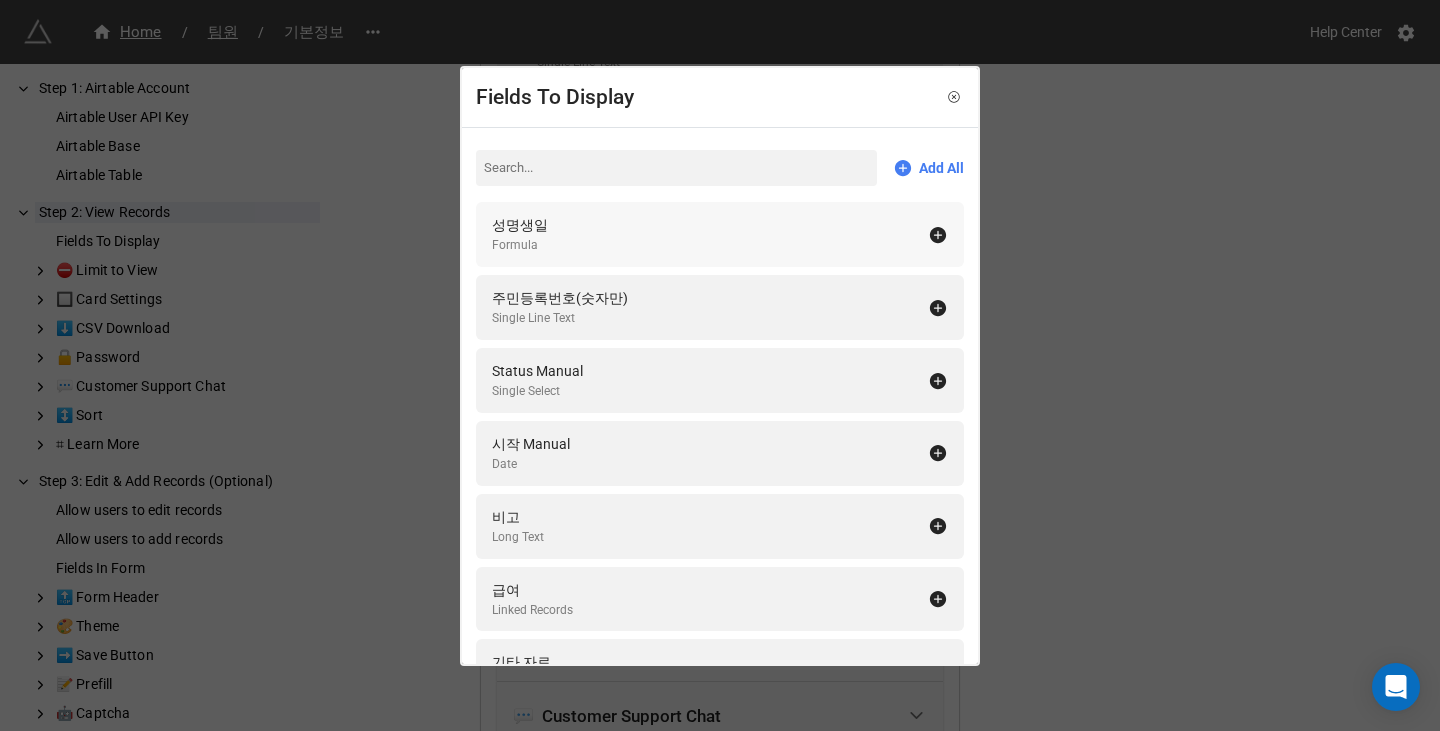 type on "ㅁ" 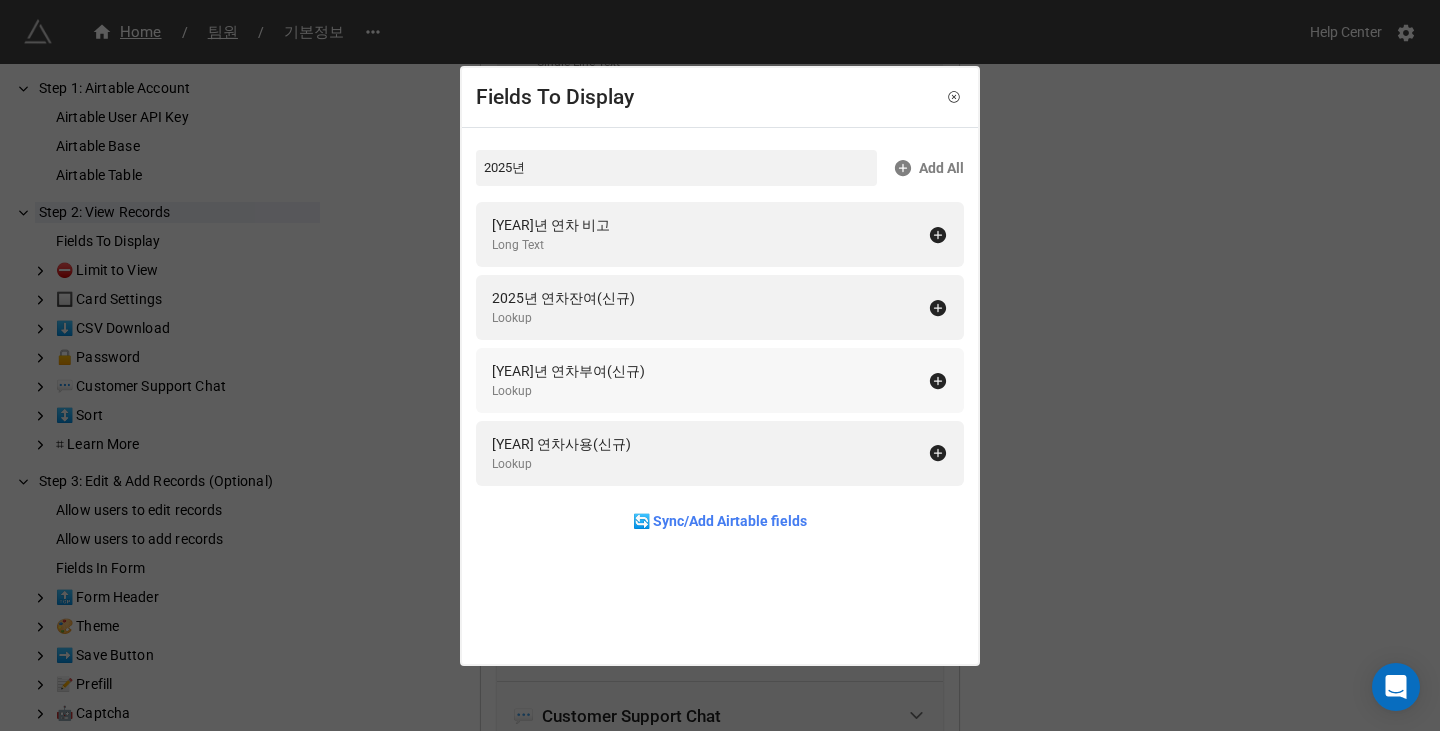 type on "2025년" 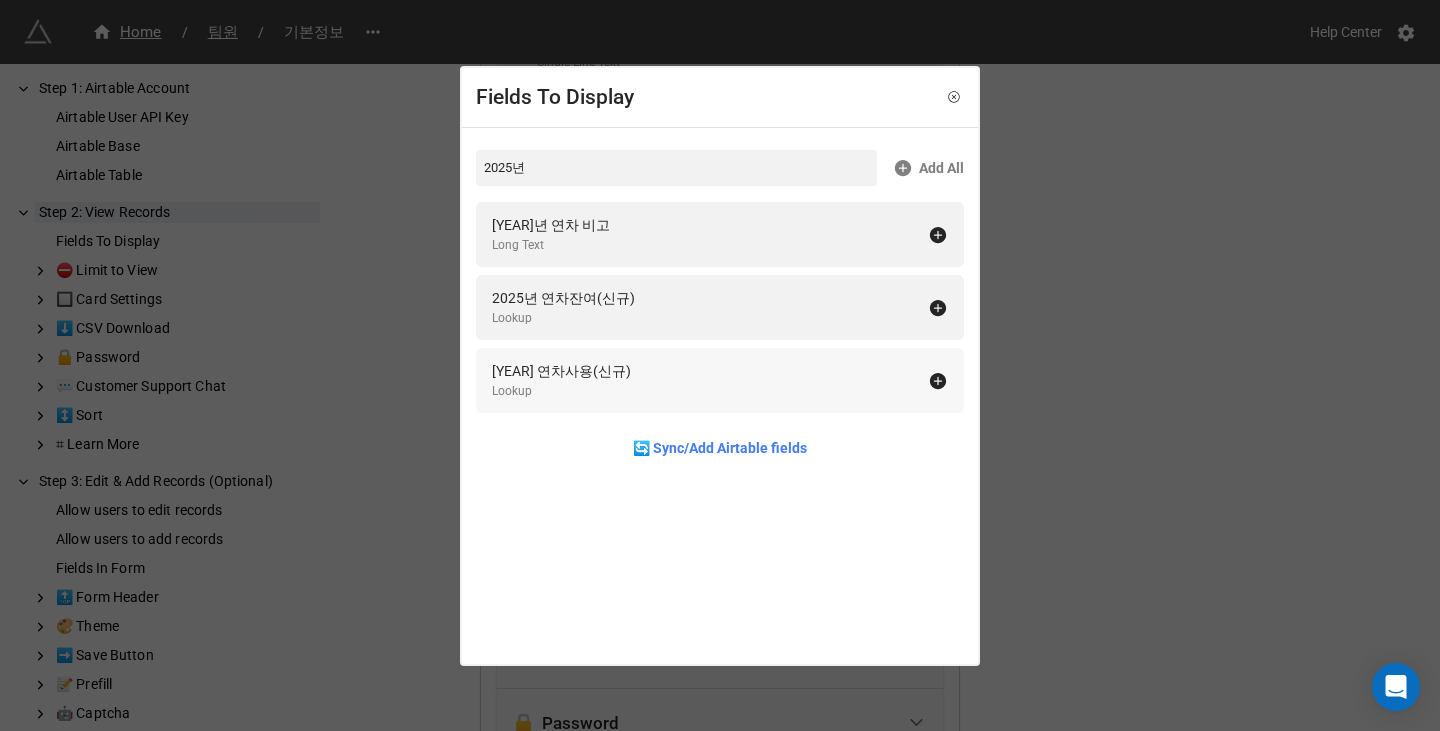 click on "2025년 연차사용(신규) Lookup" at bounding box center (710, 380) 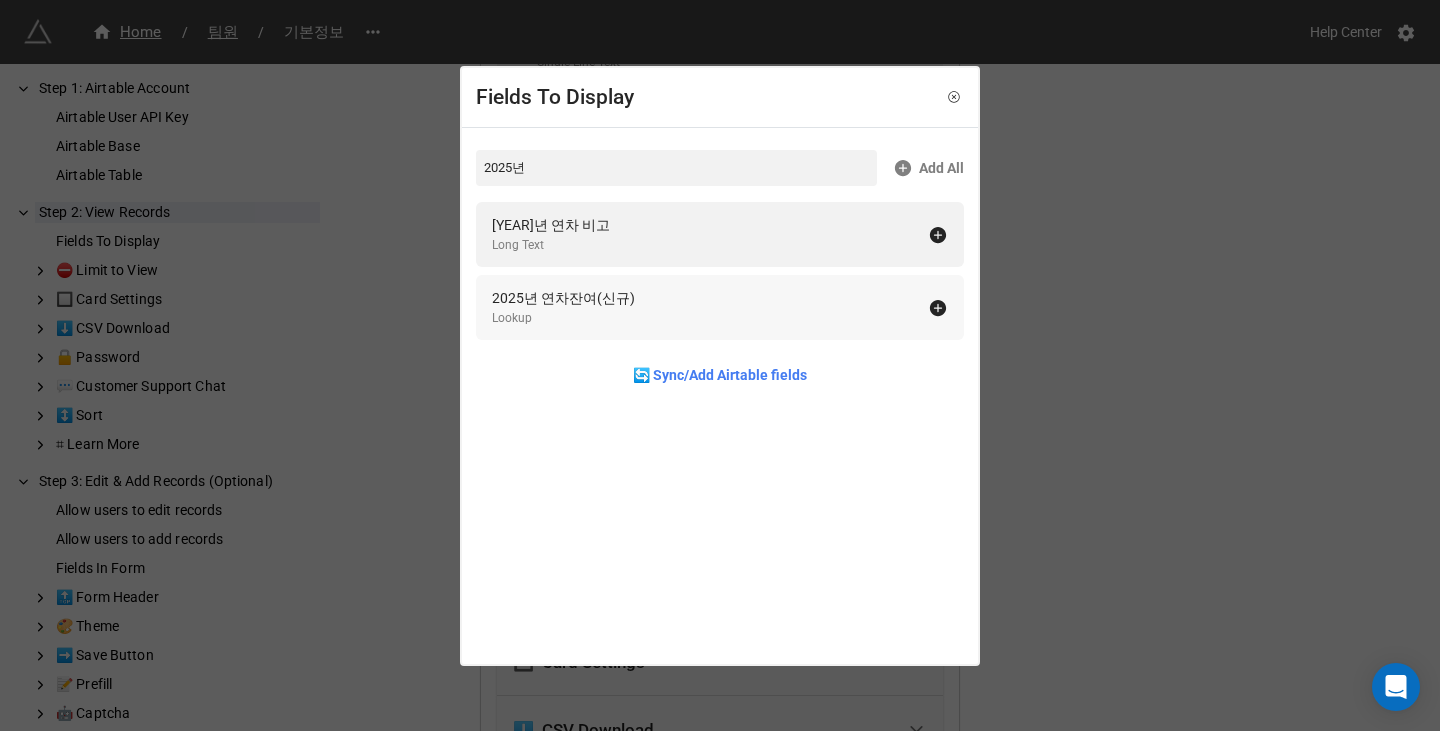 click on "2025년 연차잔여(신규) Lookup" at bounding box center (710, 307) 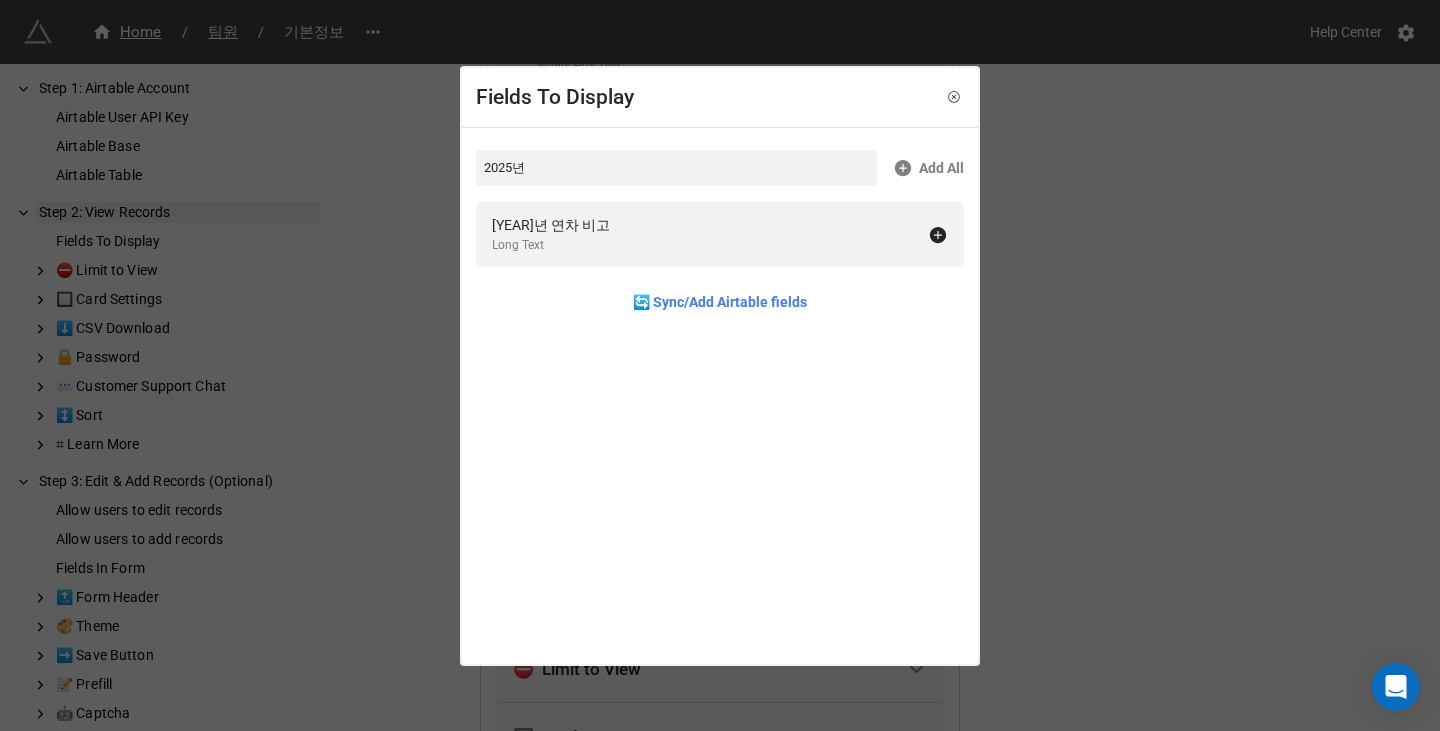 click on "Fields To Display 2025년 Add All 2025년 연차 비고 Long Text 🔄 Sync/Add Airtable fields" at bounding box center (720, 365) 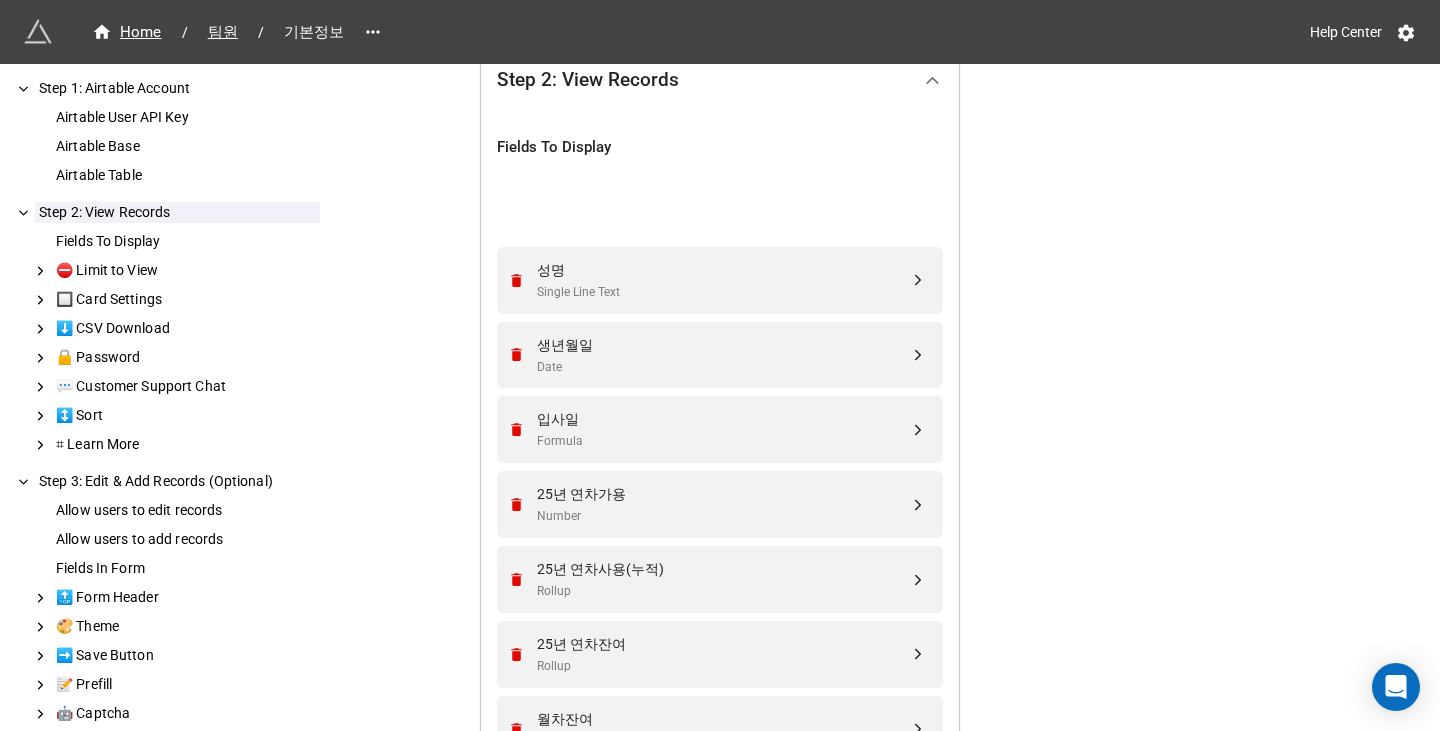 scroll, scrollTop: 477, scrollLeft: 0, axis: vertical 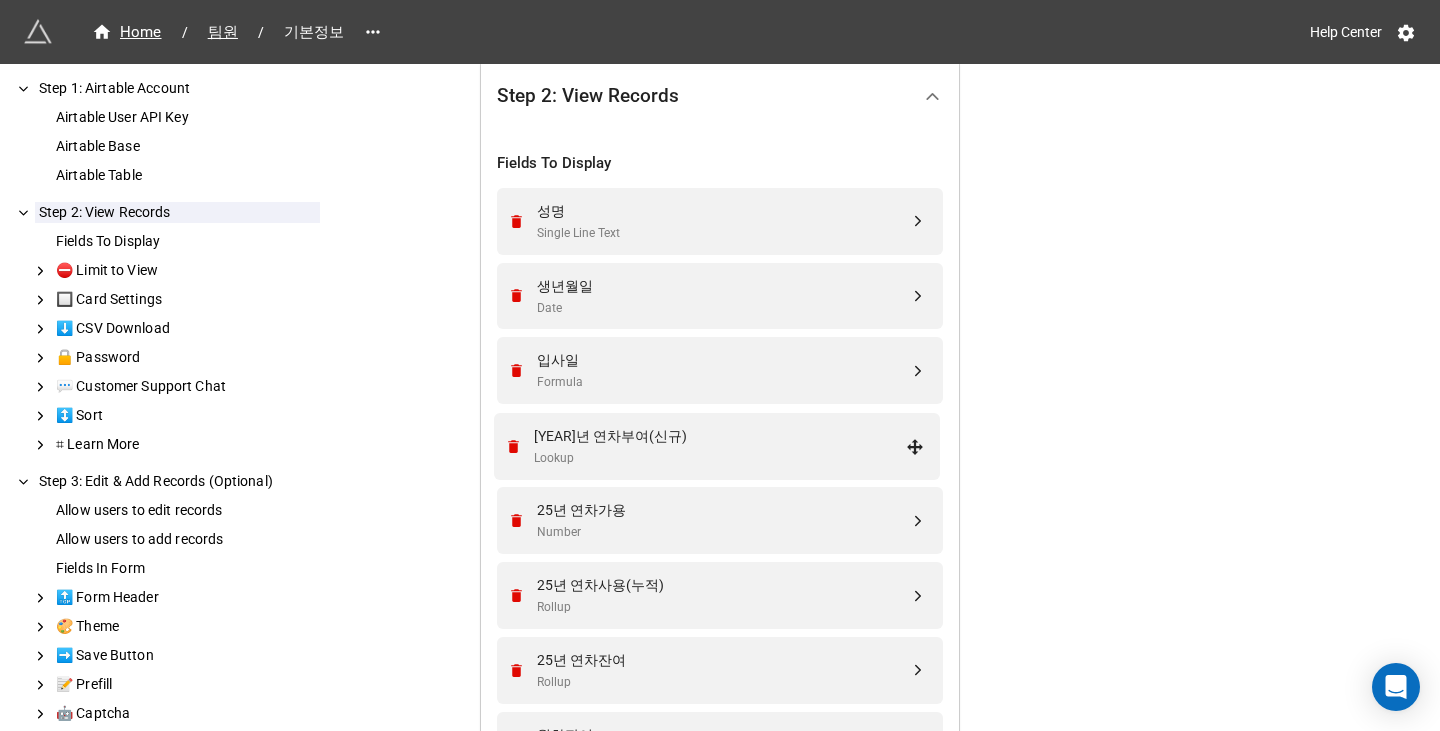 drag, startPoint x: 917, startPoint y: 545, endPoint x: 919, endPoint y: 440, distance: 105.01904 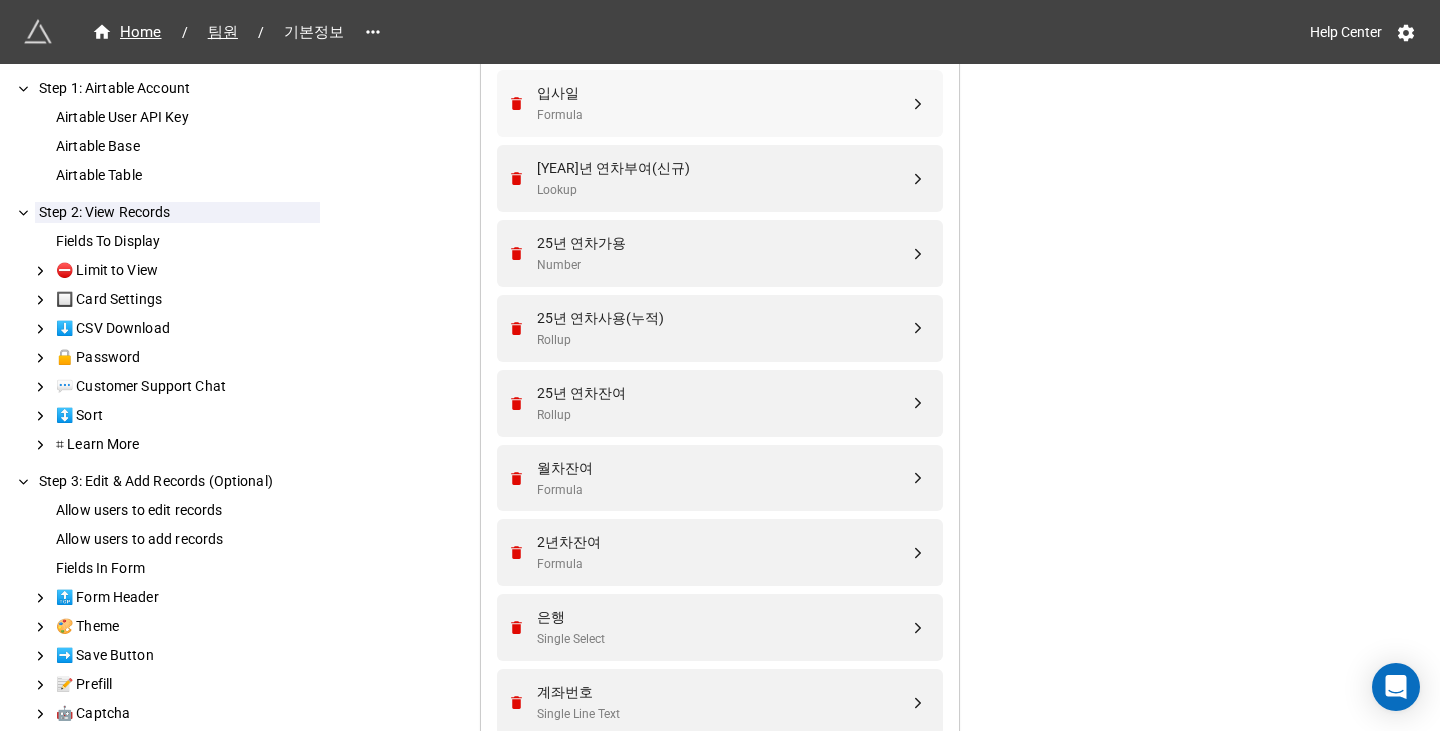 scroll, scrollTop: 712, scrollLeft: 0, axis: vertical 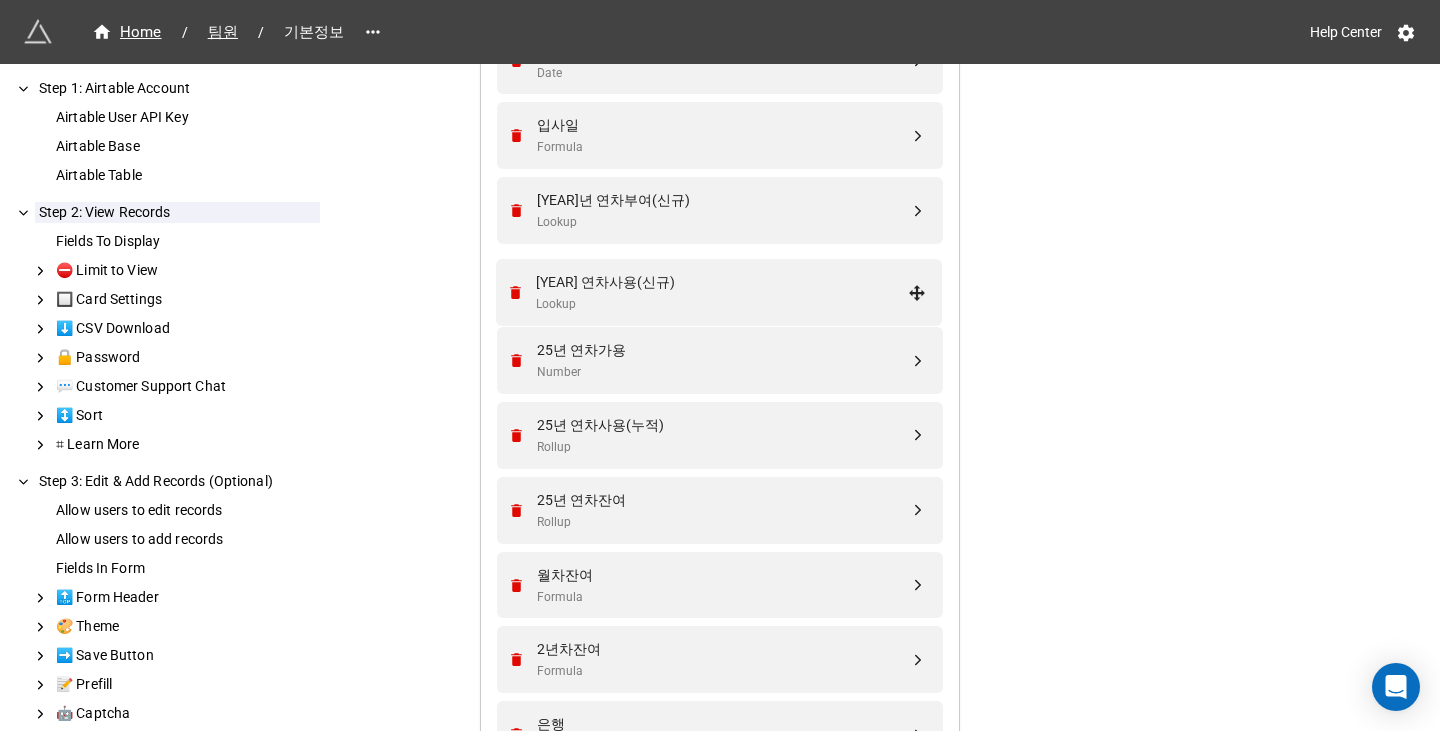 drag, startPoint x: 910, startPoint y: 469, endPoint x: 915, endPoint y: 293, distance: 176.07101 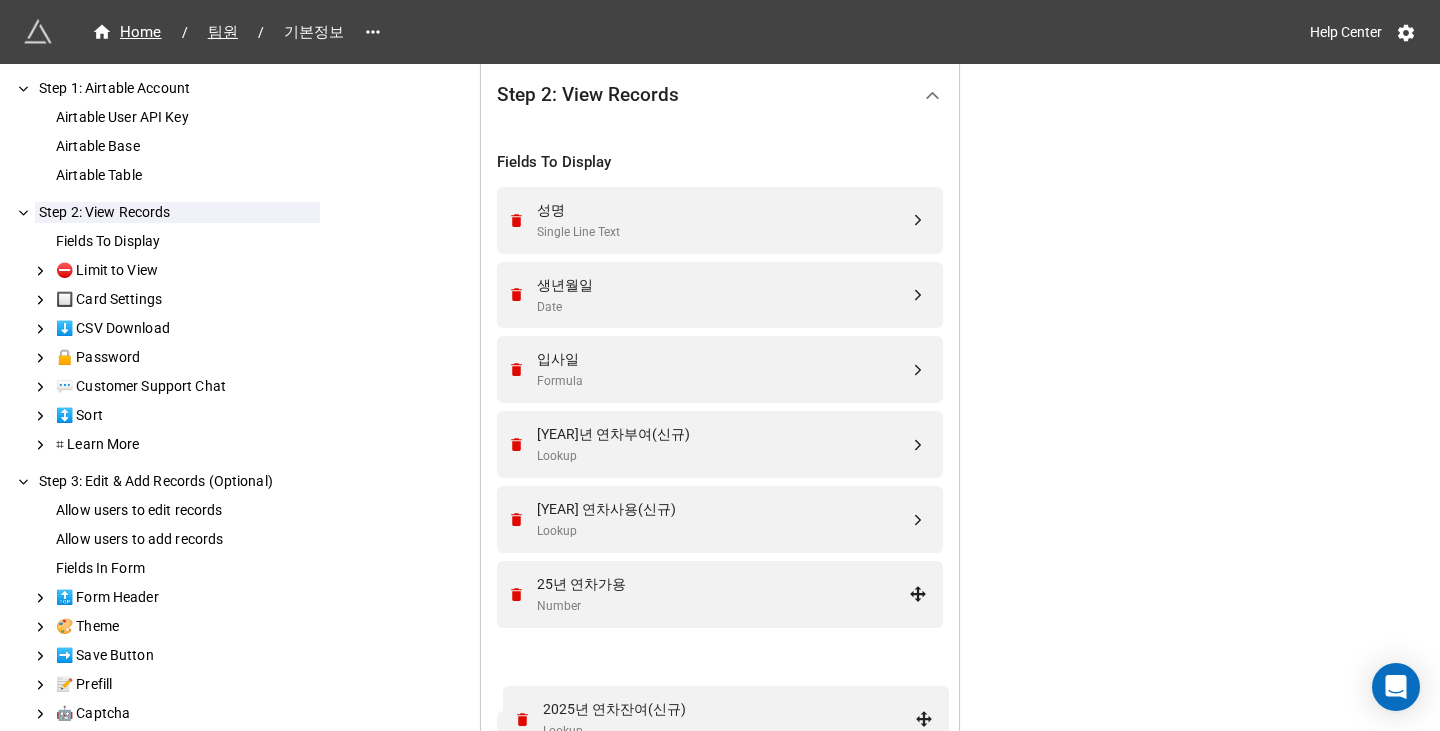 scroll, scrollTop: 483, scrollLeft: 0, axis: vertical 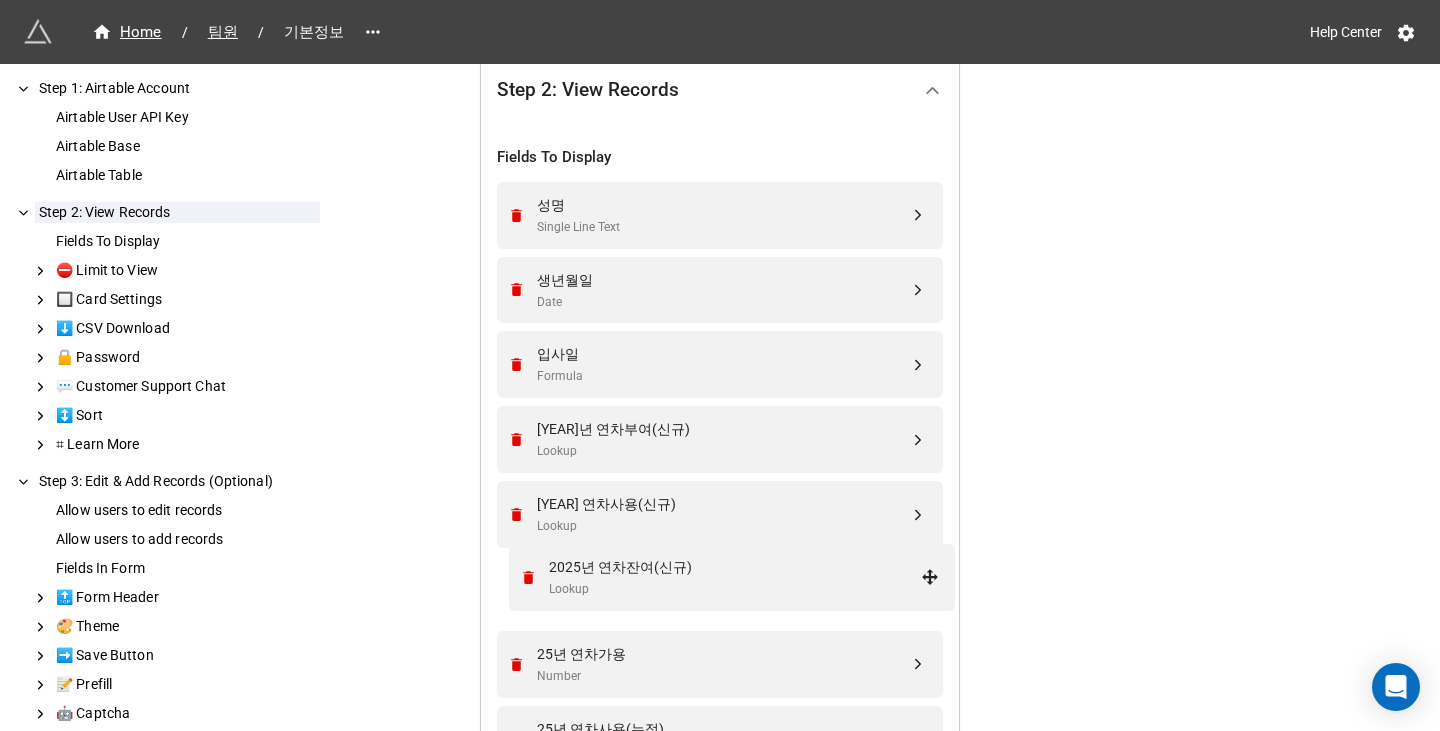 drag, startPoint x: 920, startPoint y: 604, endPoint x: 937, endPoint y: 571, distance: 37.12142 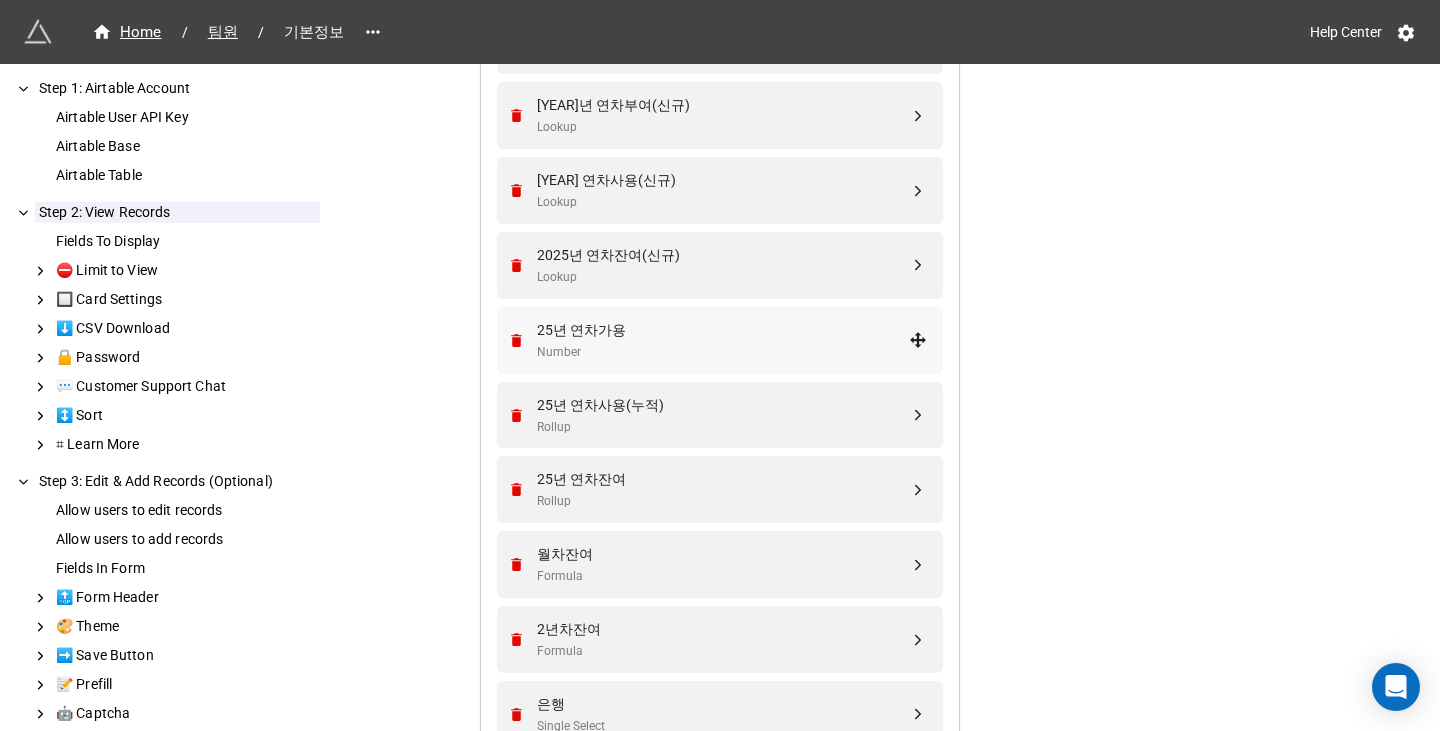 scroll, scrollTop: 783, scrollLeft: 0, axis: vertical 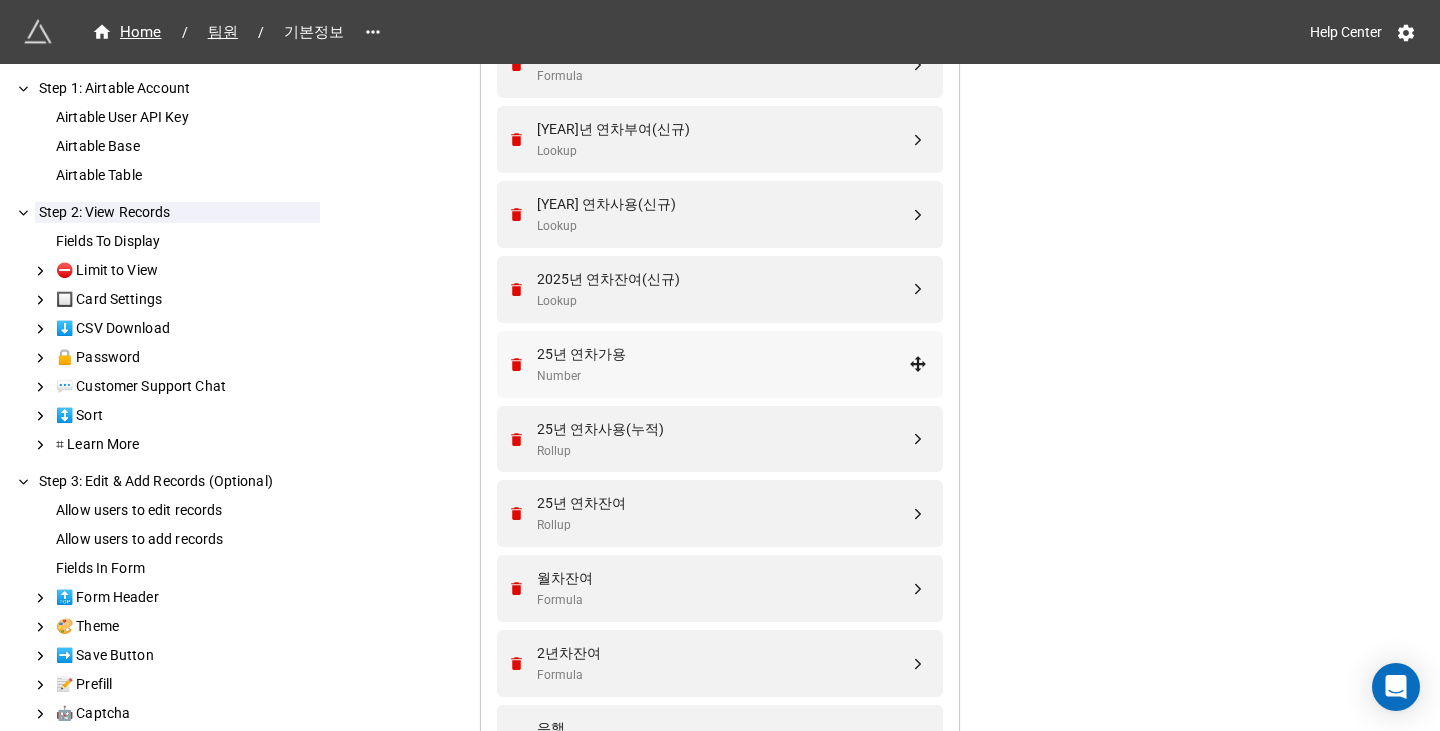 click on "Number" at bounding box center [723, 376] 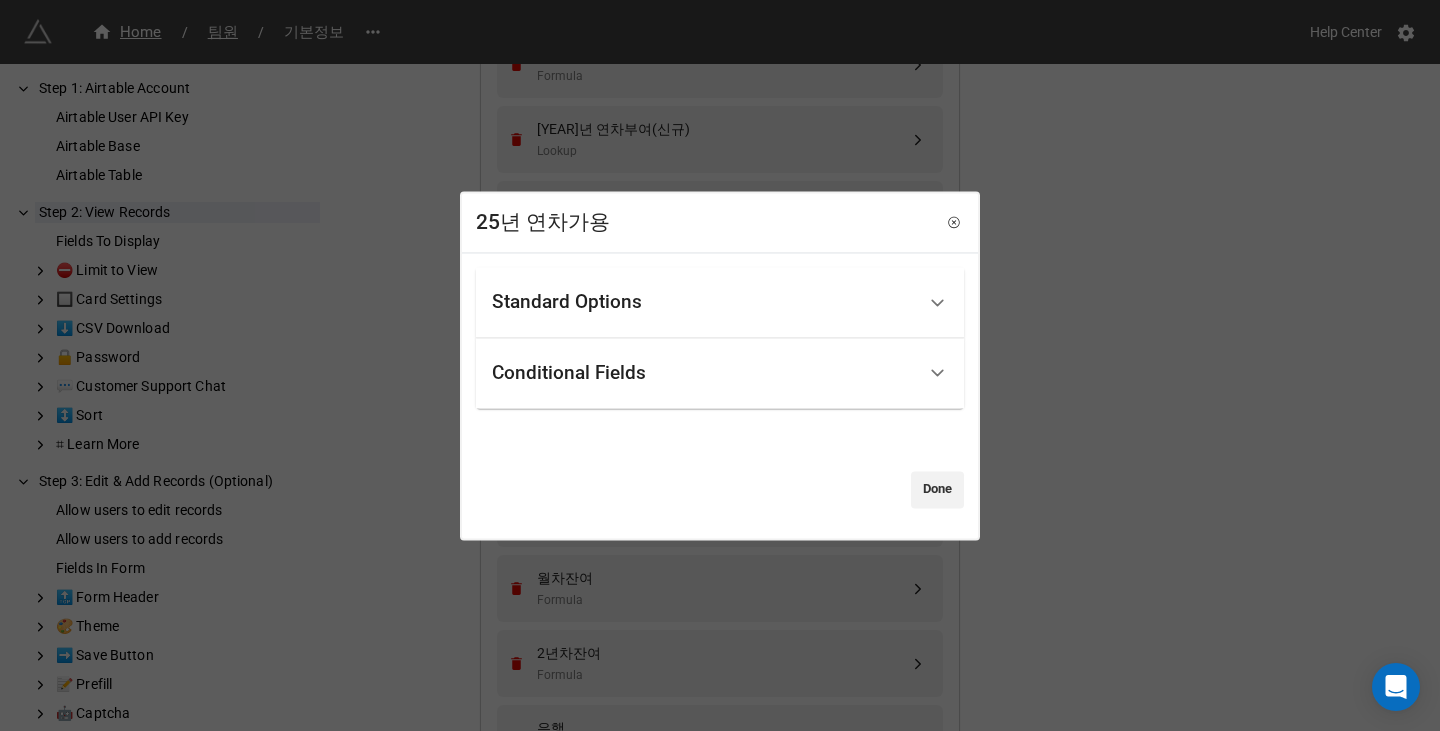 click on "Standard Options" at bounding box center (703, 302) 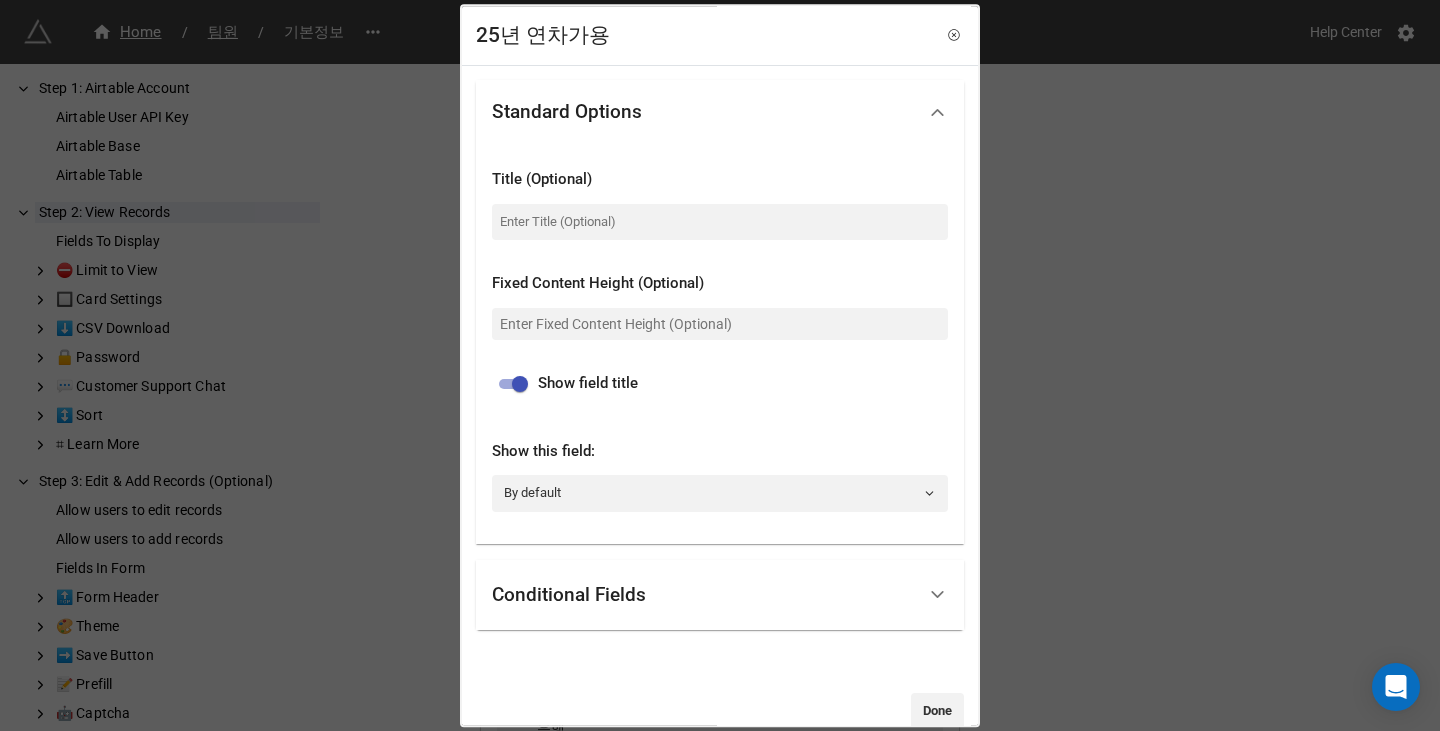 click on "Conditional Fields" at bounding box center [703, 595] 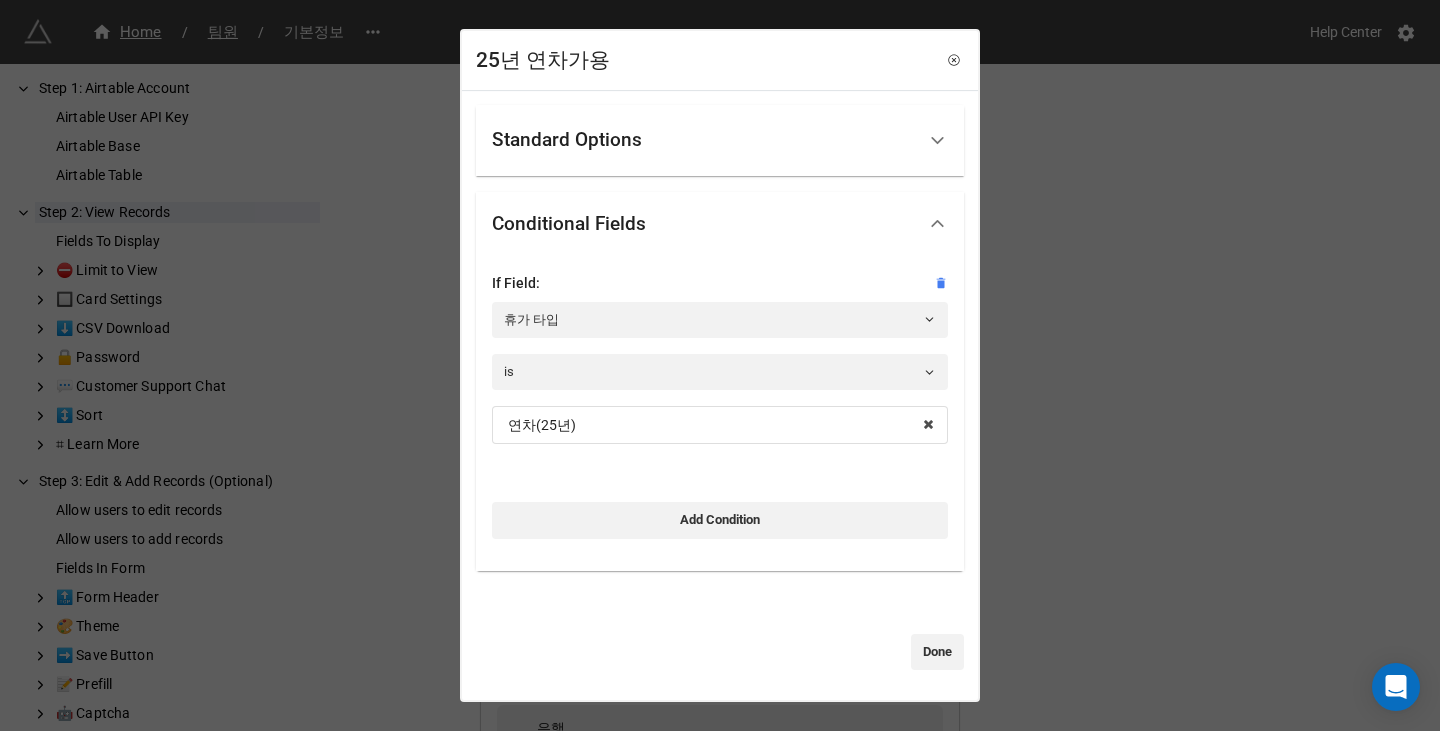 click on "25년 연차가용 Standard Options Title (Optional) Fixed Content Height (Optional) Show field title Show this field: By default Conditional Fields If Field: 휴가 타입 is 연차(25년) 월차 2년차 연차(25년) Add Condition Done" at bounding box center (720, 365) 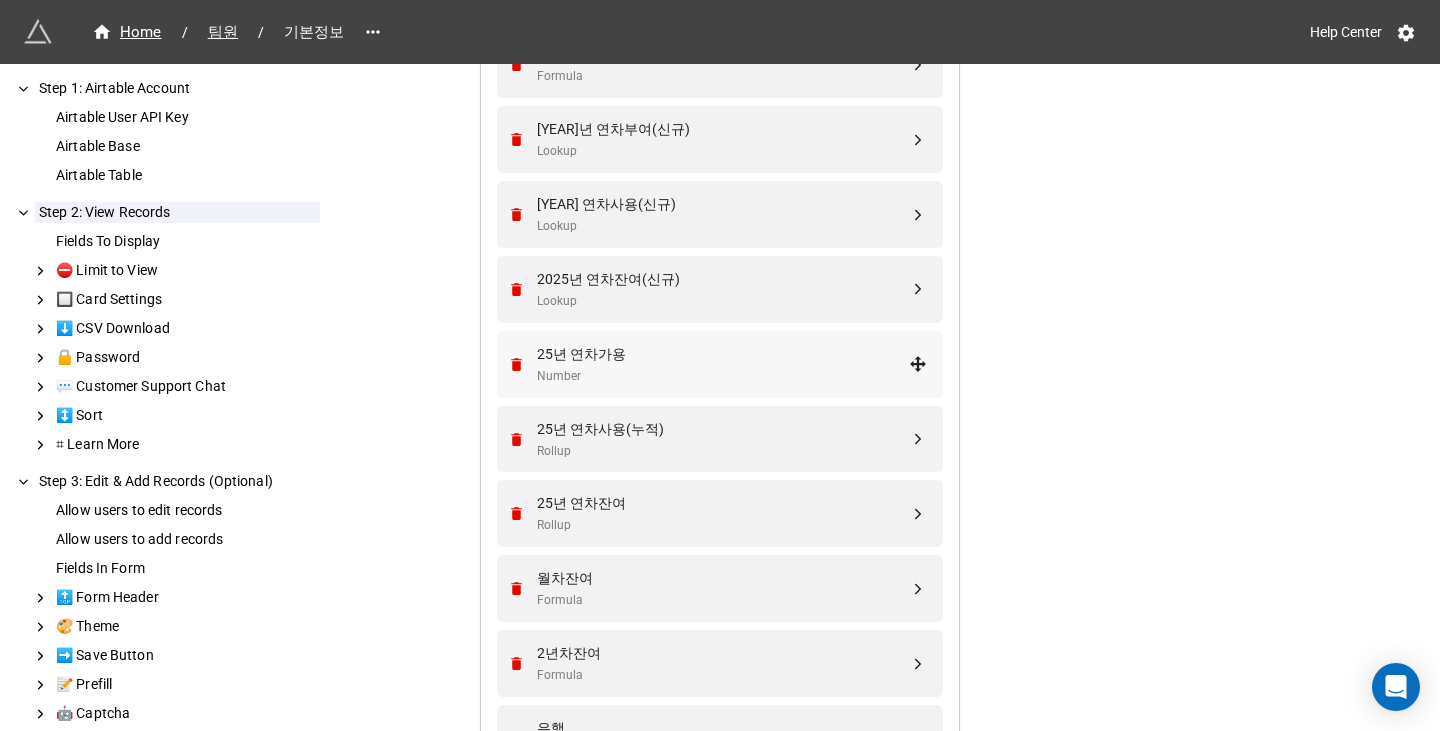 click on "25년 연차가용 Number" at bounding box center [717, 364] 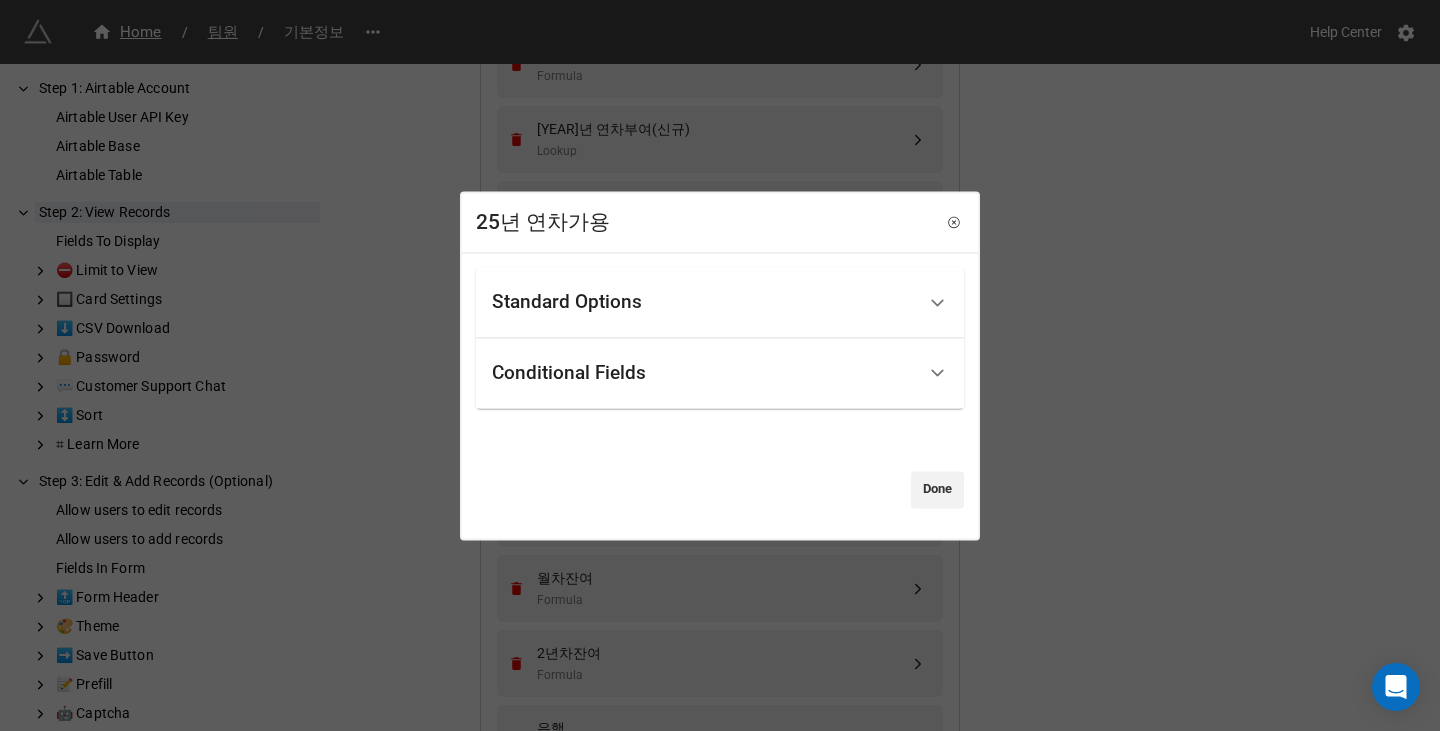 click on "25년 연차가용 Standard Options Title (Optional) Fixed Content Height (Optional) Show field title Show this field: By default Conditional Fields If Field: 휴가 타입 is 연차(25년) 월차 2년차 연차(25년) Add Condition Done" at bounding box center (720, 365) 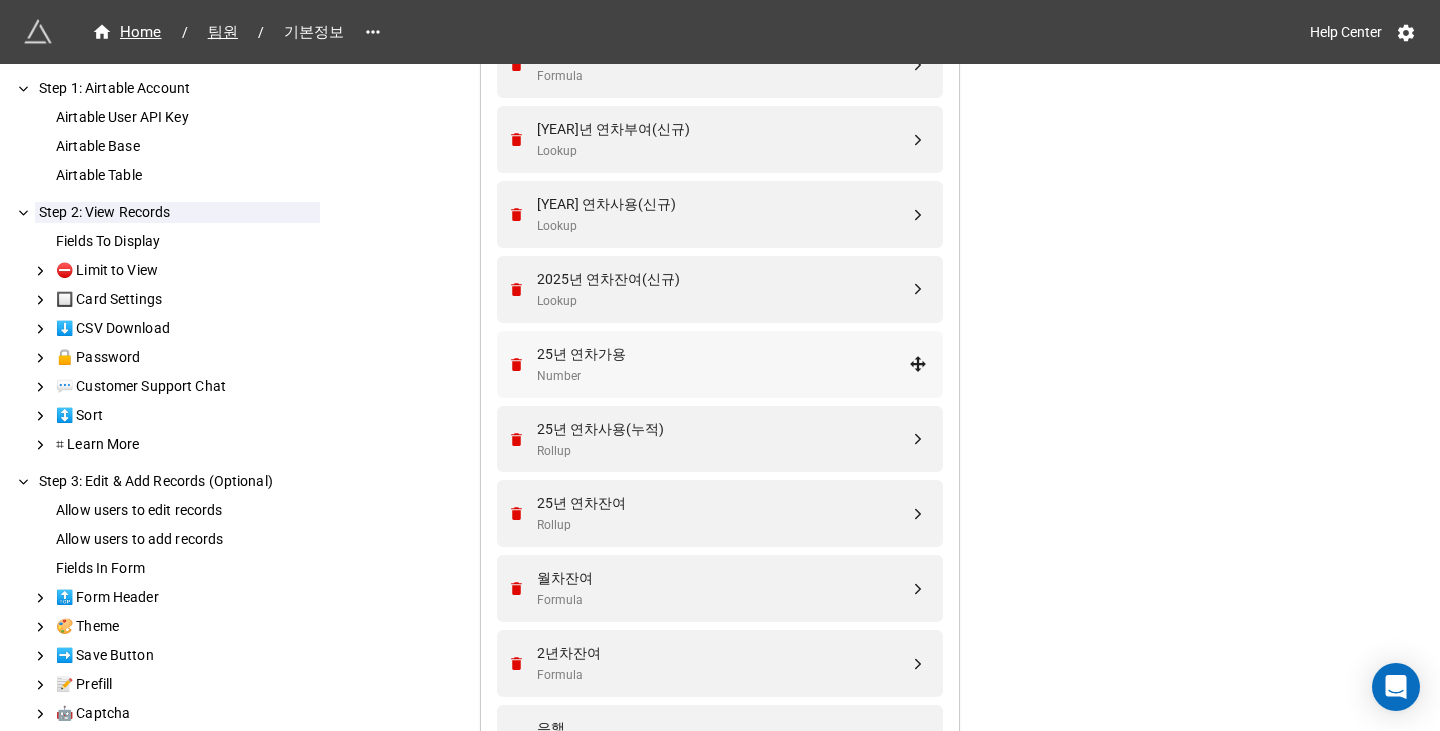 click on "25년 연차가용" at bounding box center [723, 354] 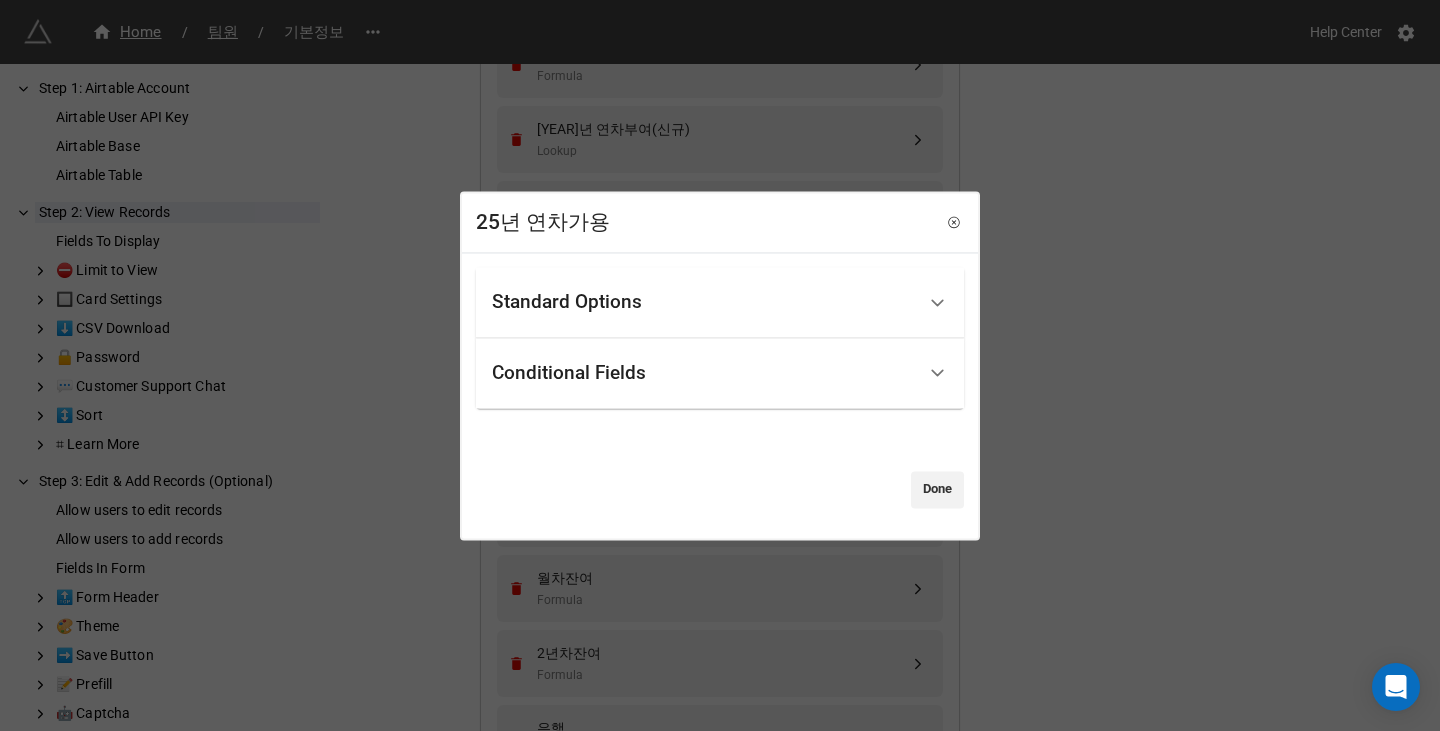 click on "Conditional Fields" at bounding box center [703, 373] 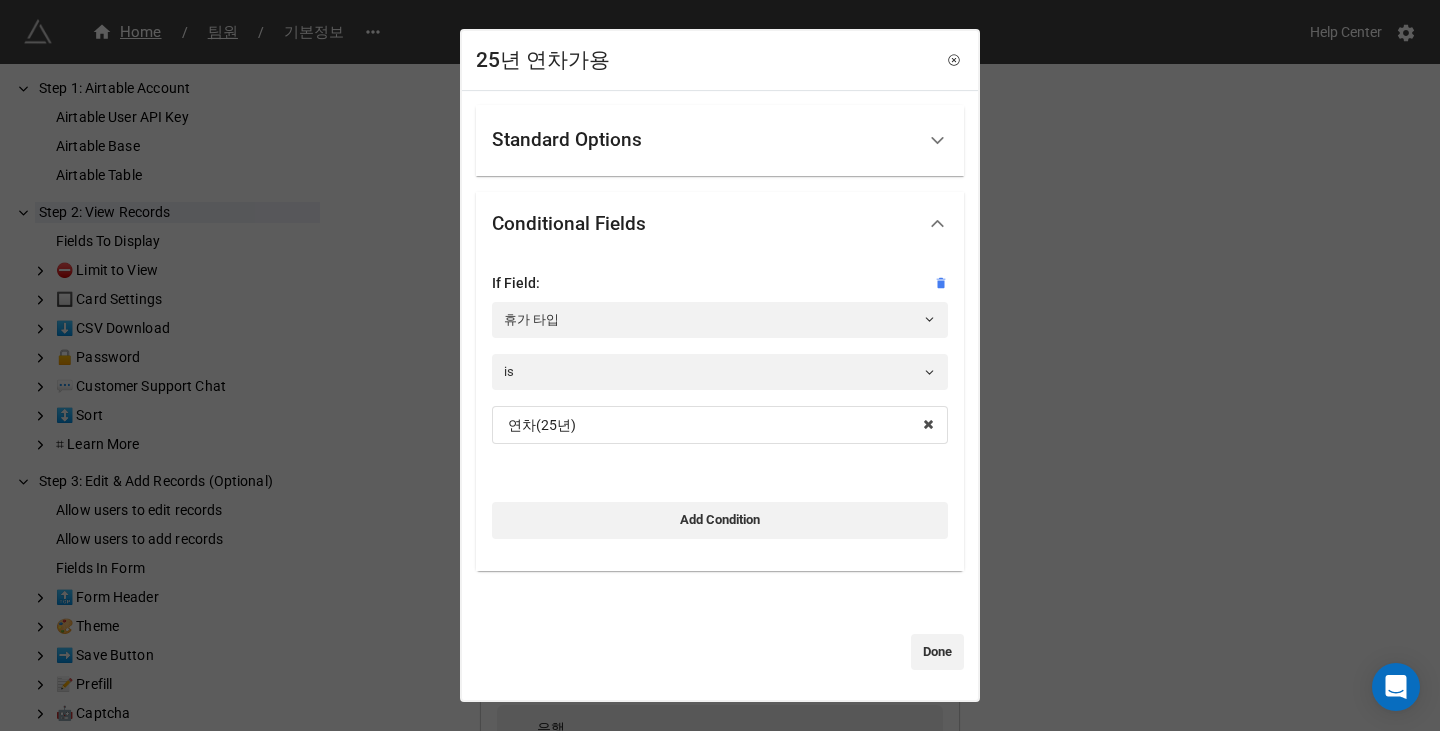 click on "25년 연차가용 Standard Options Title (Optional) Fixed Content Height (Optional) Show field title Show this field: By default Conditional Fields If Field: 휴가 타입 is 연차(25년) 월차 2년차 연차(25년) Add Condition Done" at bounding box center (720, 365) 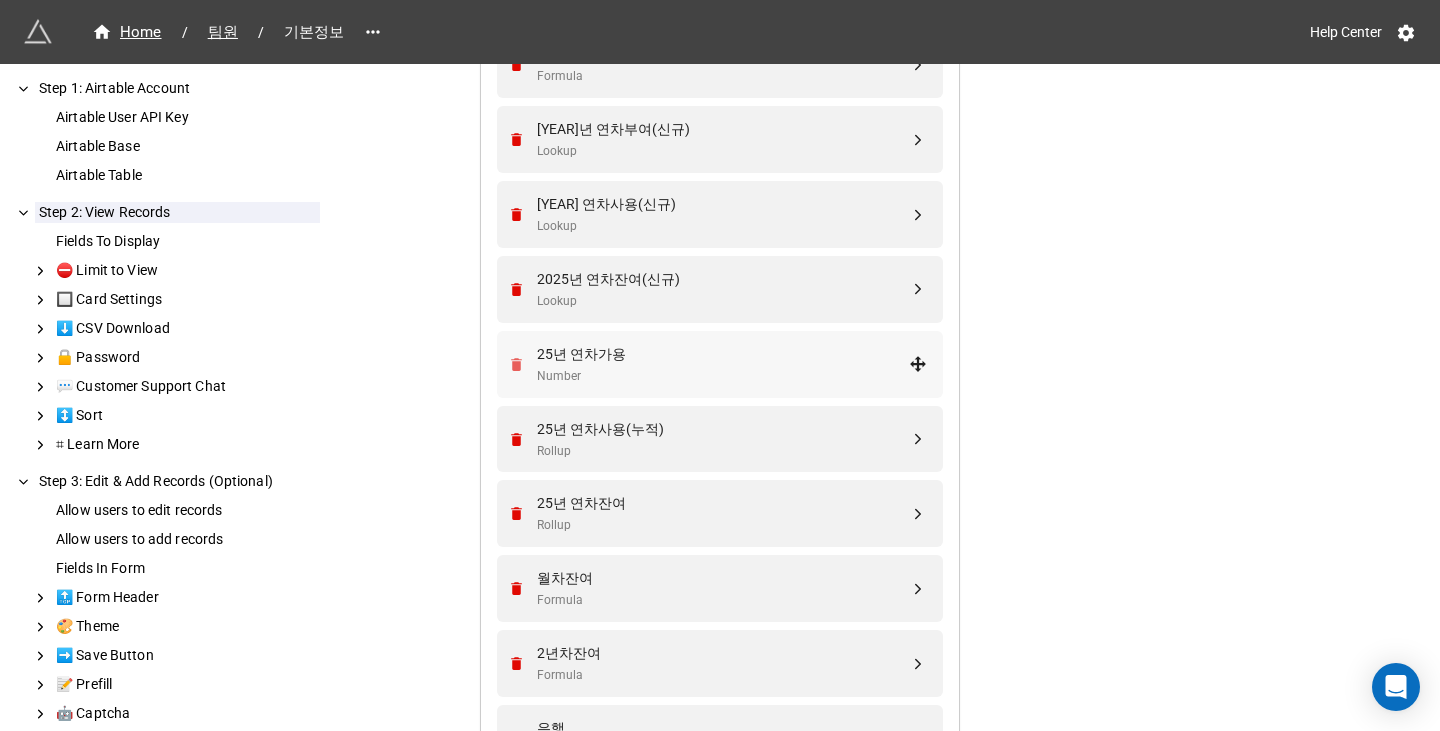 click 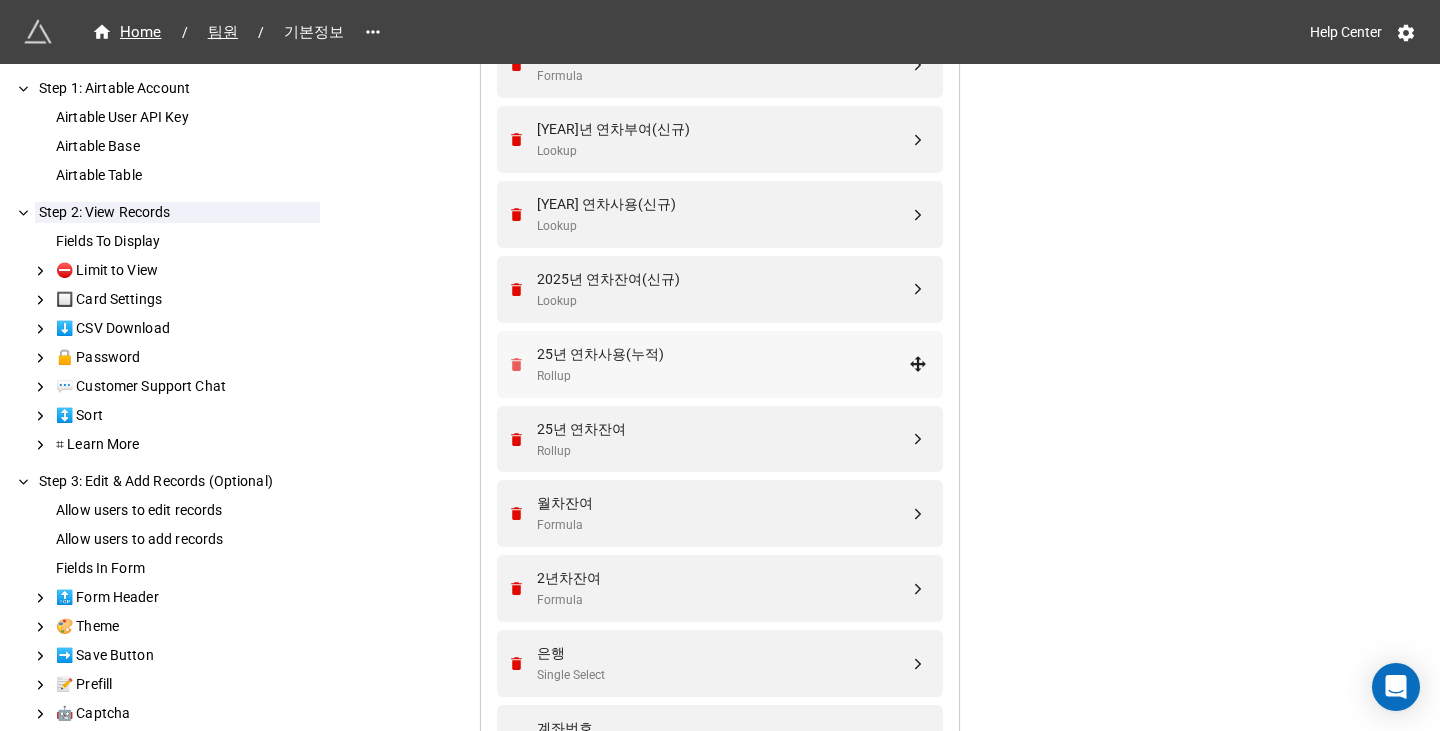 click 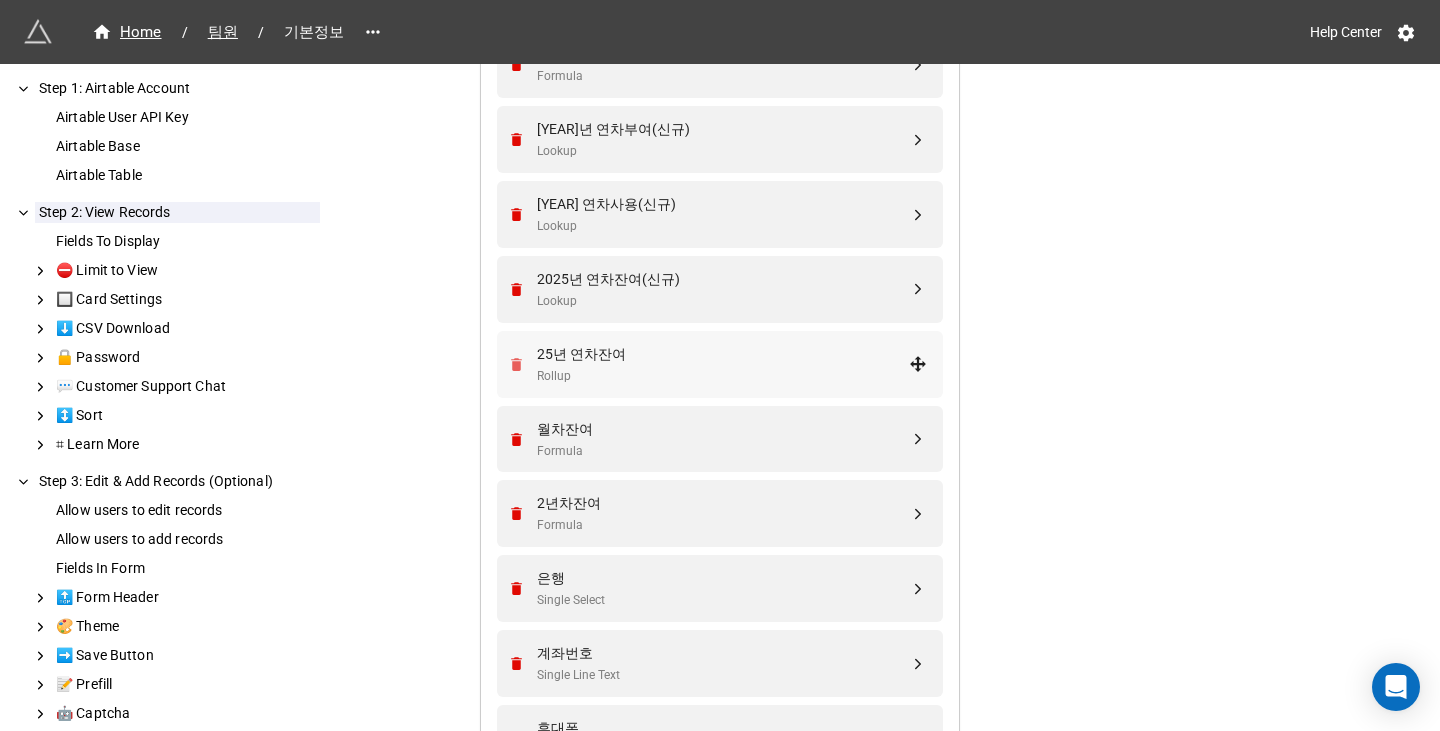 click 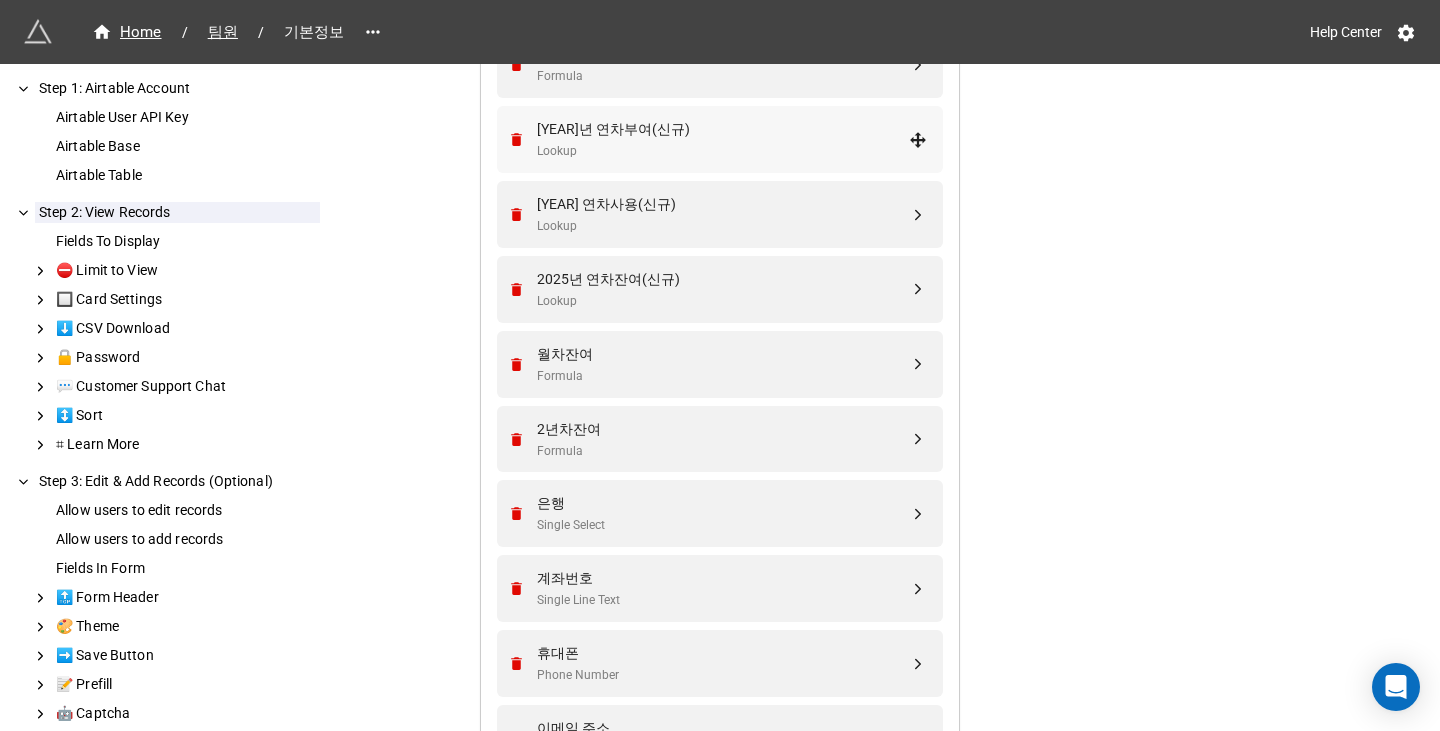click on "Lookup" at bounding box center [723, 151] 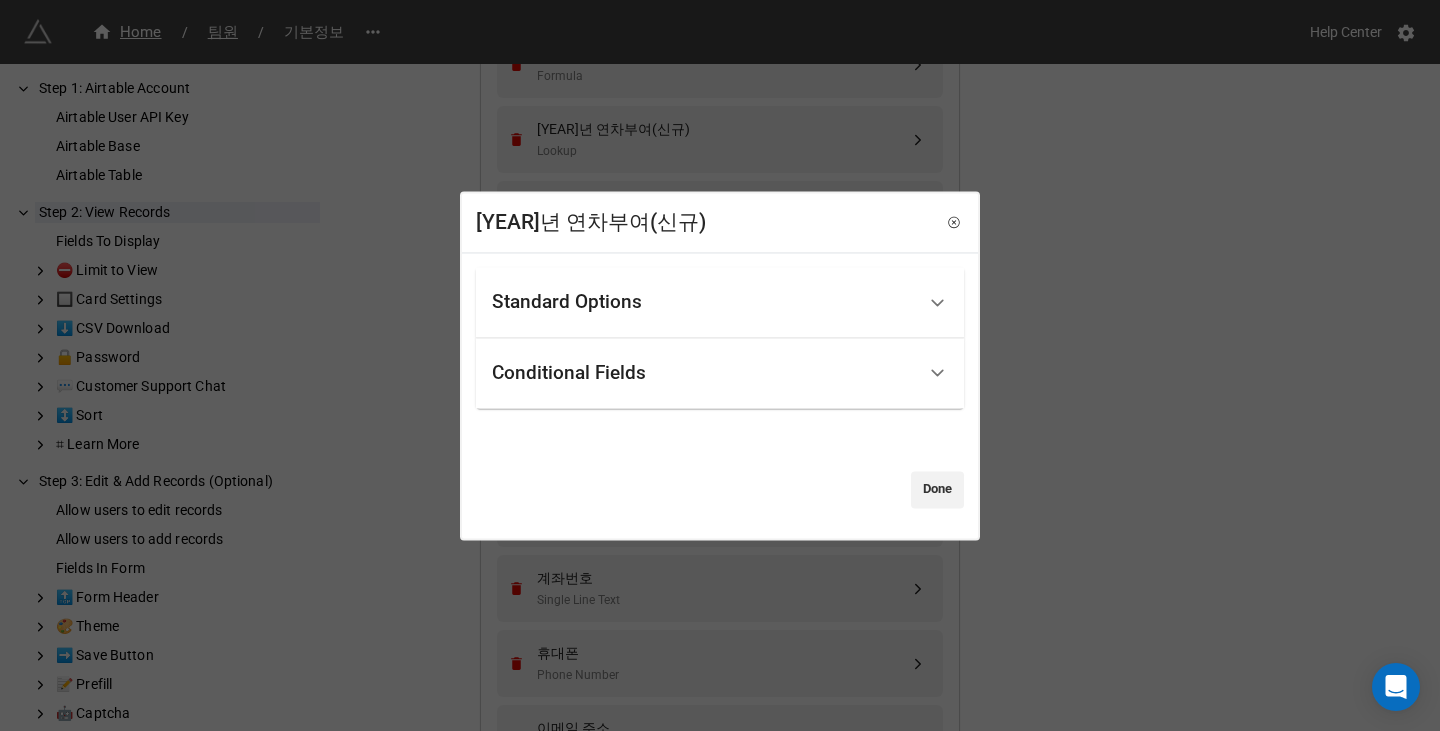 click on "Standard Options" at bounding box center (703, 302) 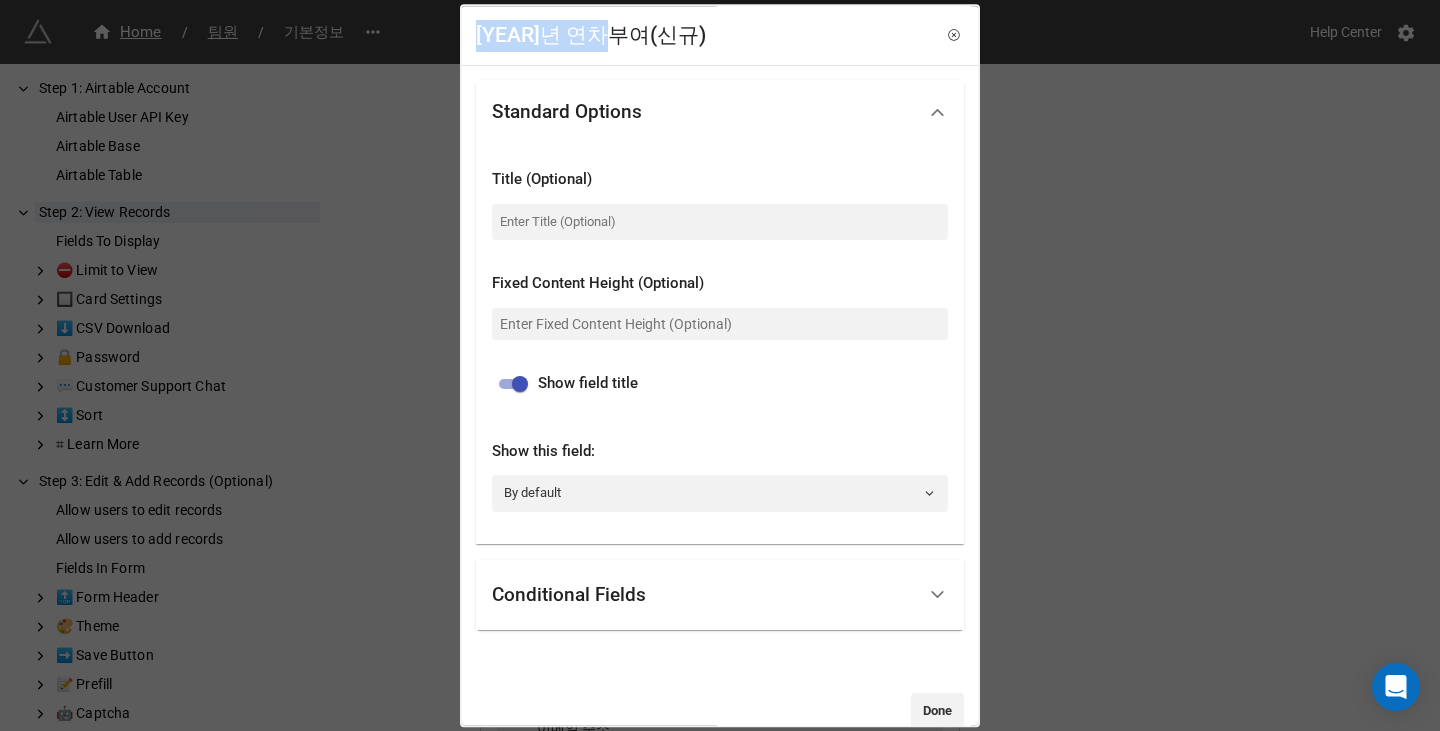 drag, startPoint x: 621, startPoint y: 35, endPoint x: 472, endPoint y: 37, distance: 149.01343 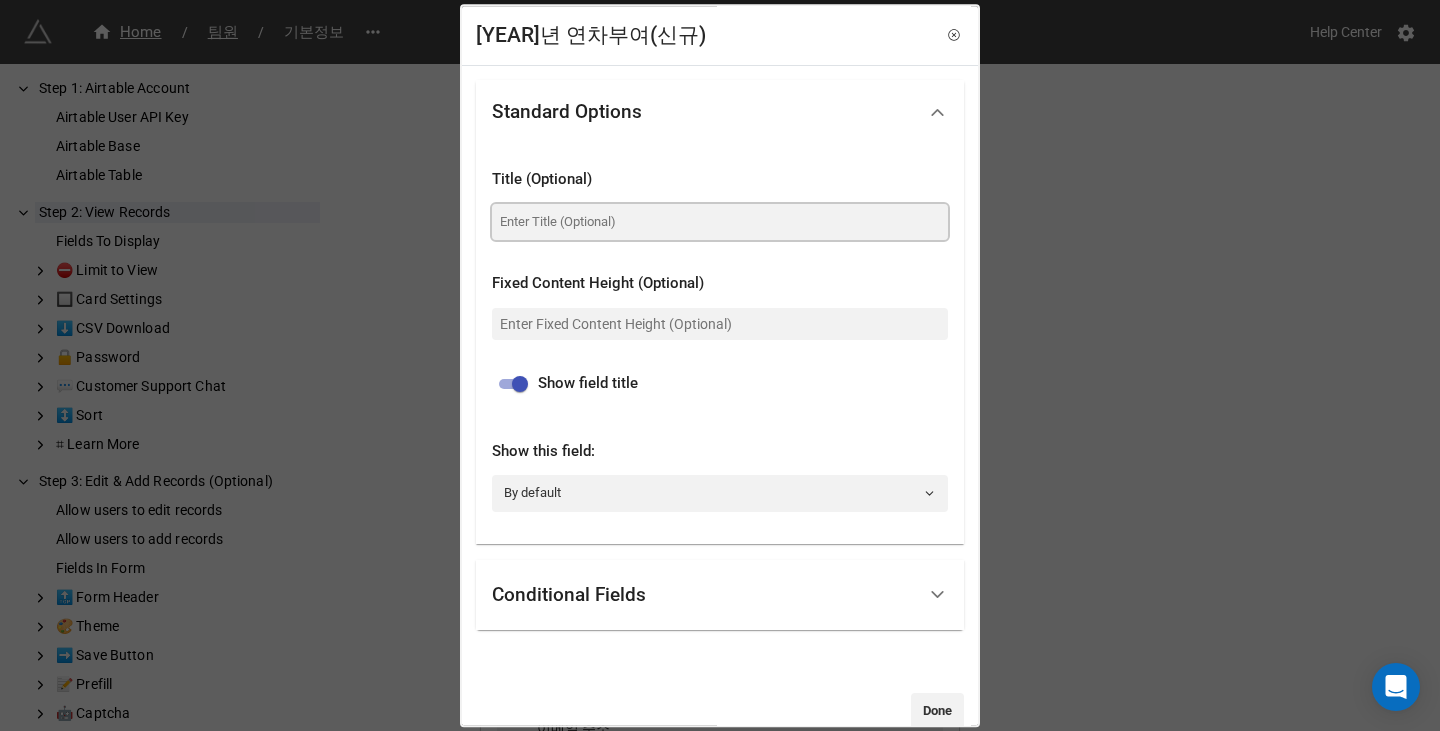 click at bounding box center [720, 222] 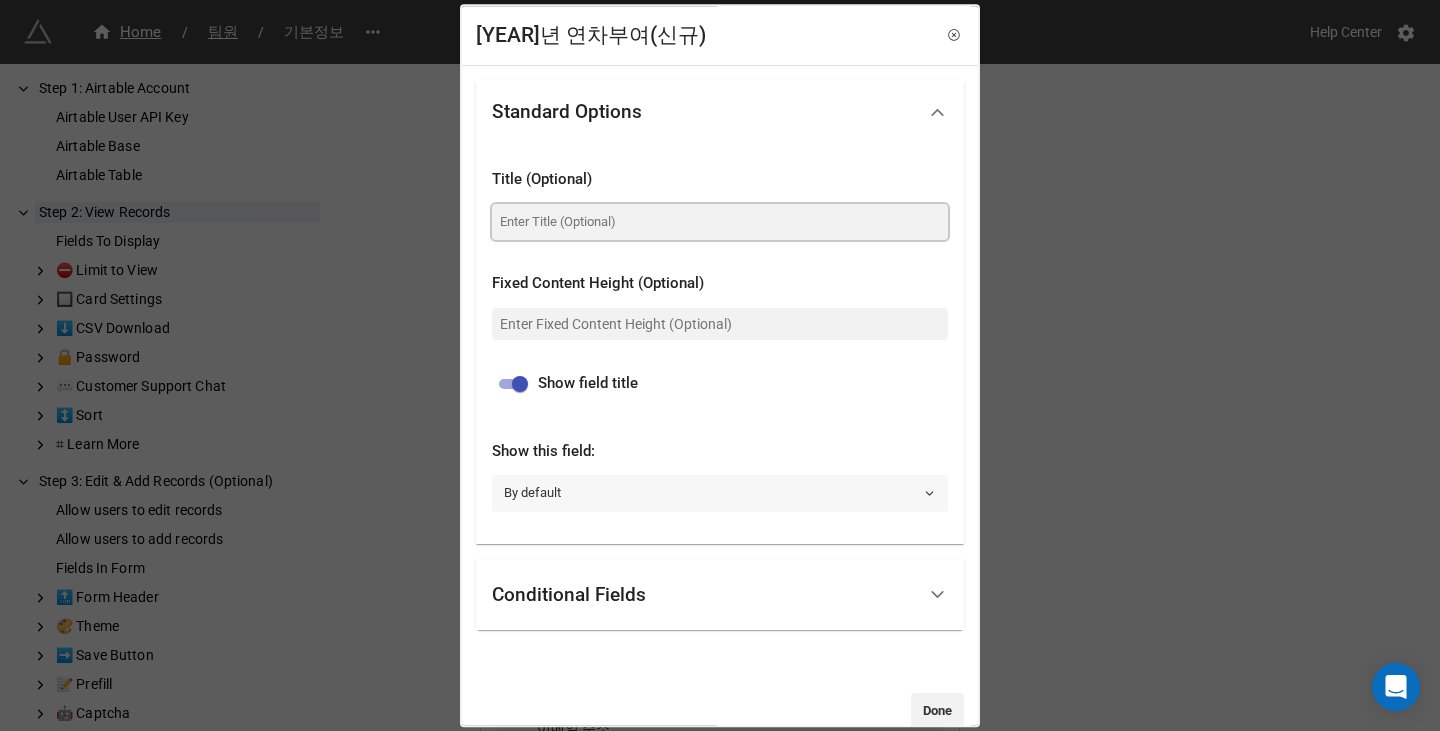 paste on "2025년 연차부여" 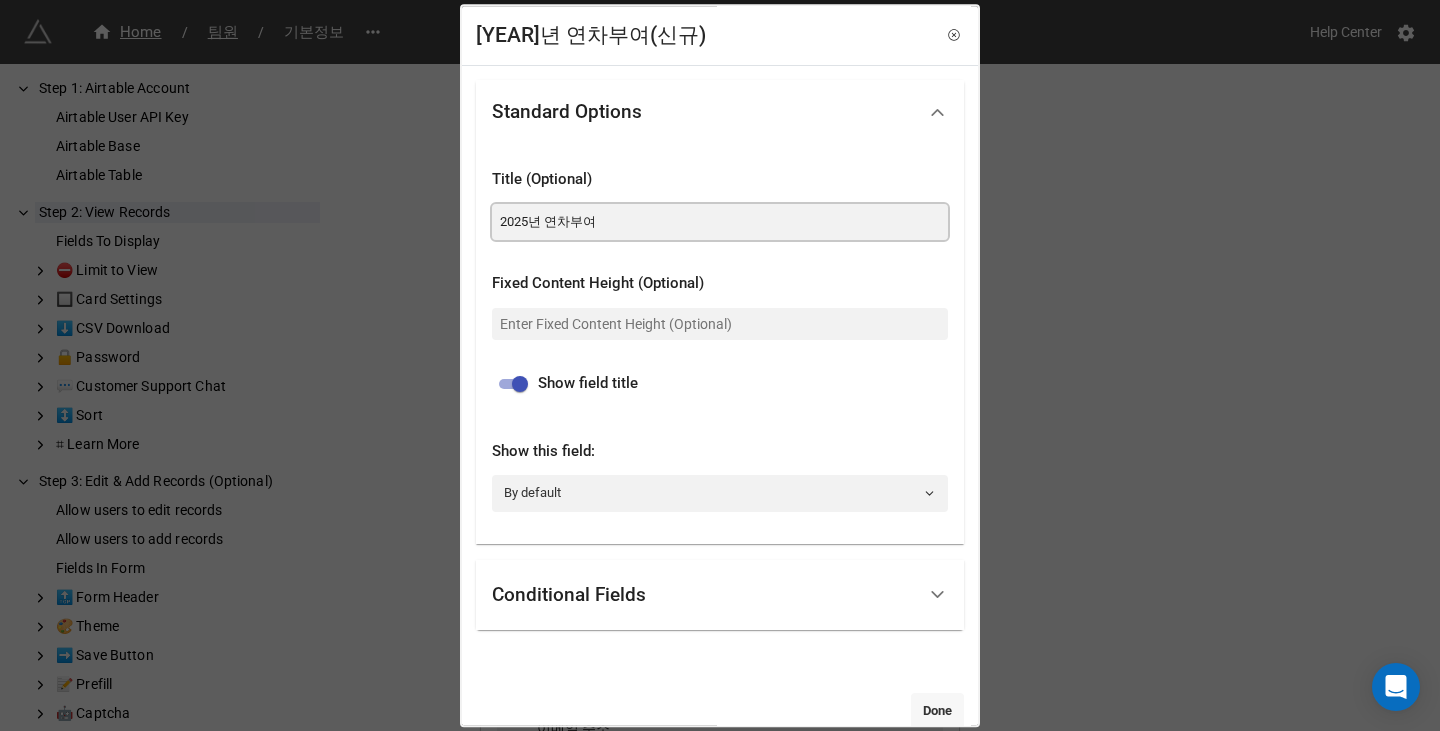 type on "2025년 연차부여" 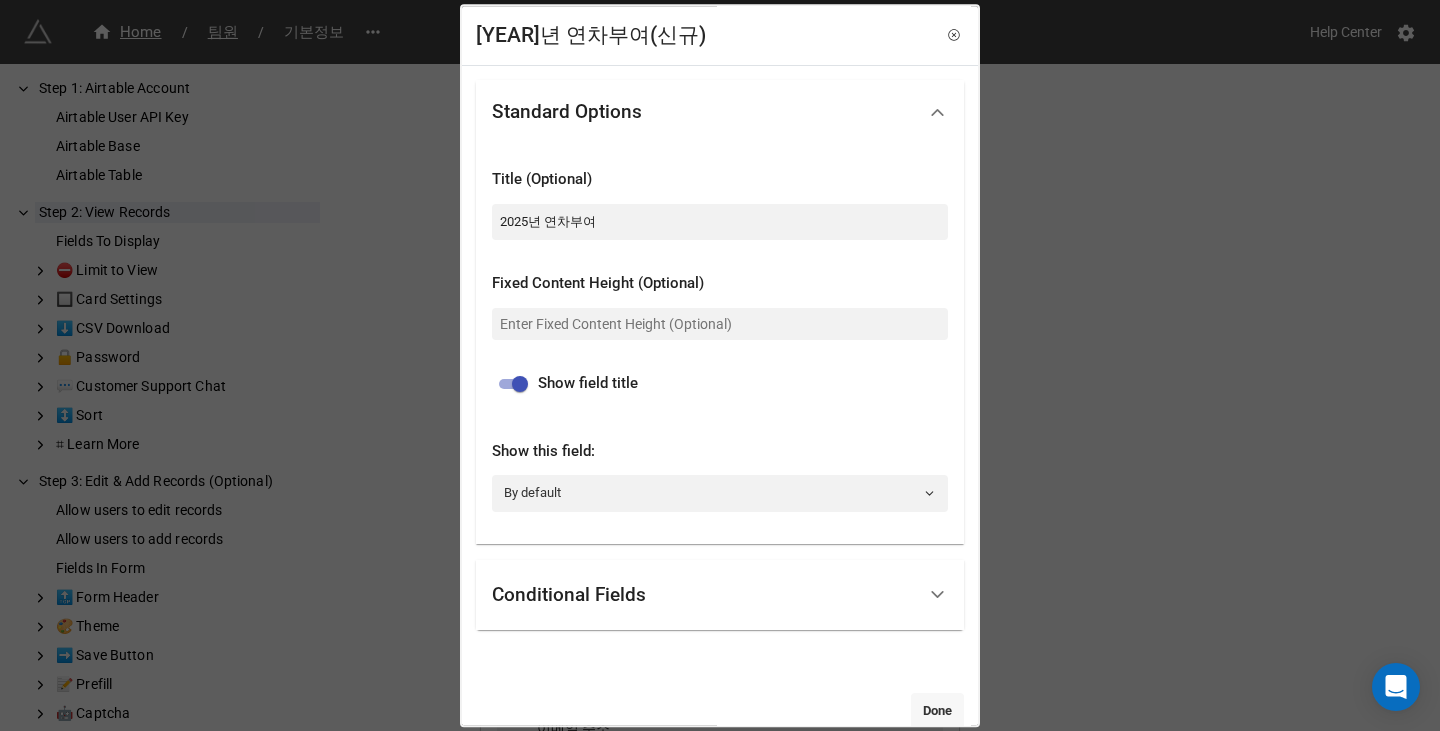 click on "Done" at bounding box center [937, 711] 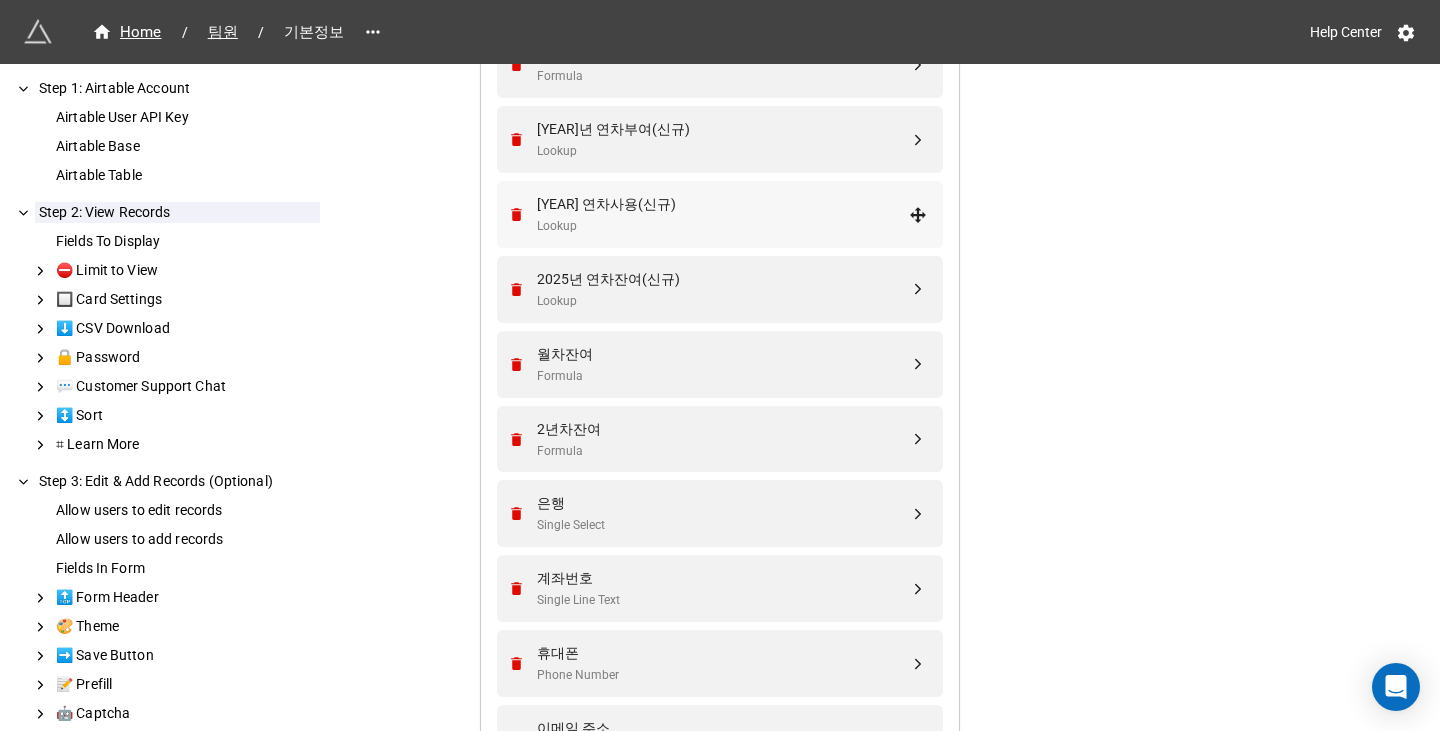 click on "2025년 연차사용(신규)" at bounding box center (723, 204) 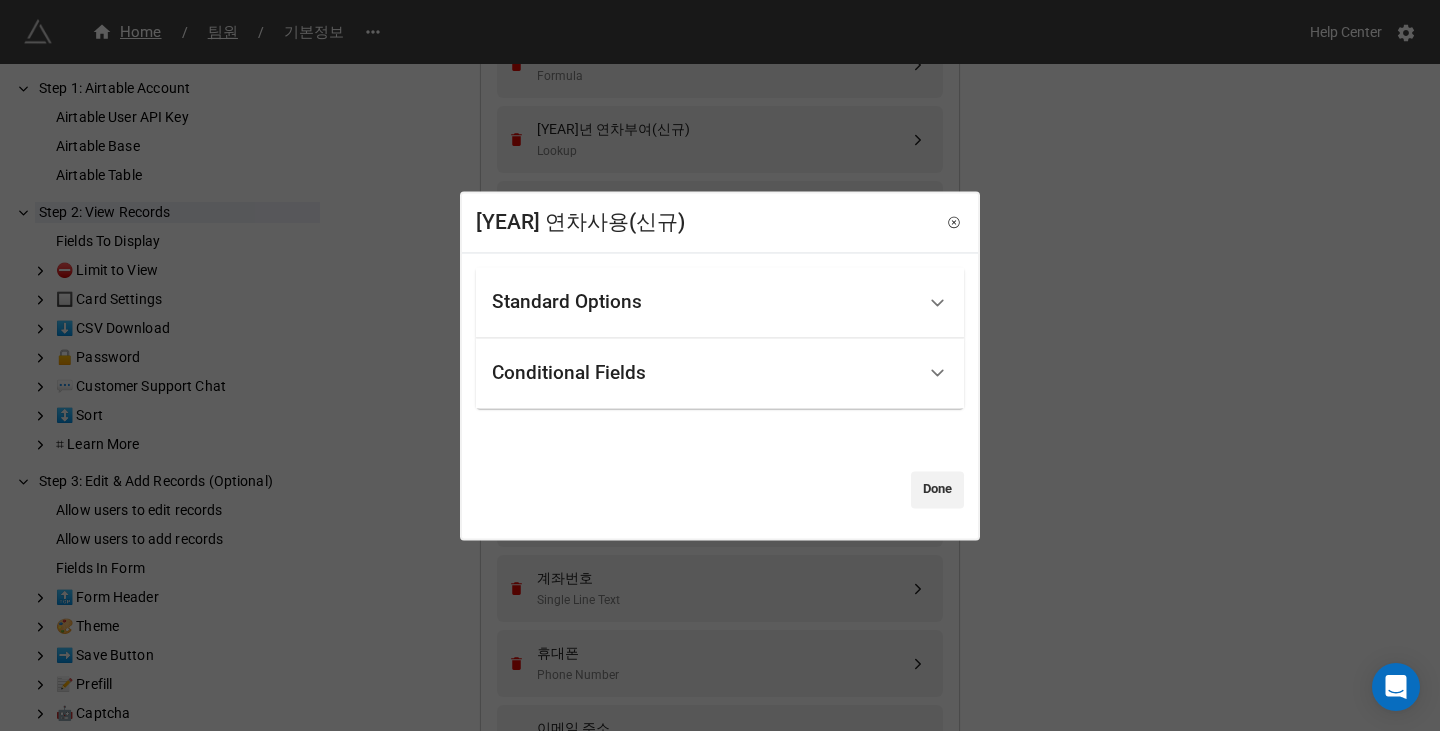 click on "Standard Options" at bounding box center [567, 303] 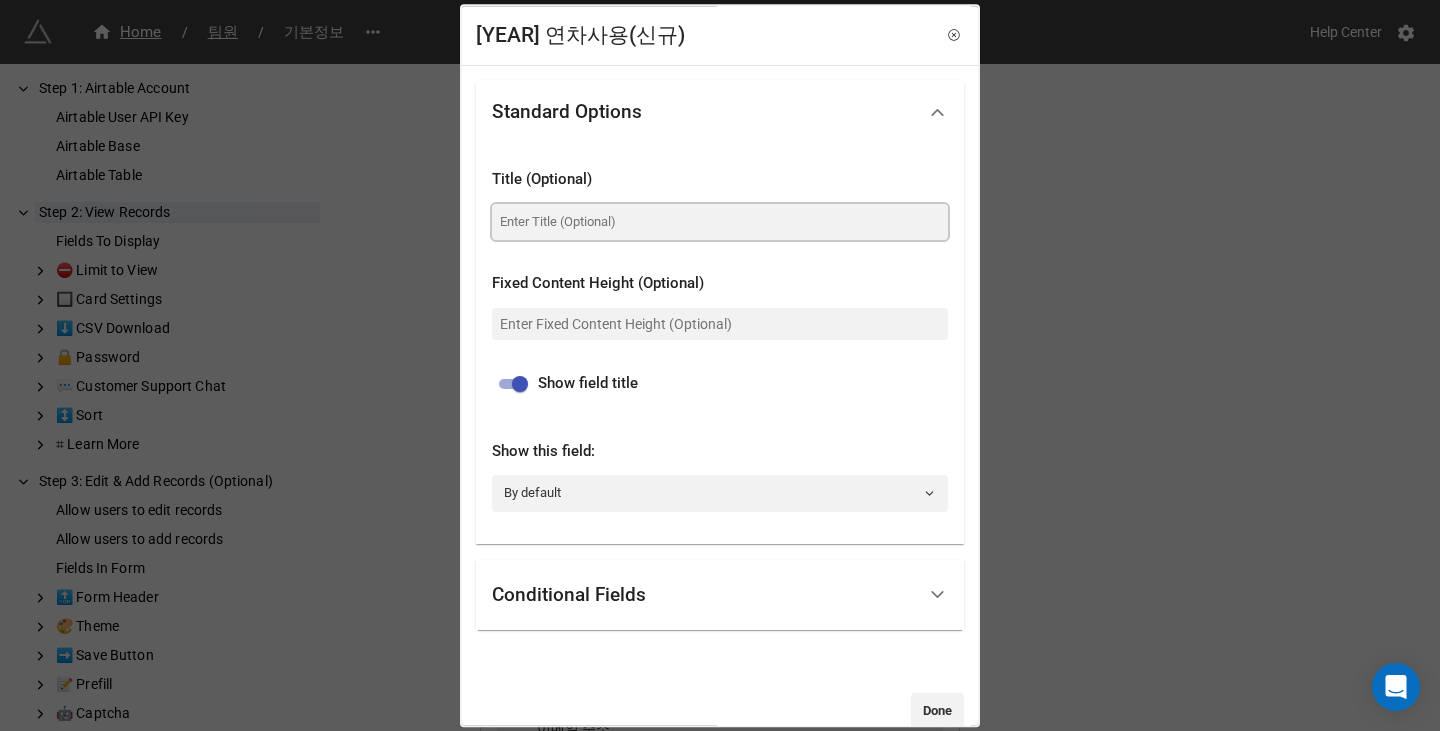 click at bounding box center [720, 222] 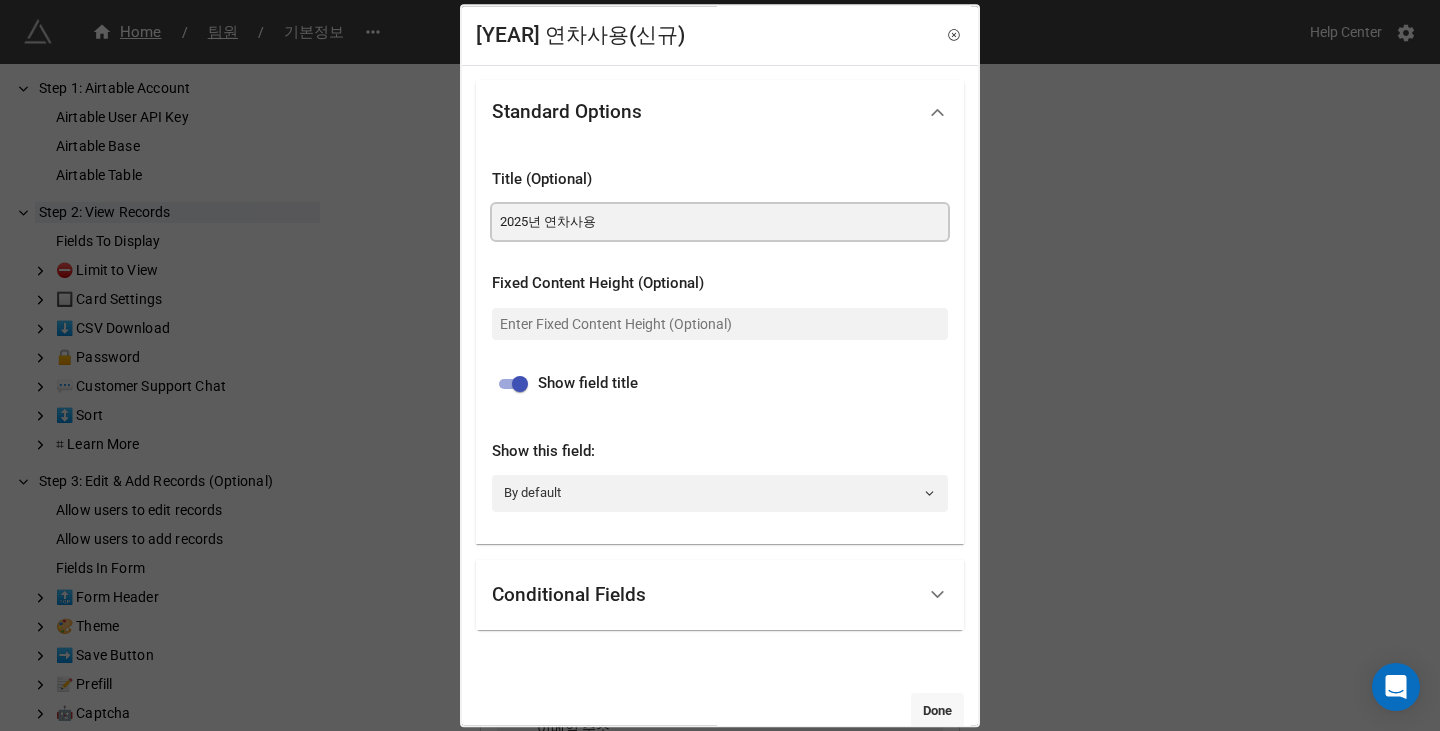 type on "2025년 연차사용" 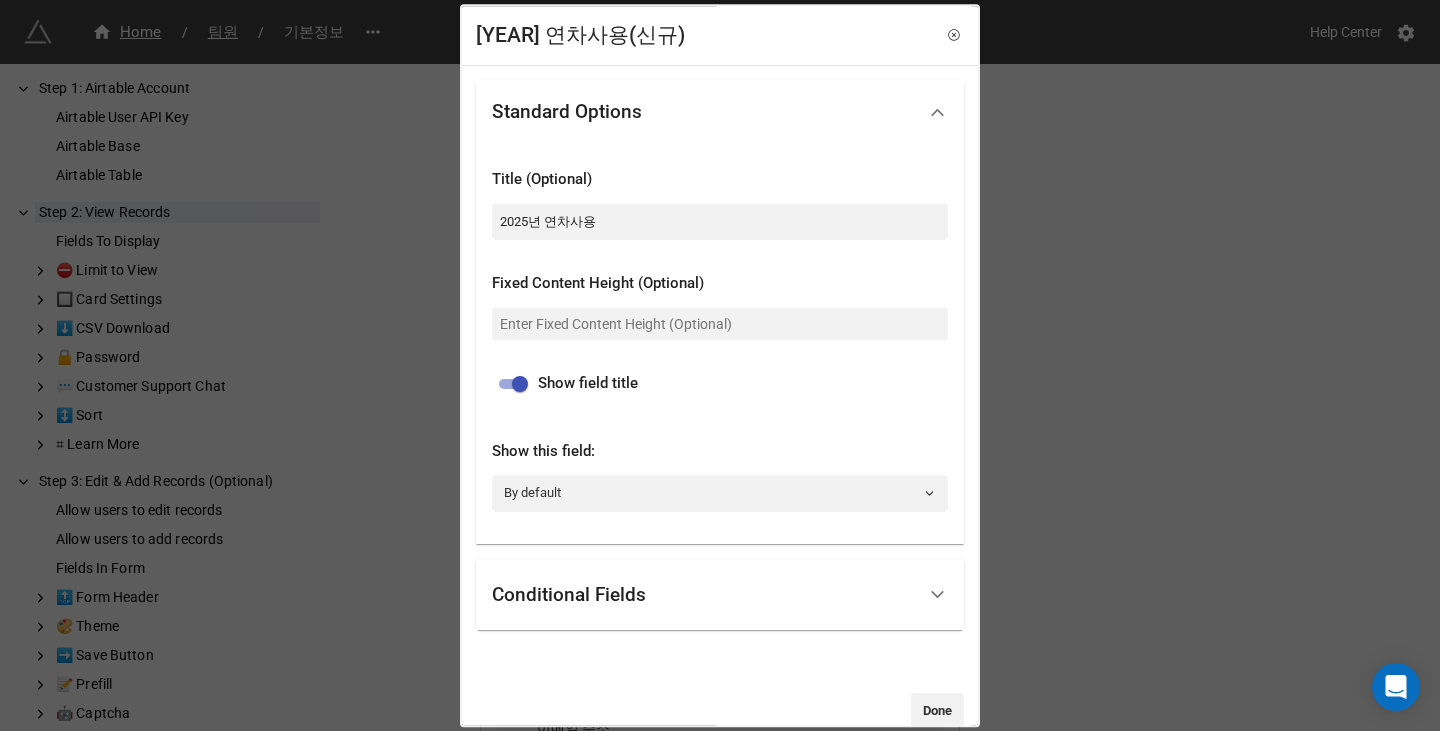 click on "Done" at bounding box center [937, 711] 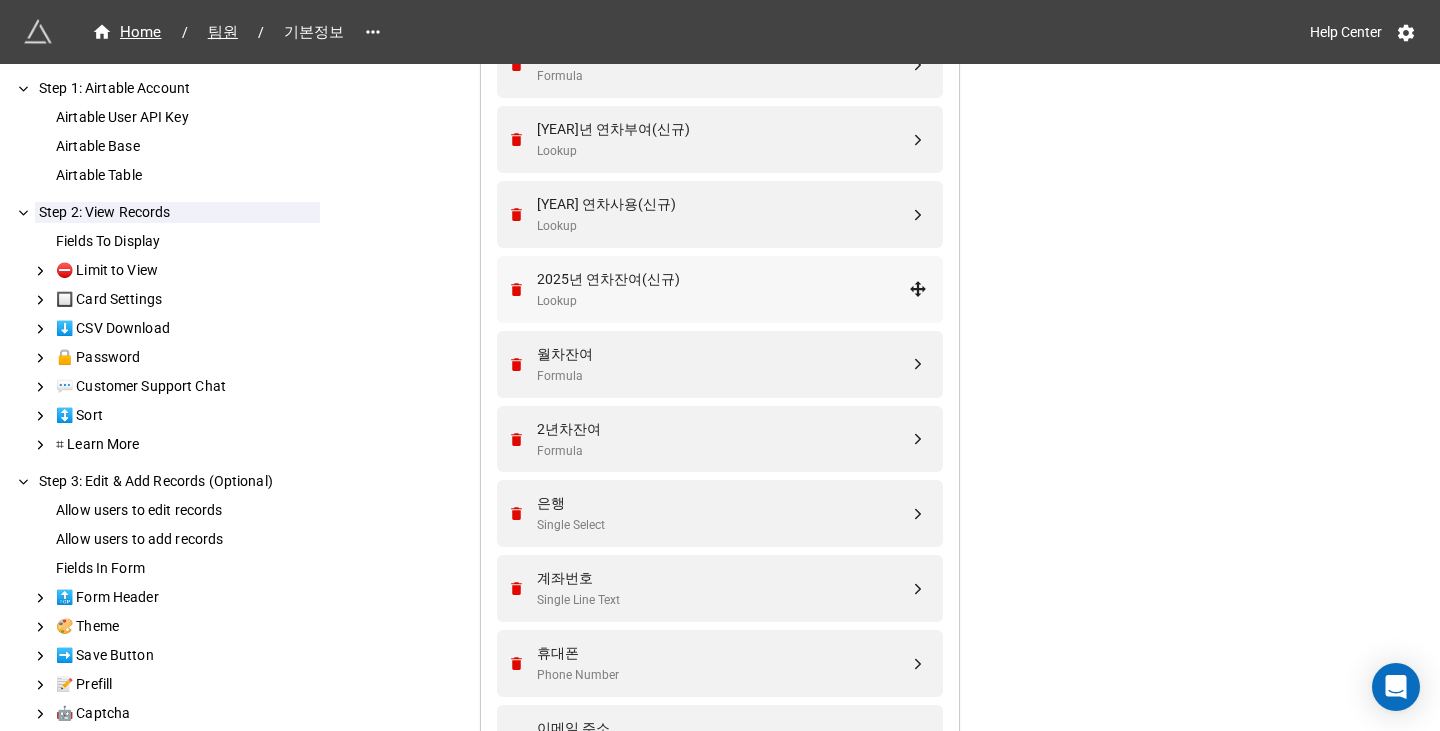 click on "Lookup" at bounding box center [723, 301] 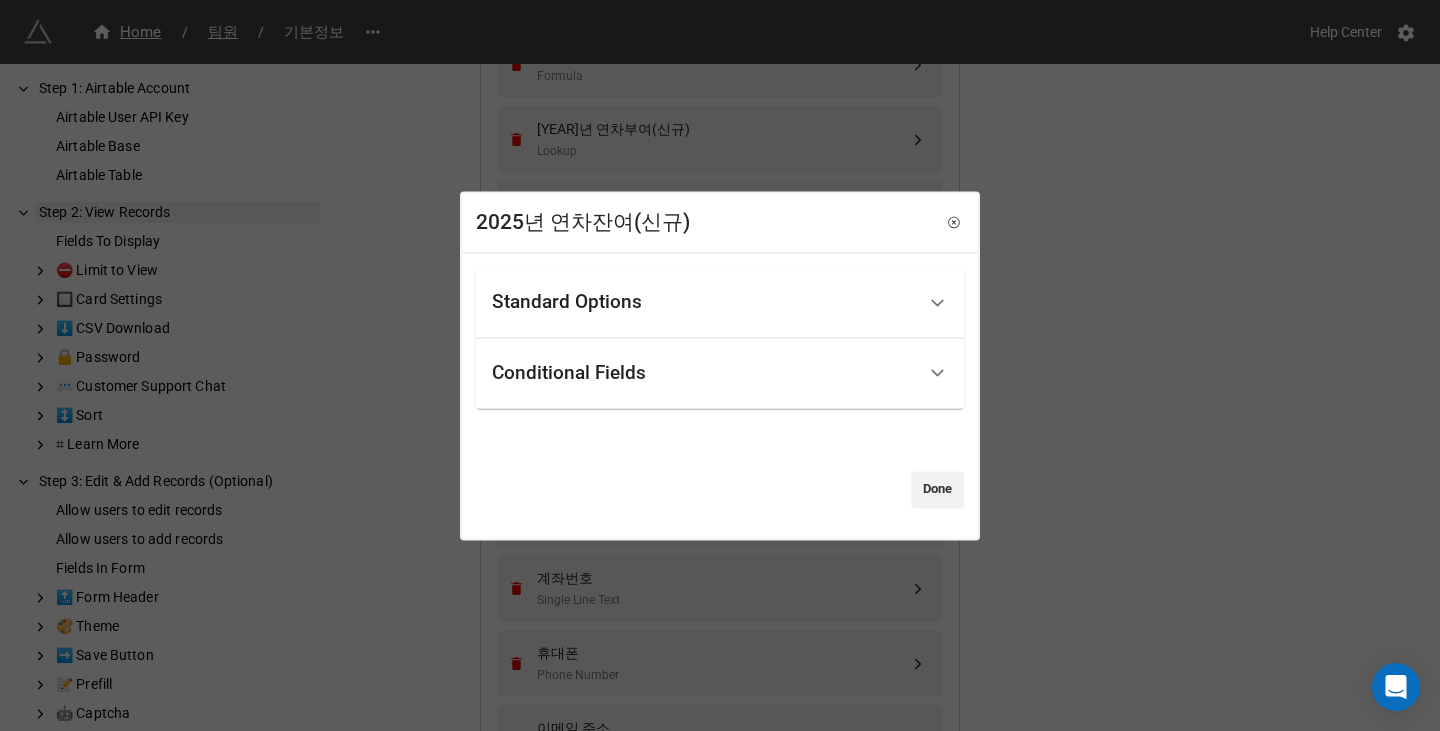 click on "Standard Options" at bounding box center (703, 302) 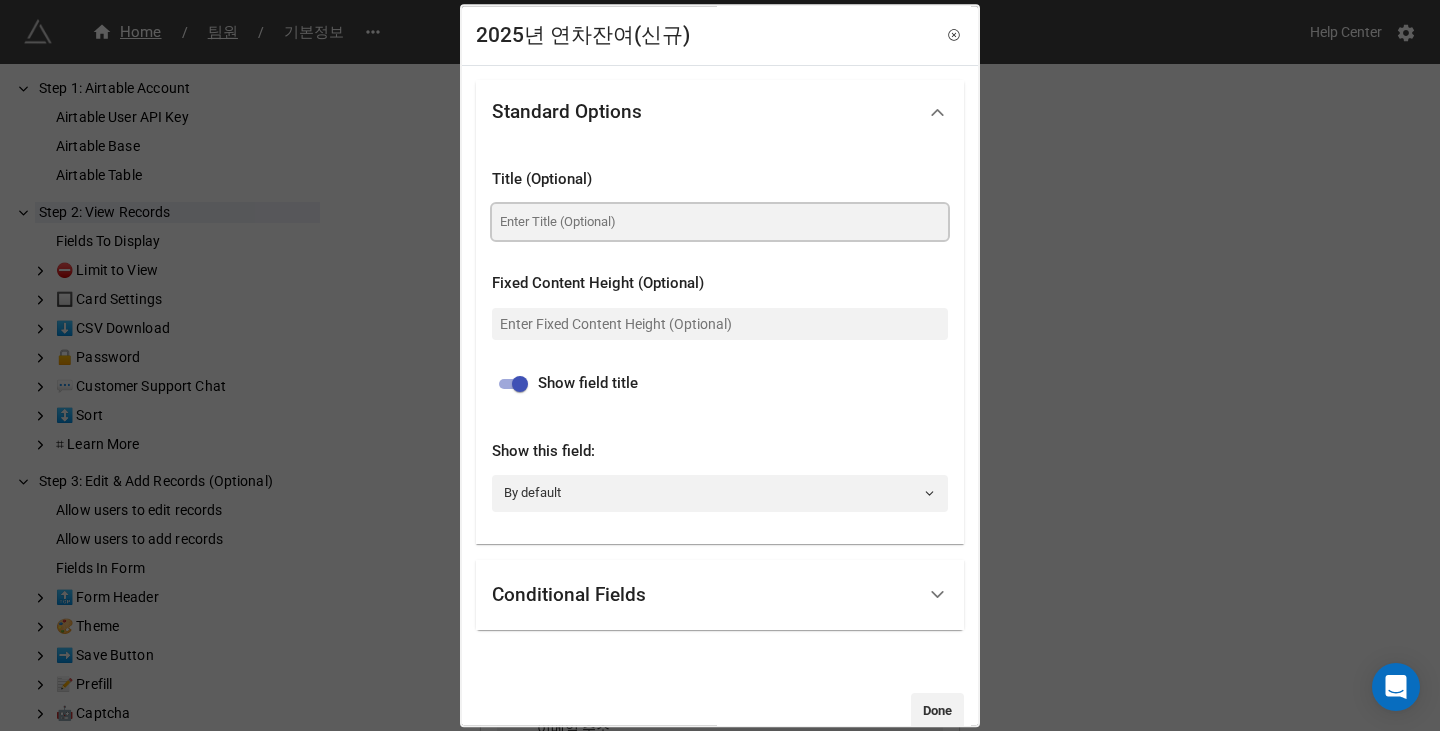 click at bounding box center [720, 222] 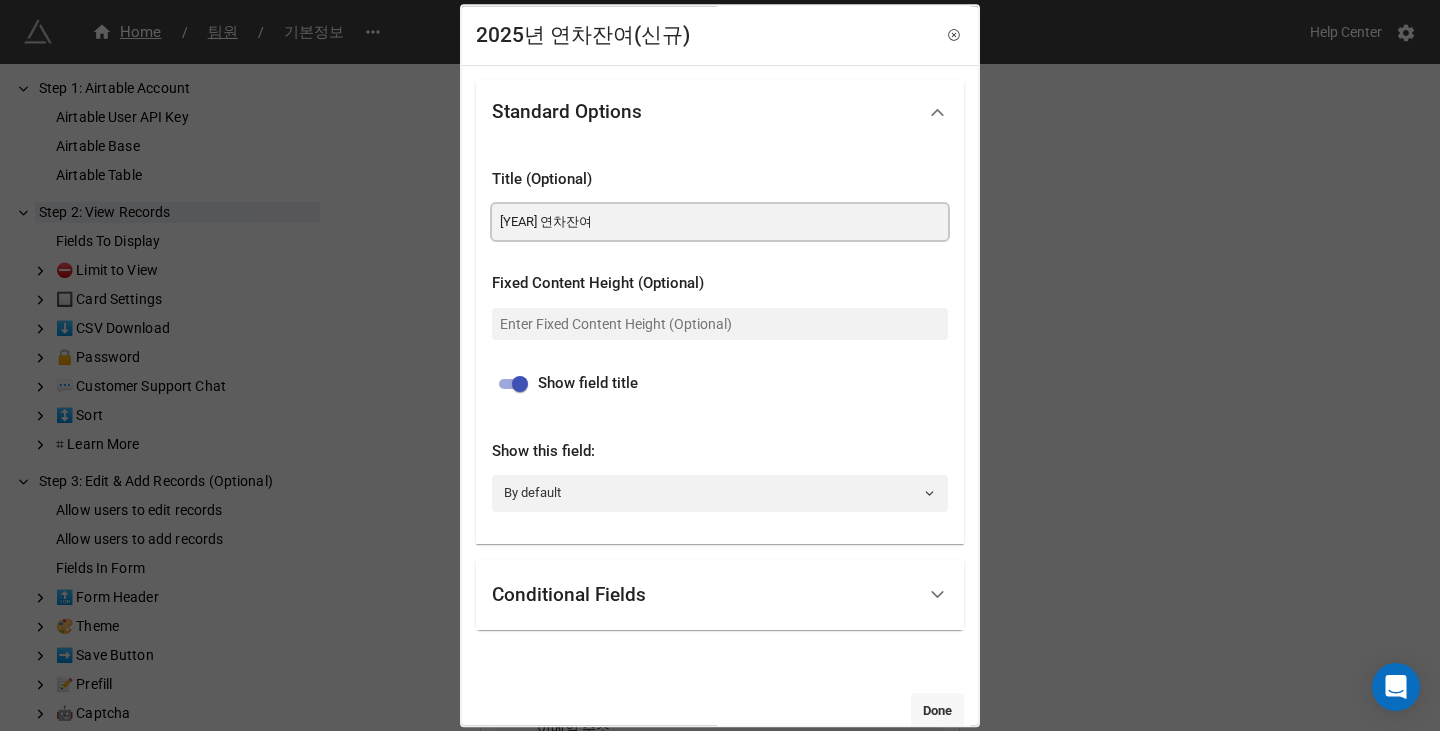 type on "2025년 연차잔여" 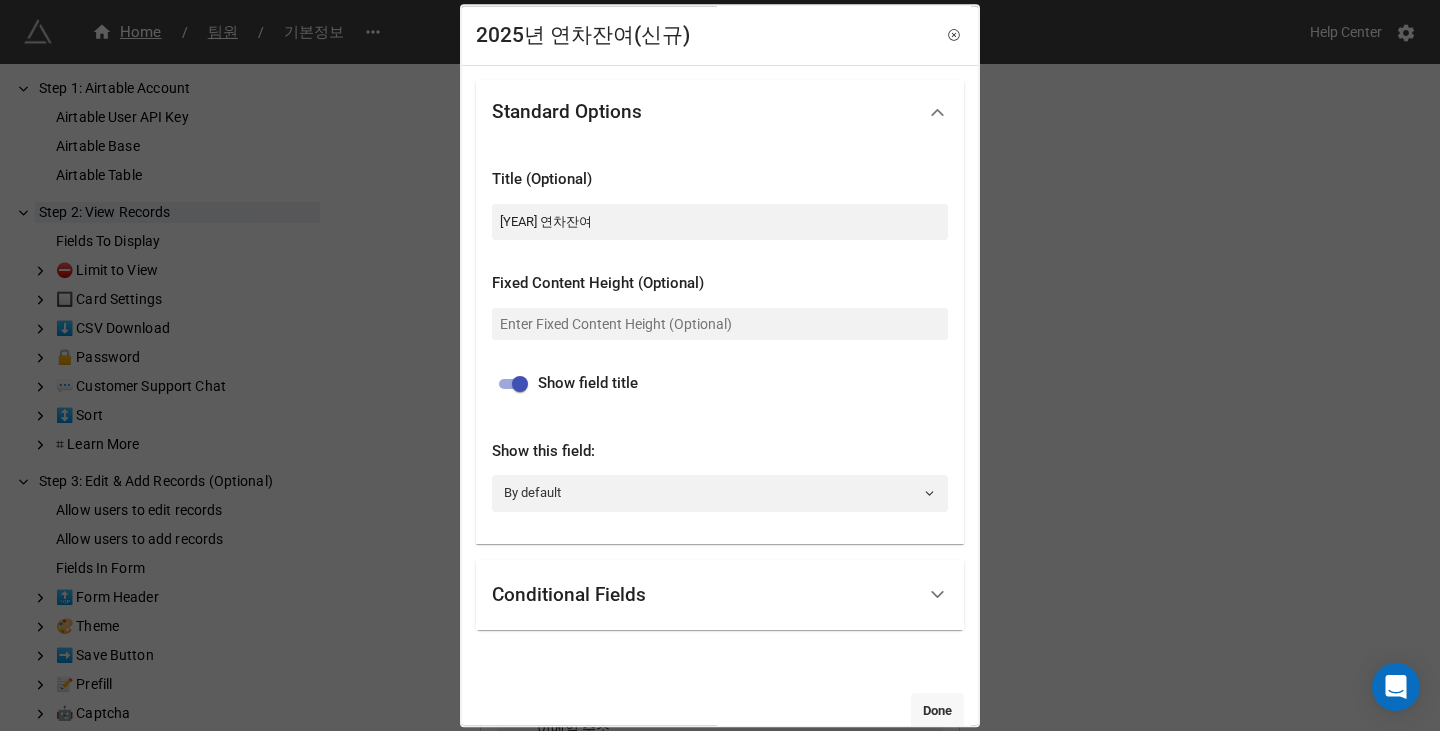 click on "Done" at bounding box center (937, 711) 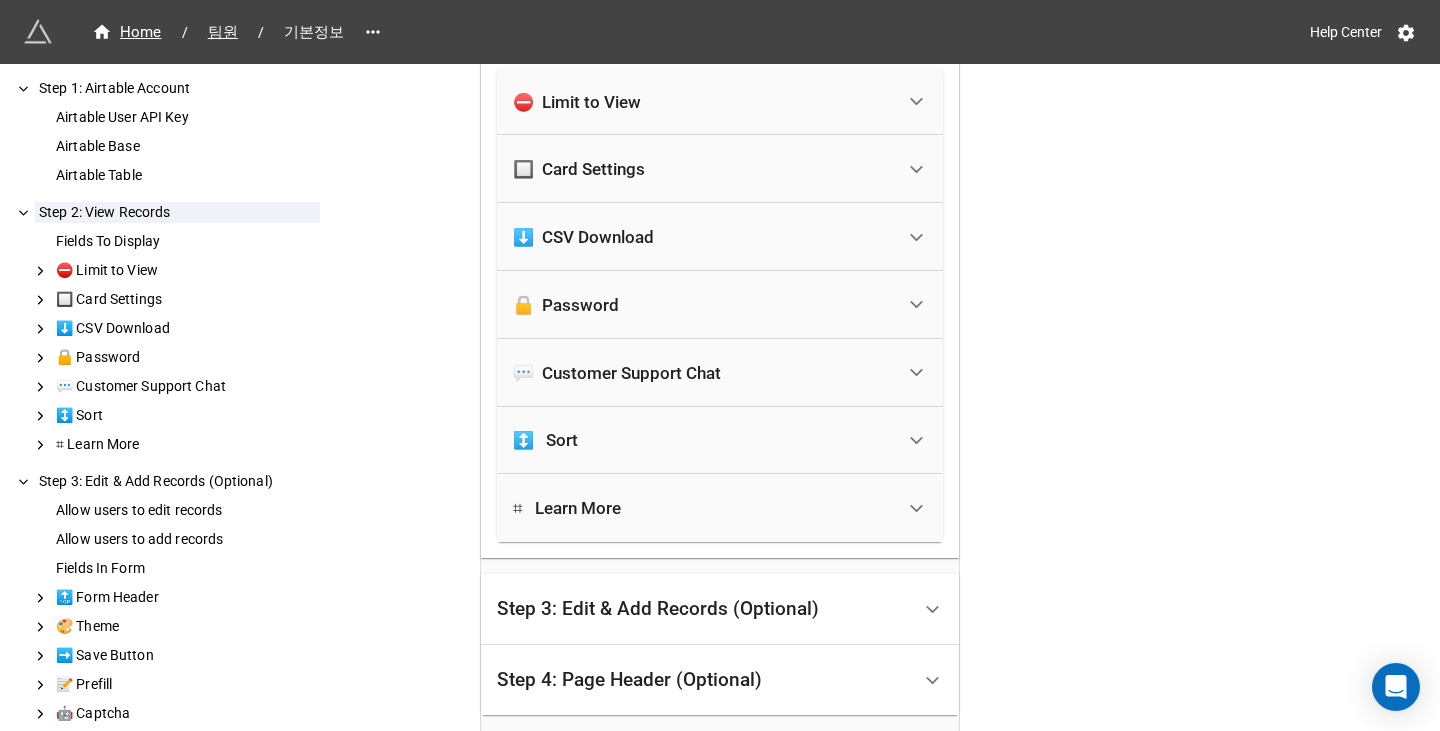scroll, scrollTop: 1783, scrollLeft: 0, axis: vertical 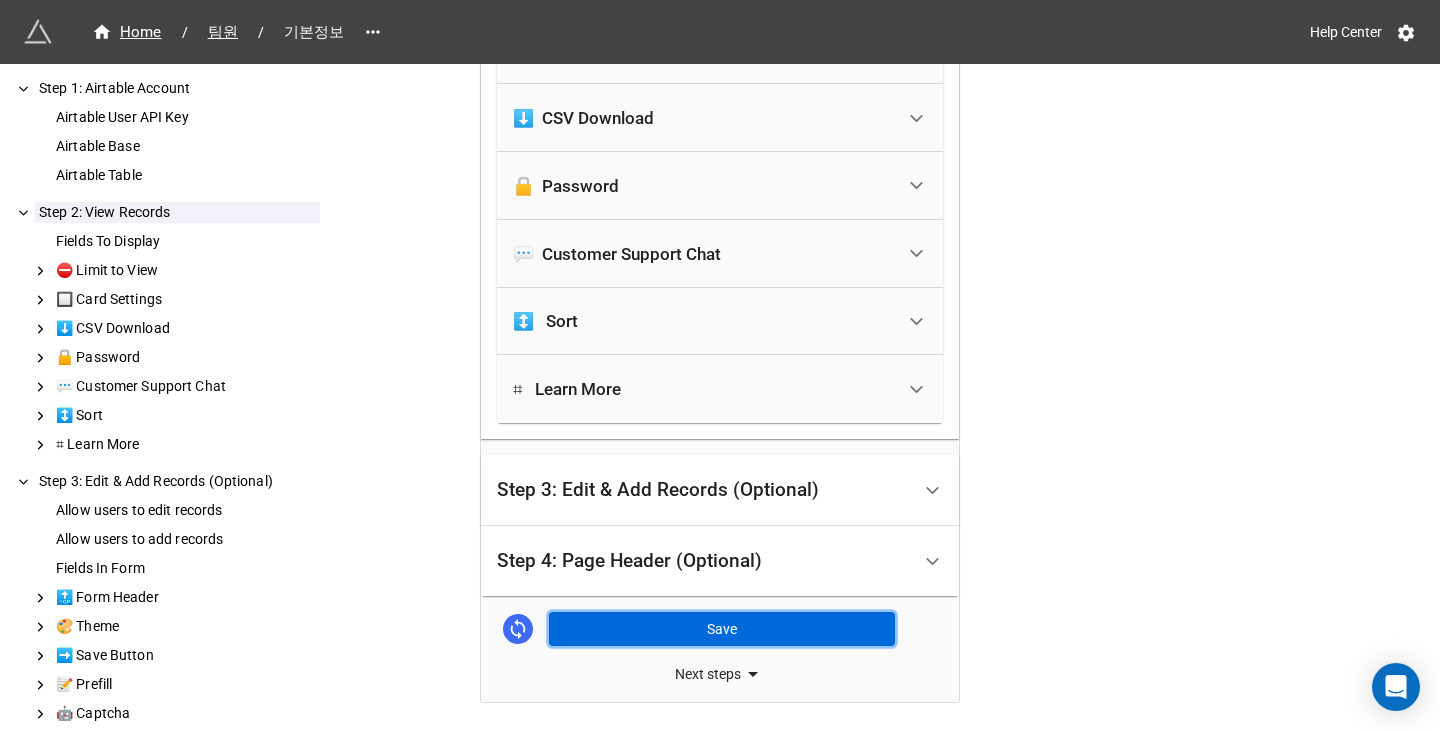 click on "Save" at bounding box center (722, 629) 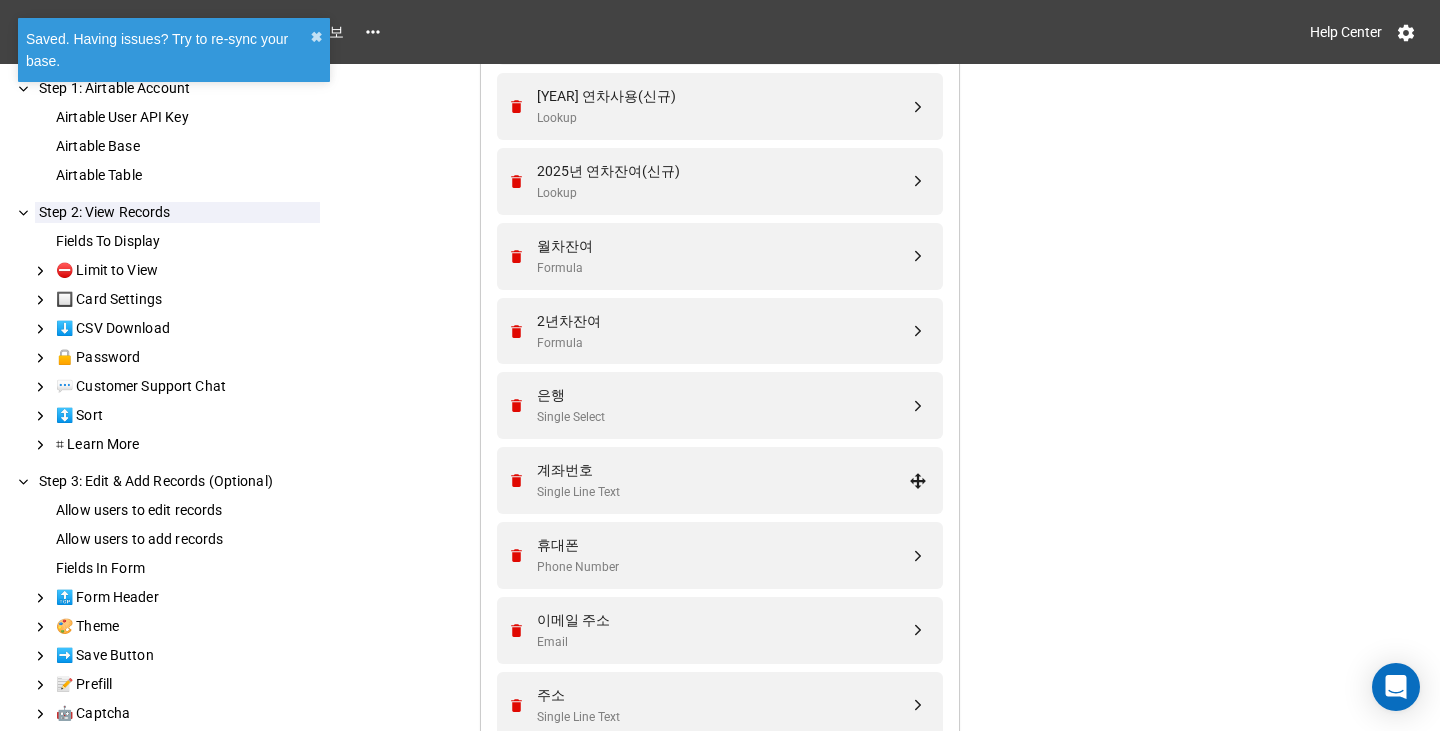 scroll, scrollTop: 783, scrollLeft: 0, axis: vertical 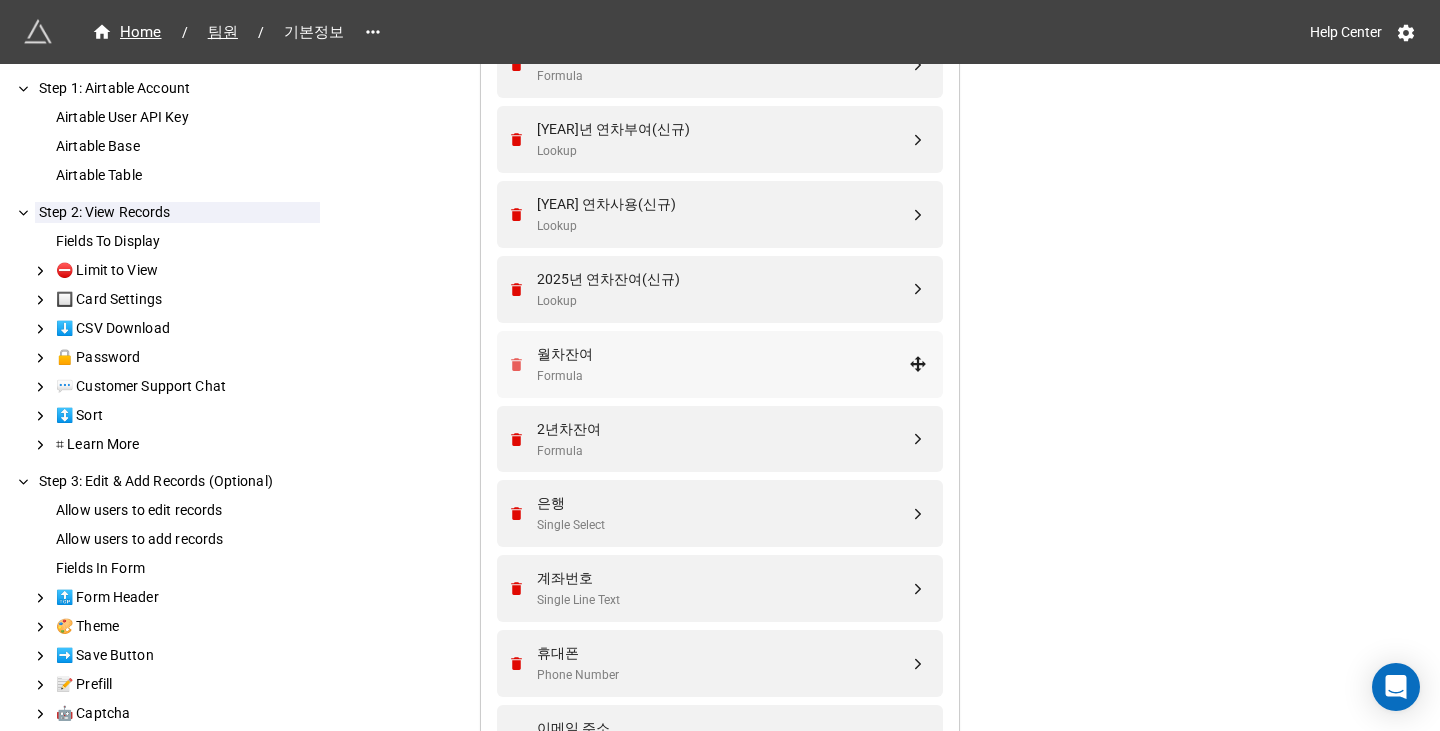 click 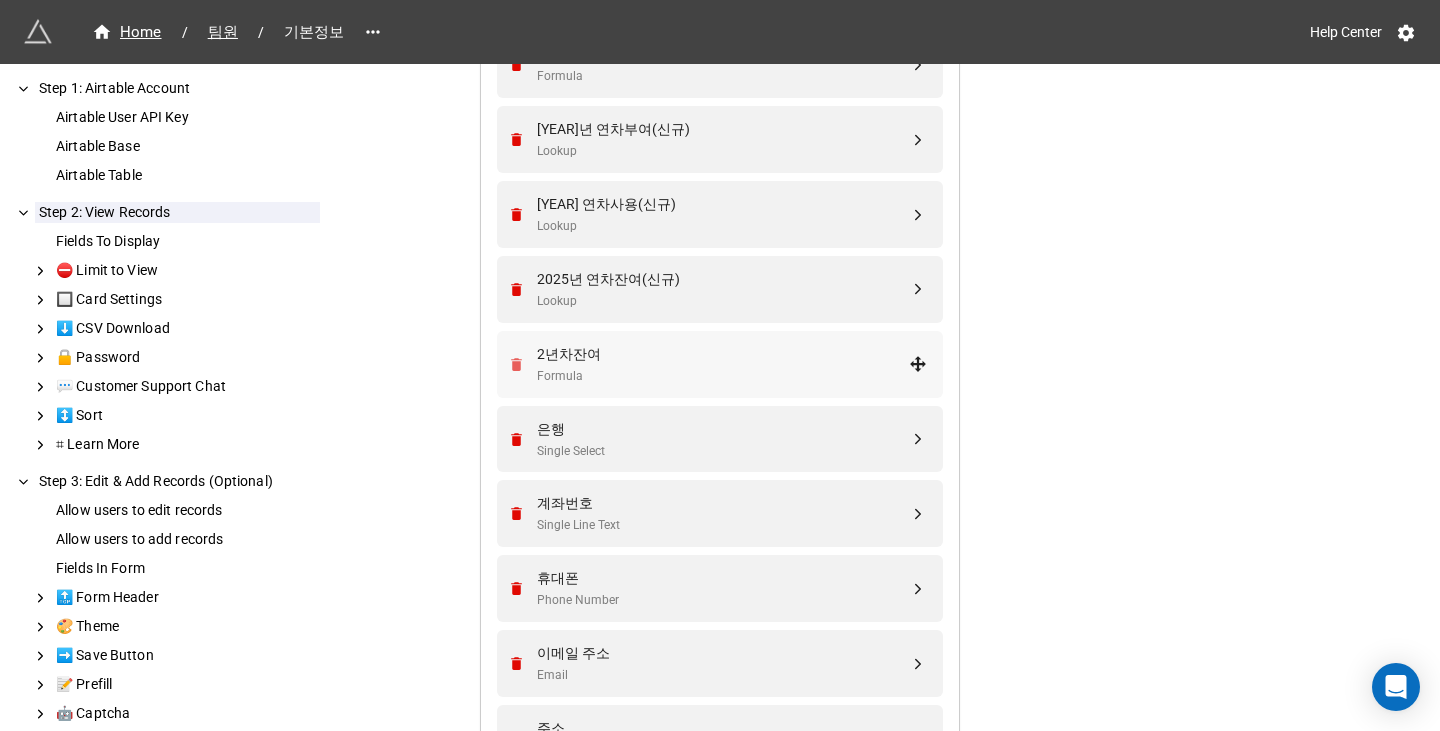 click 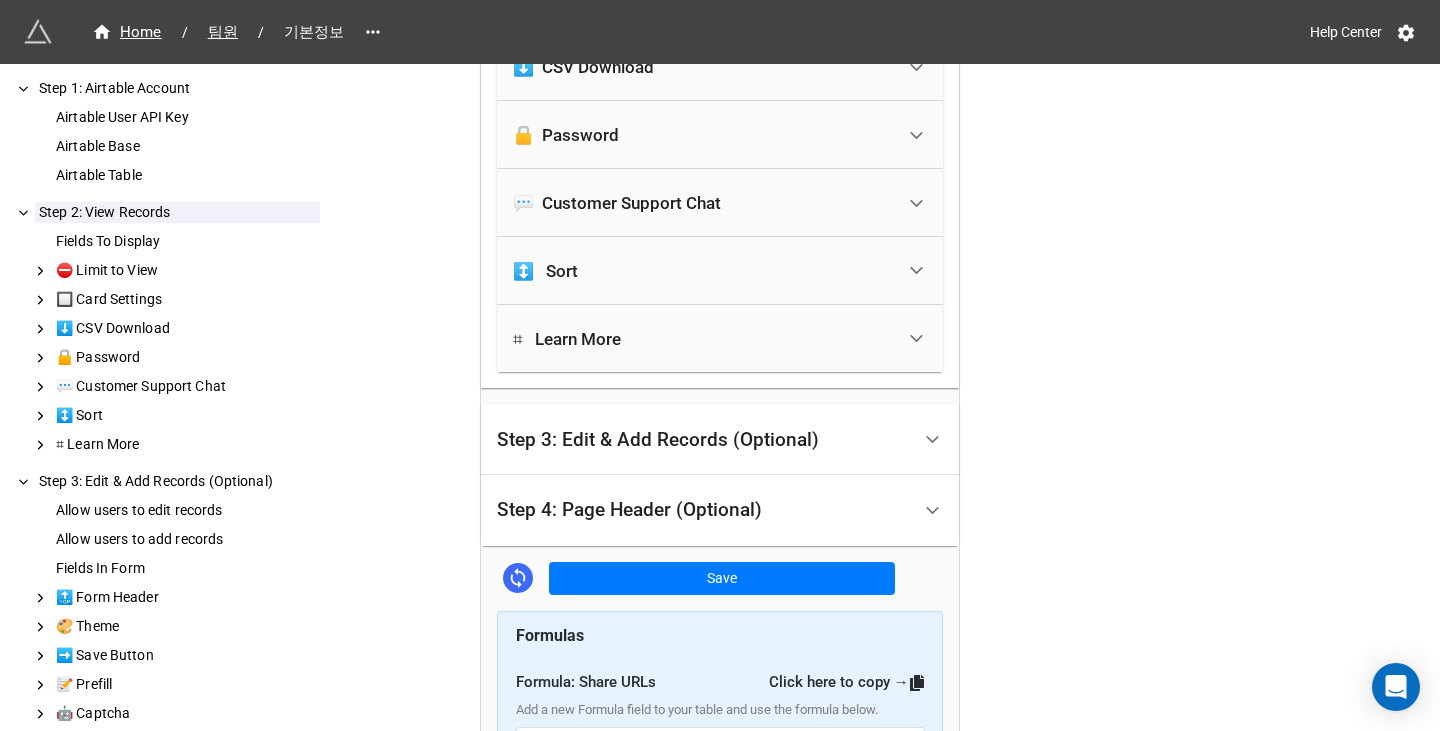 scroll, scrollTop: 1783, scrollLeft: 0, axis: vertical 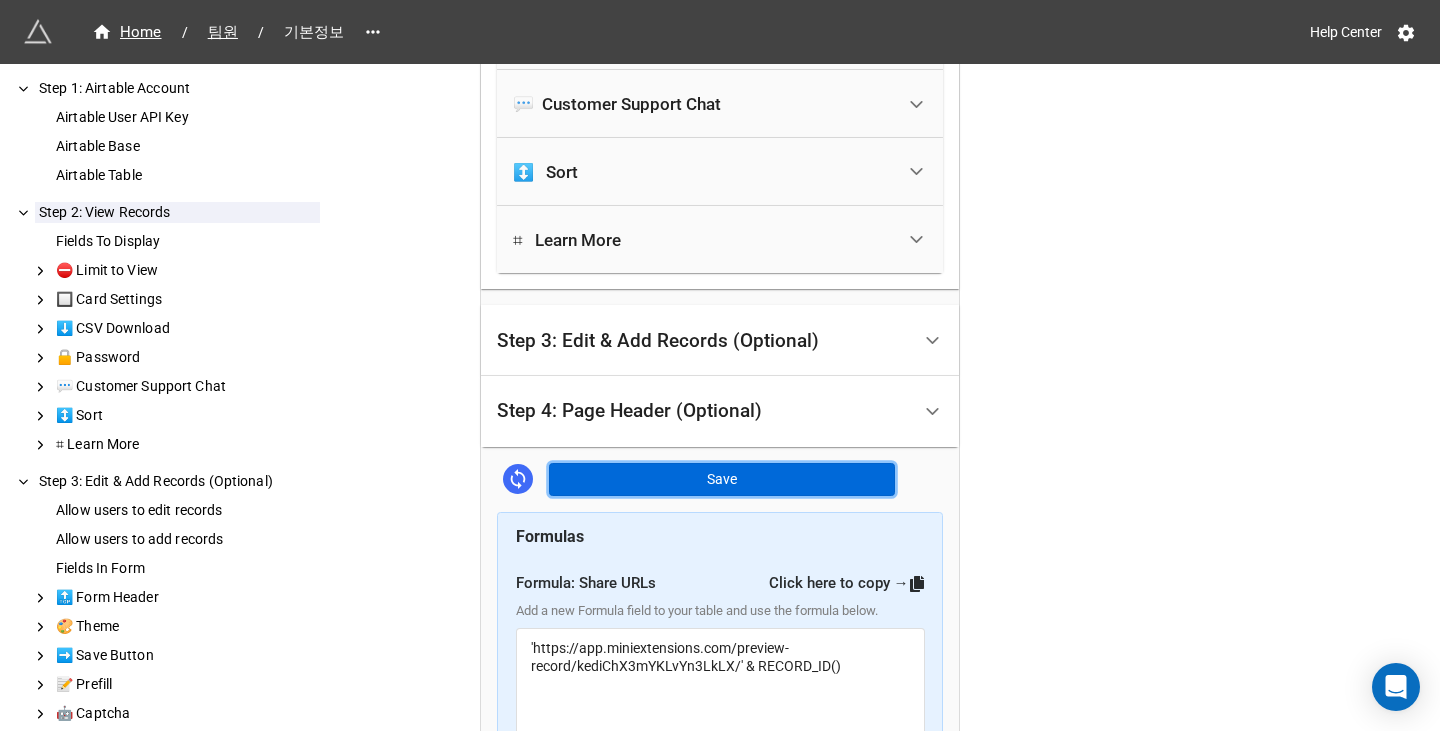 click on "Save" at bounding box center (722, 480) 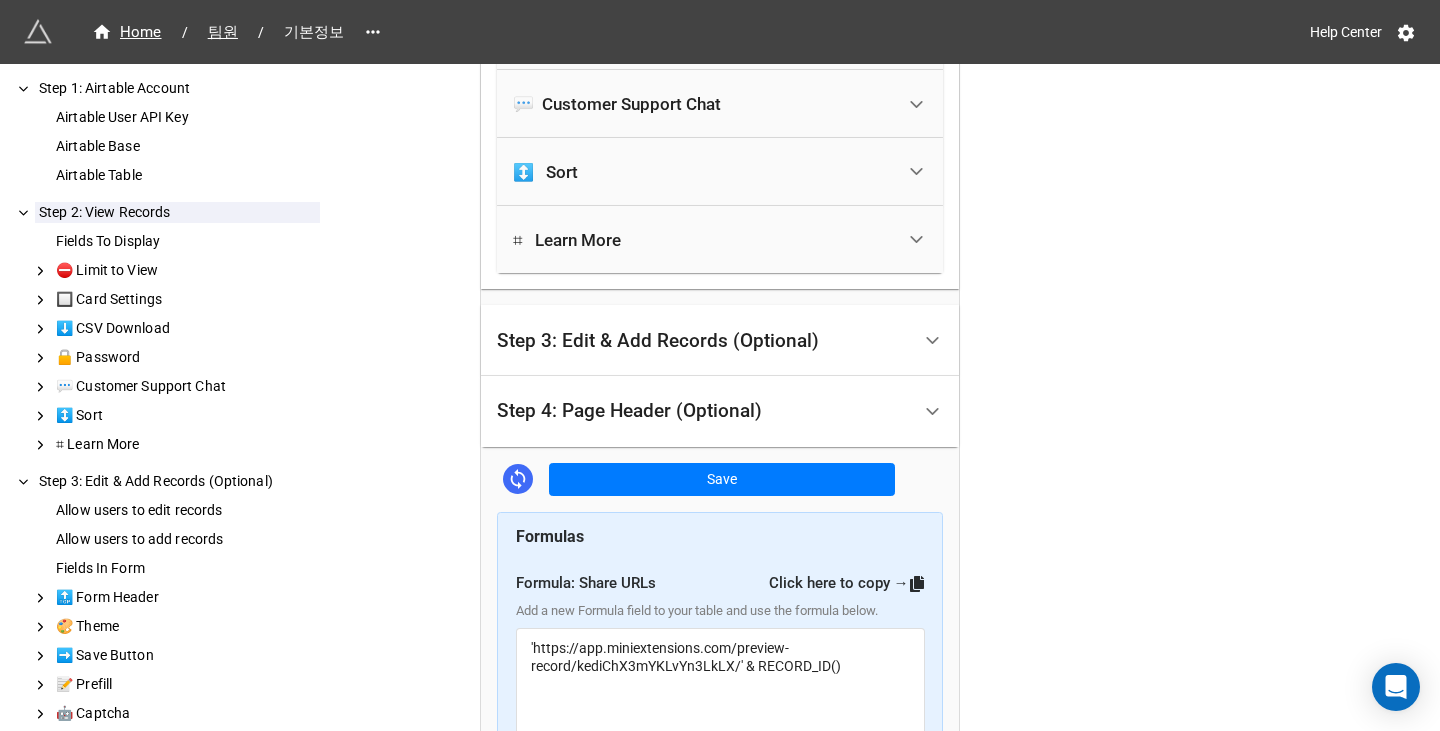 click 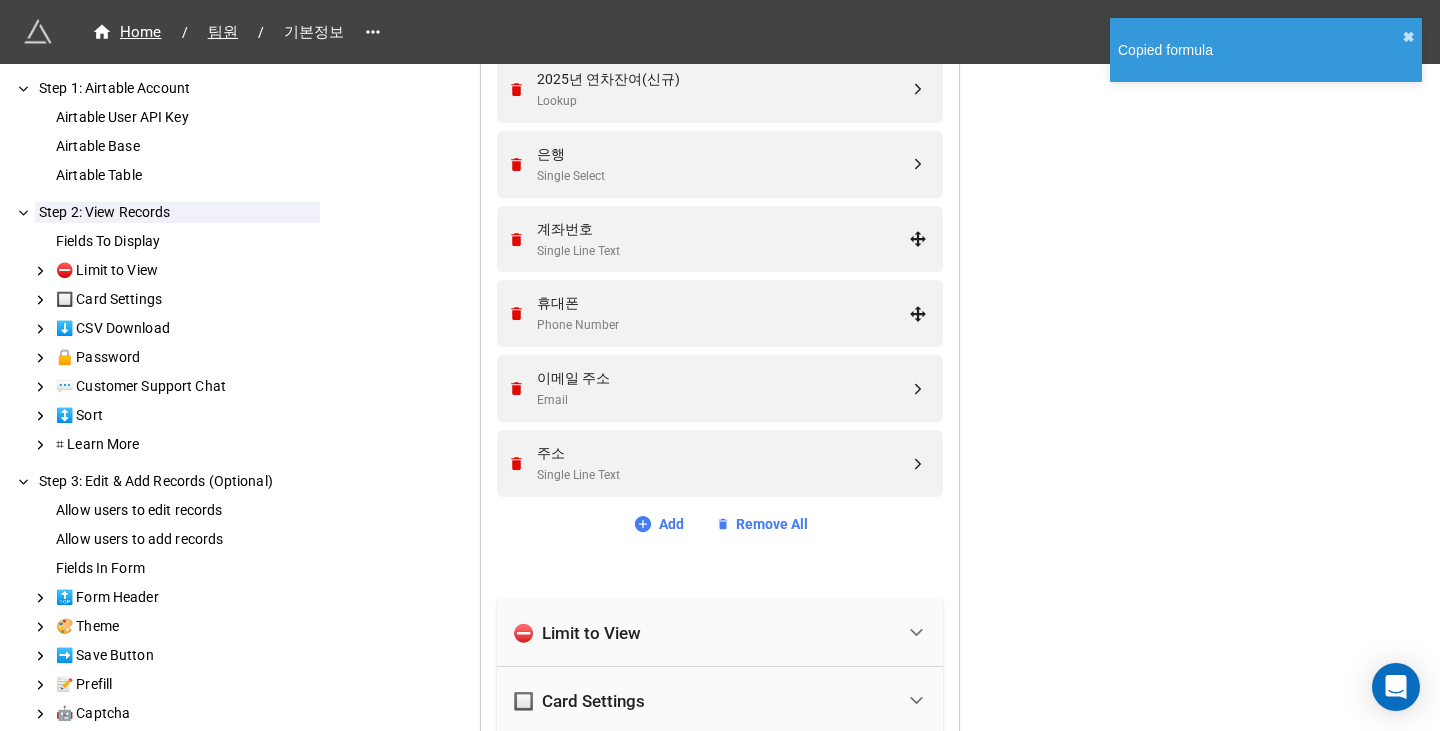 scroll, scrollTop: 183, scrollLeft: 0, axis: vertical 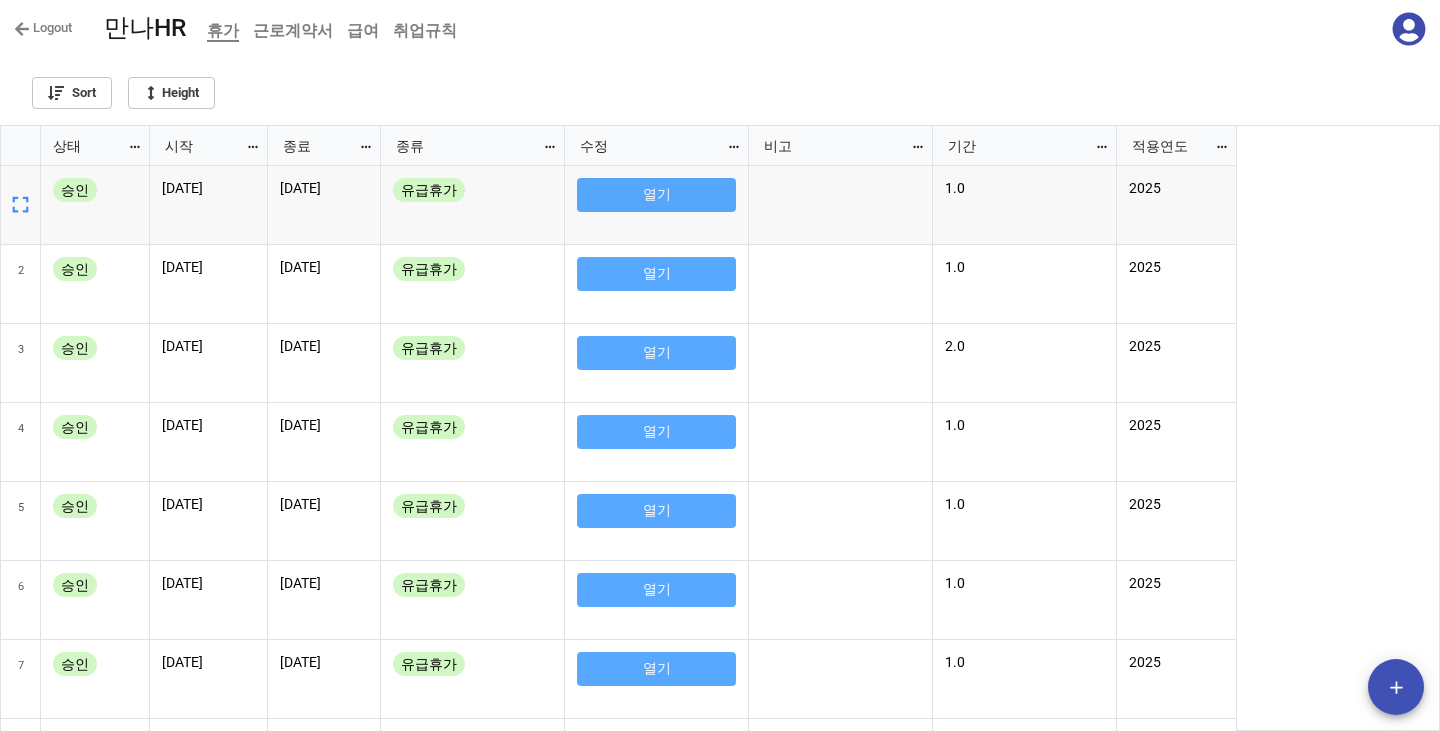 drag, startPoint x: 1297, startPoint y: 140, endPoint x: 1195, endPoint y: 147, distance: 102.239914 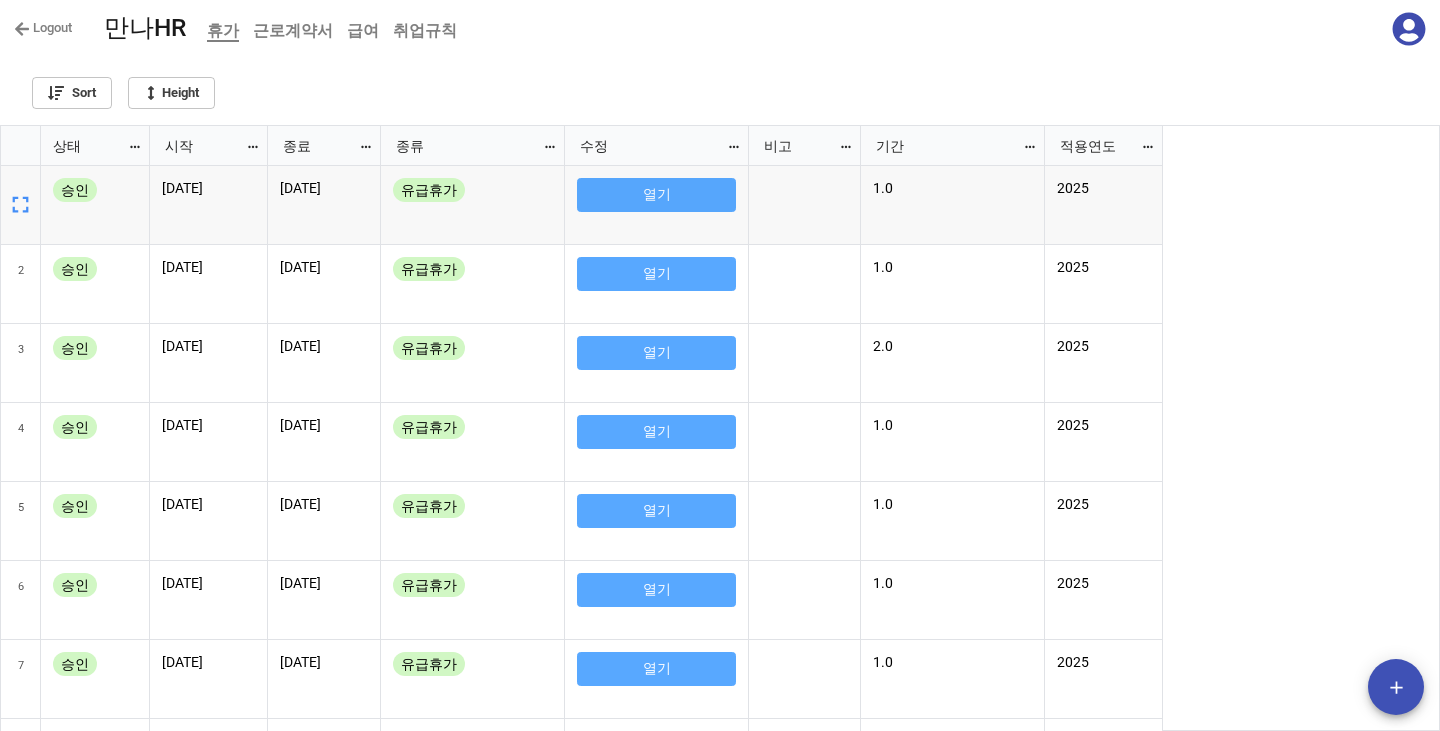 drag, startPoint x: 929, startPoint y: 142, endPoint x: 858, endPoint y: 140, distance: 71.02816 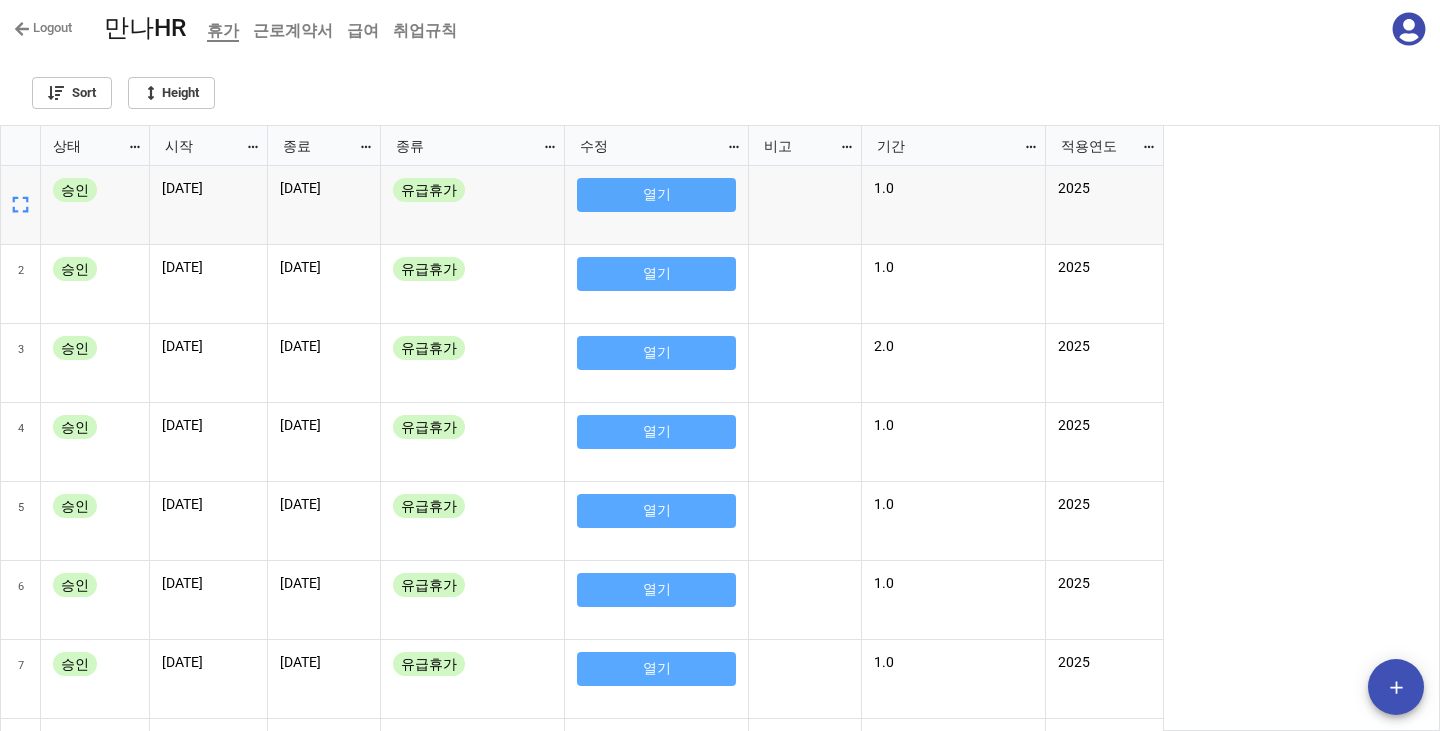 click 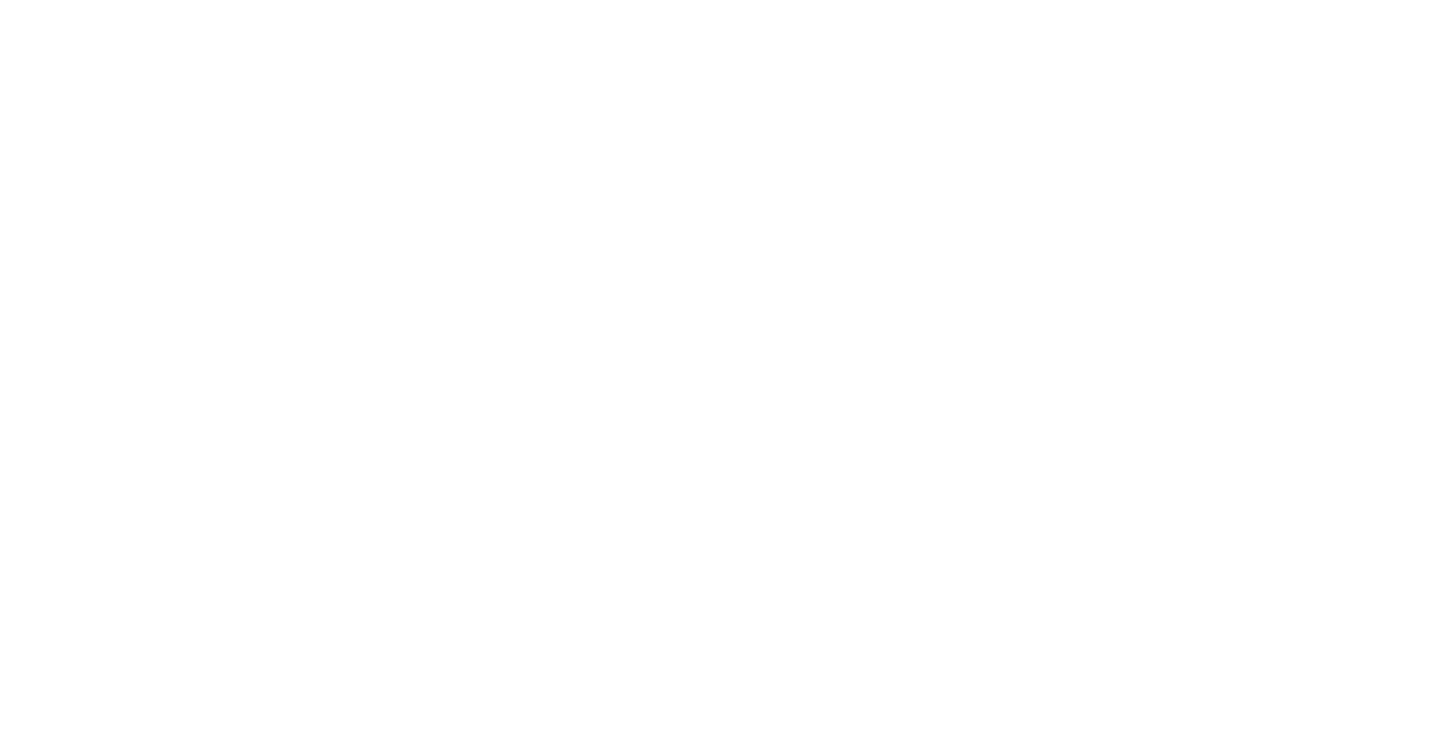 scroll, scrollTop: 0, scrollLeft: 0, axis: both 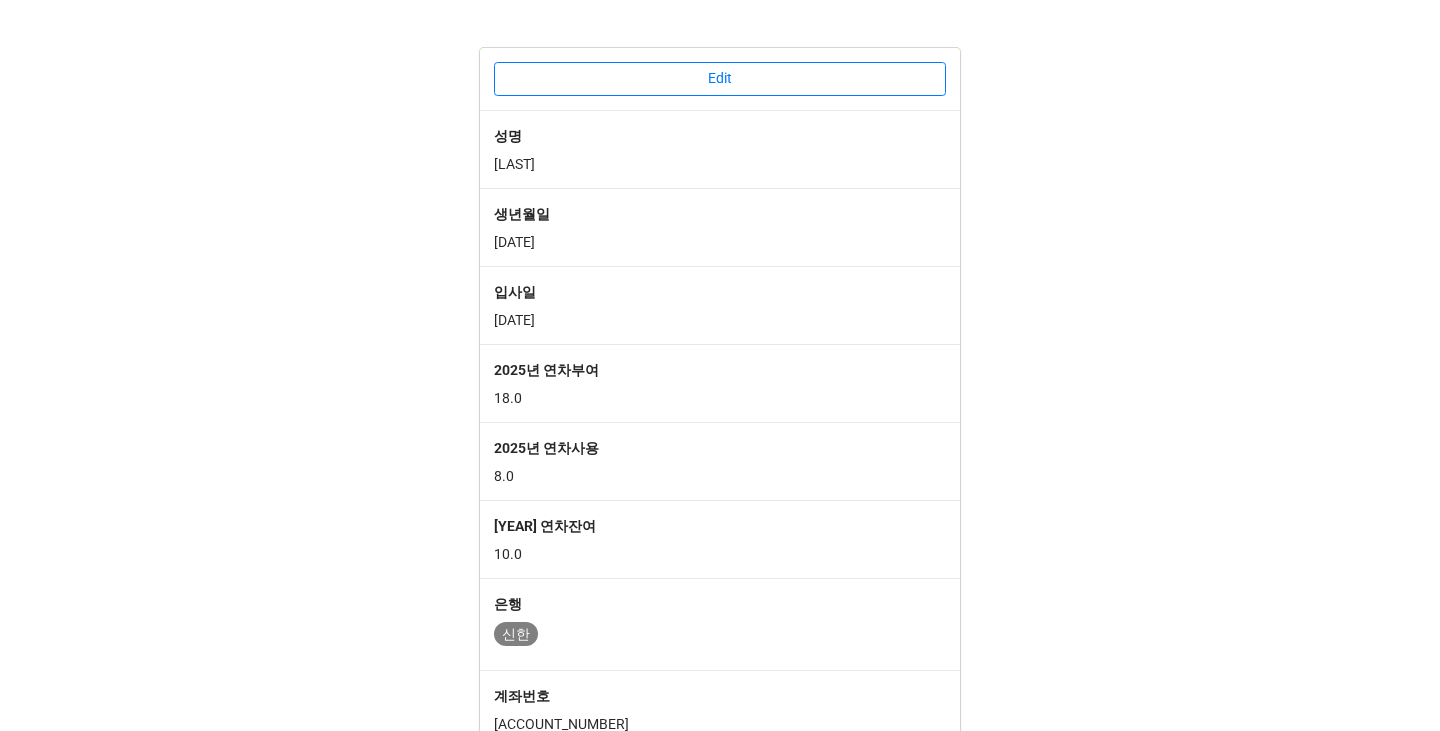 click on "Edit" at bounding box center (720, 79) 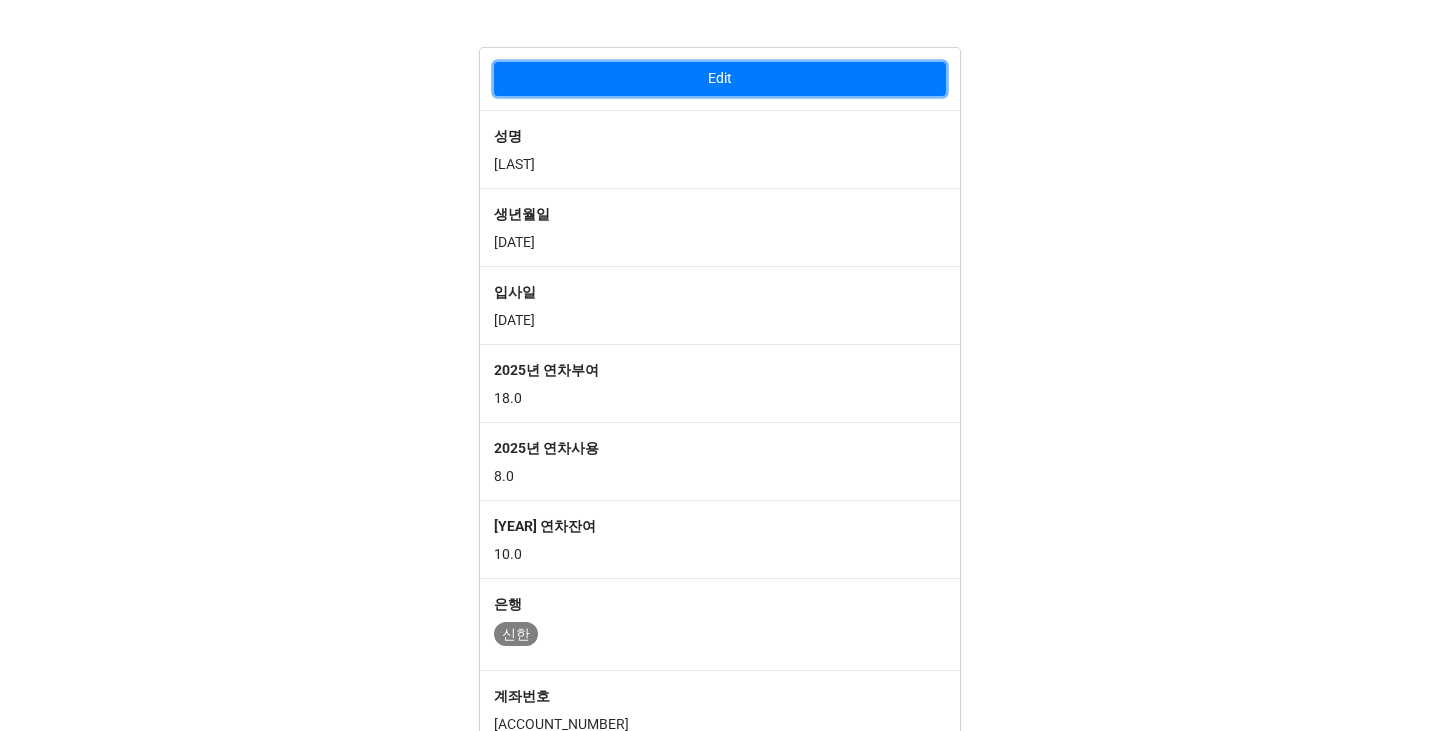 click on "Edit" at bounding box center (720, 79) 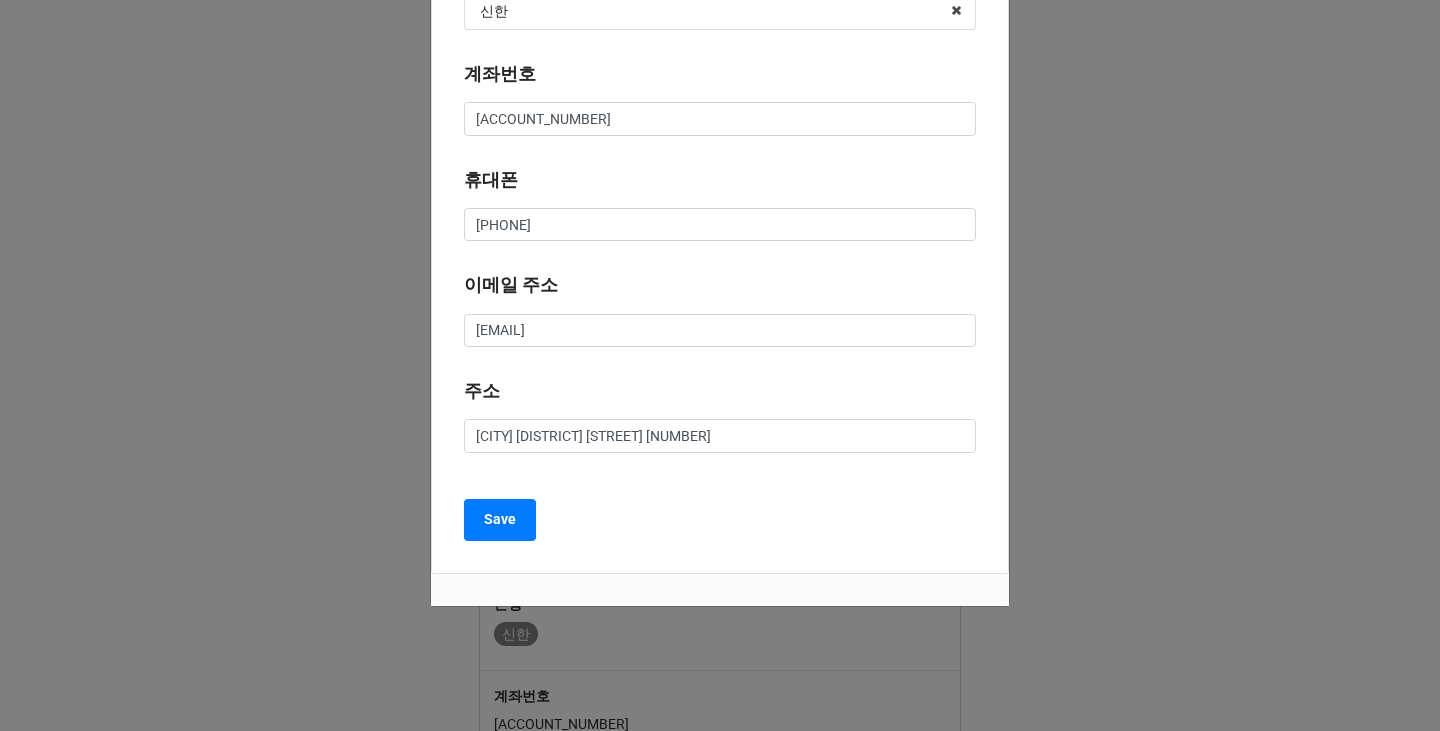 scroll, scrollTop: 0, scrollLeft: 0, axis: both 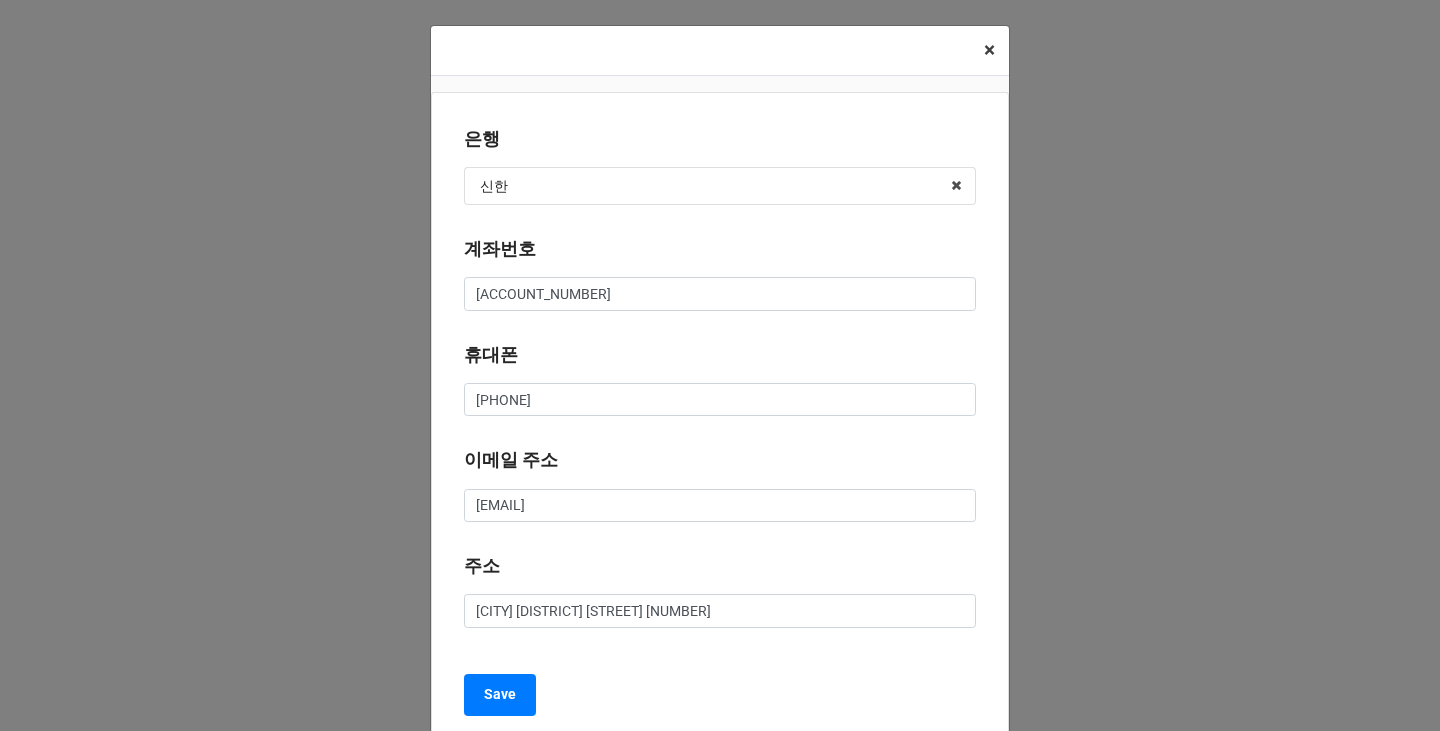 click on "×" at bounding box center (989, 50) 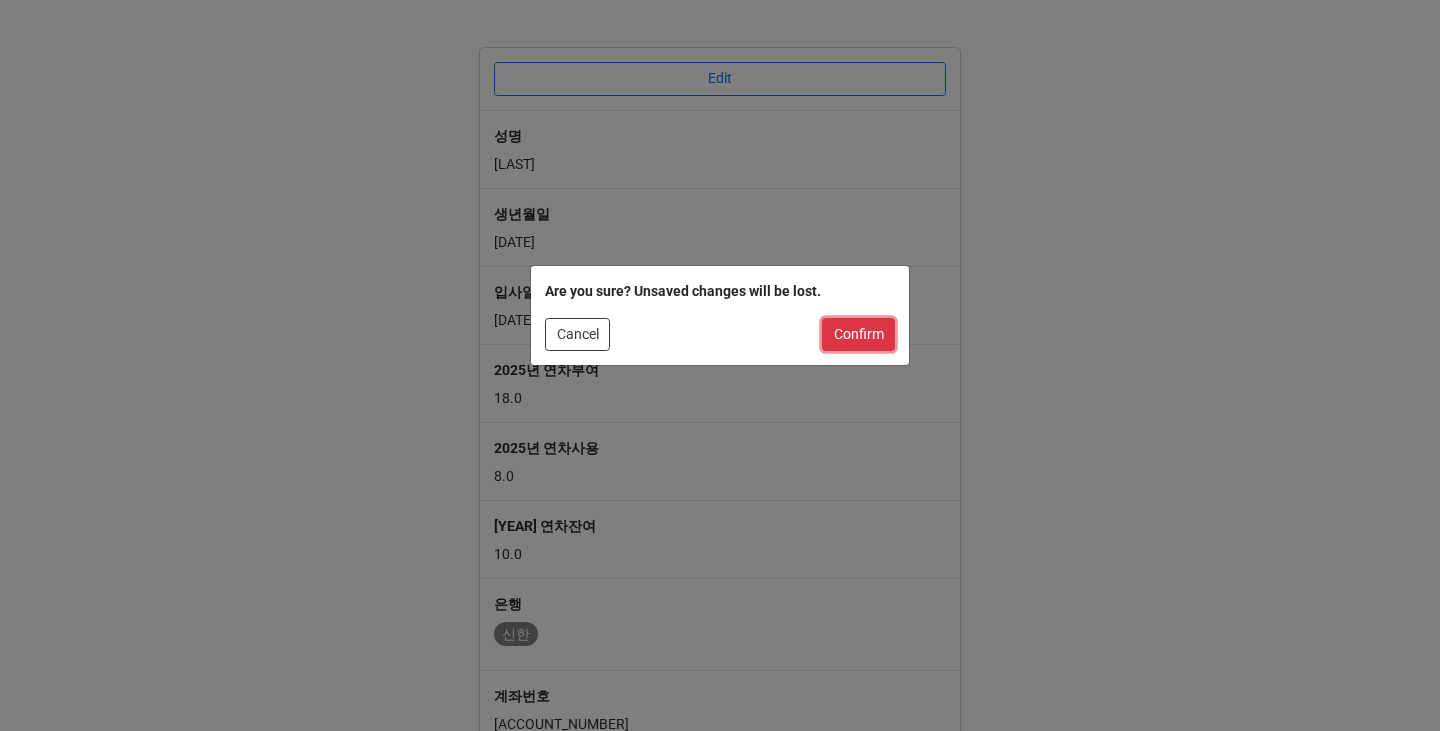 click on "Confirm" at bounding box center (858, 335) 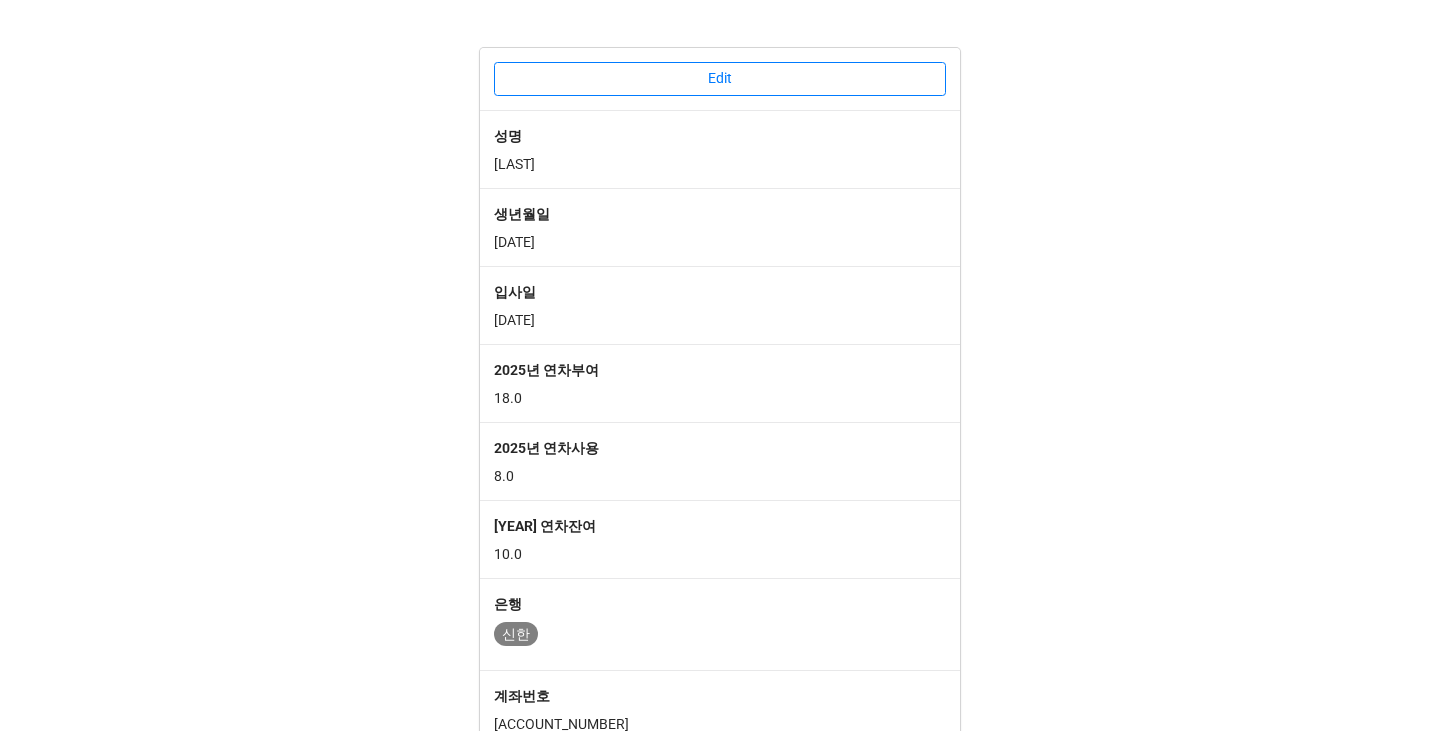 click on "생년월일" at bounding box center [720, 214] 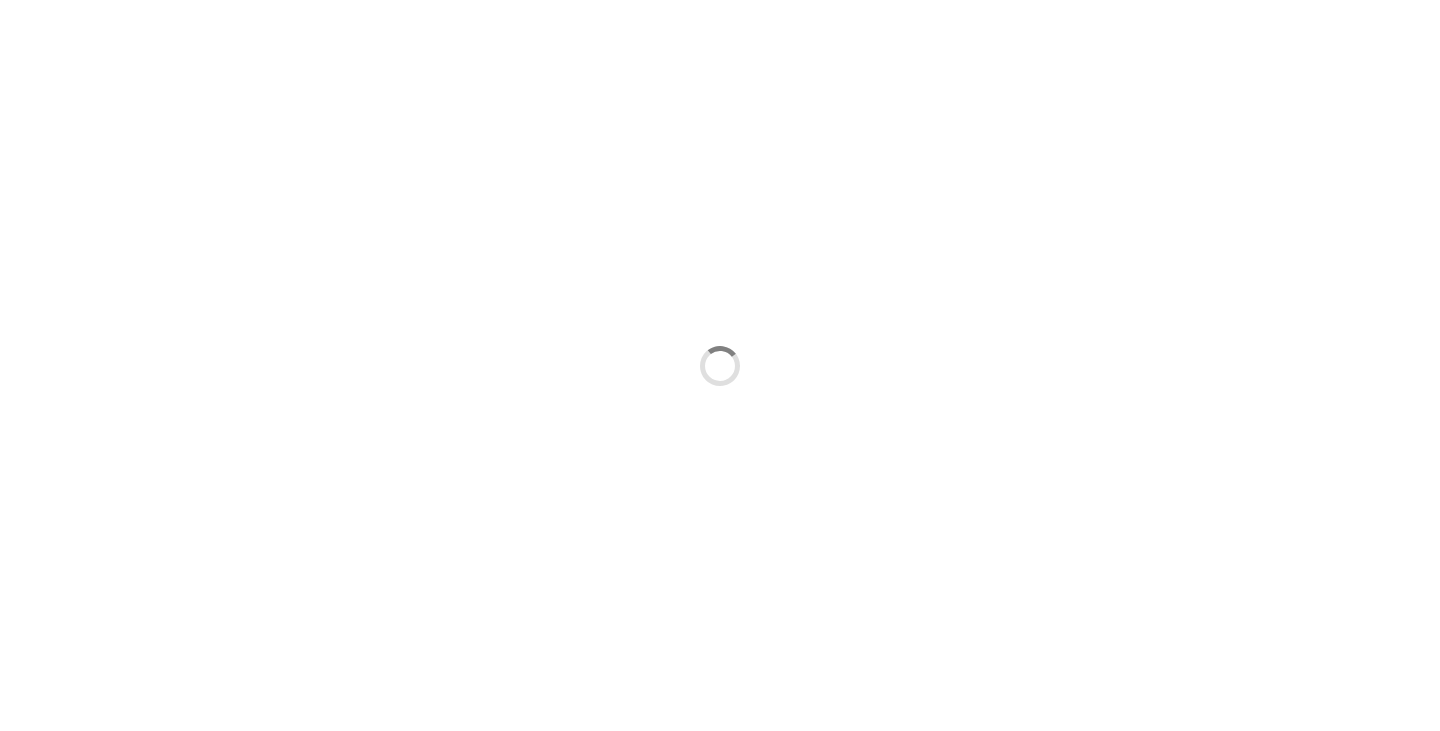 scroll, scrollTop: 0, scrollLeft: 0, axis: both 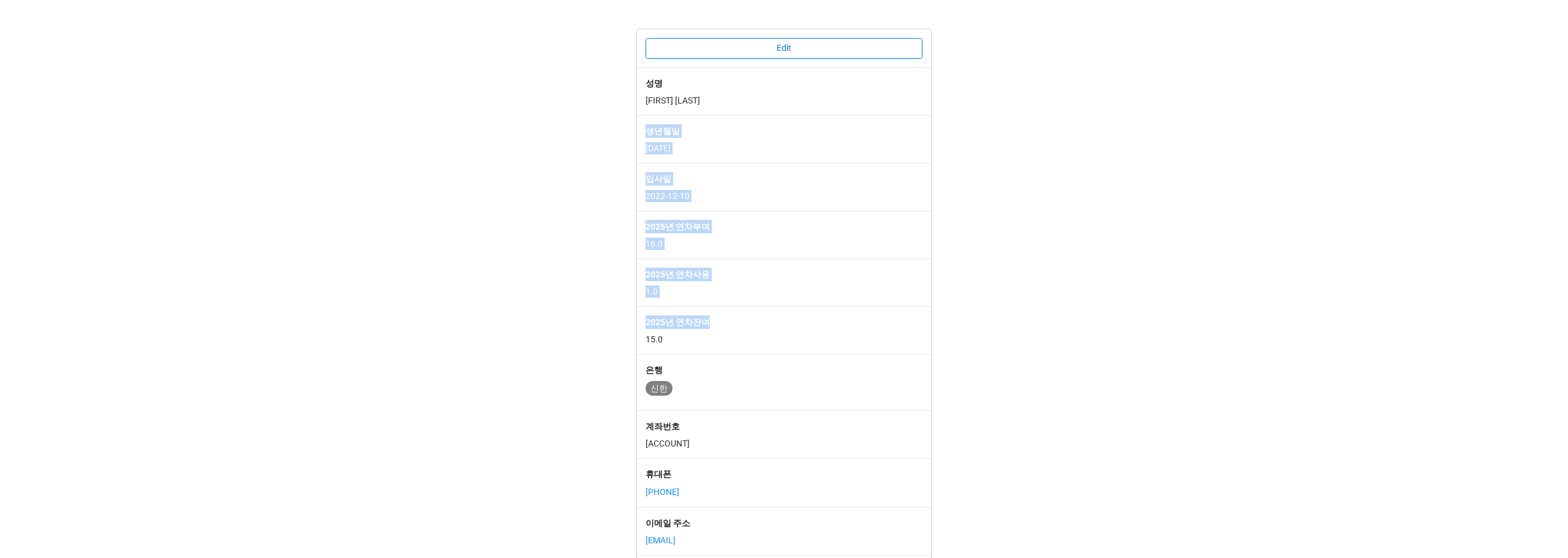 drag, startPoint x: 594, startPoint y: 115, endPoint x: 789, endPoint y: 320, distance: 282.93109 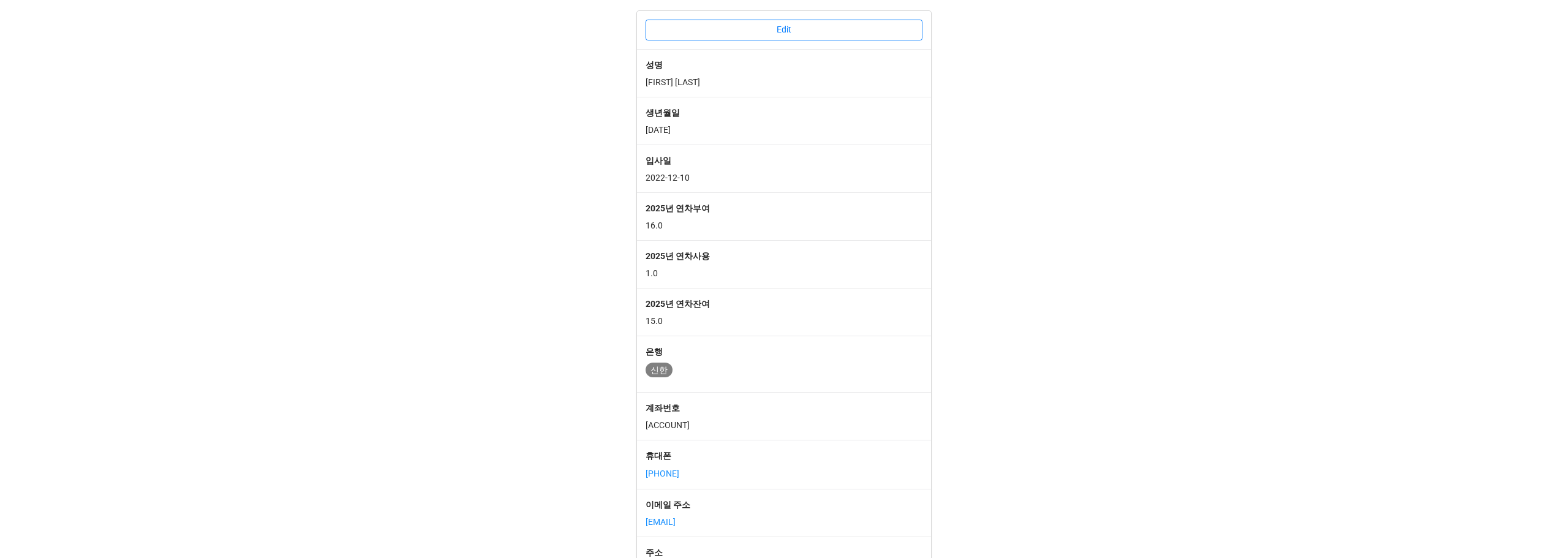 scroll, scrollTop: 0, scrollLeft: 0, axis: both 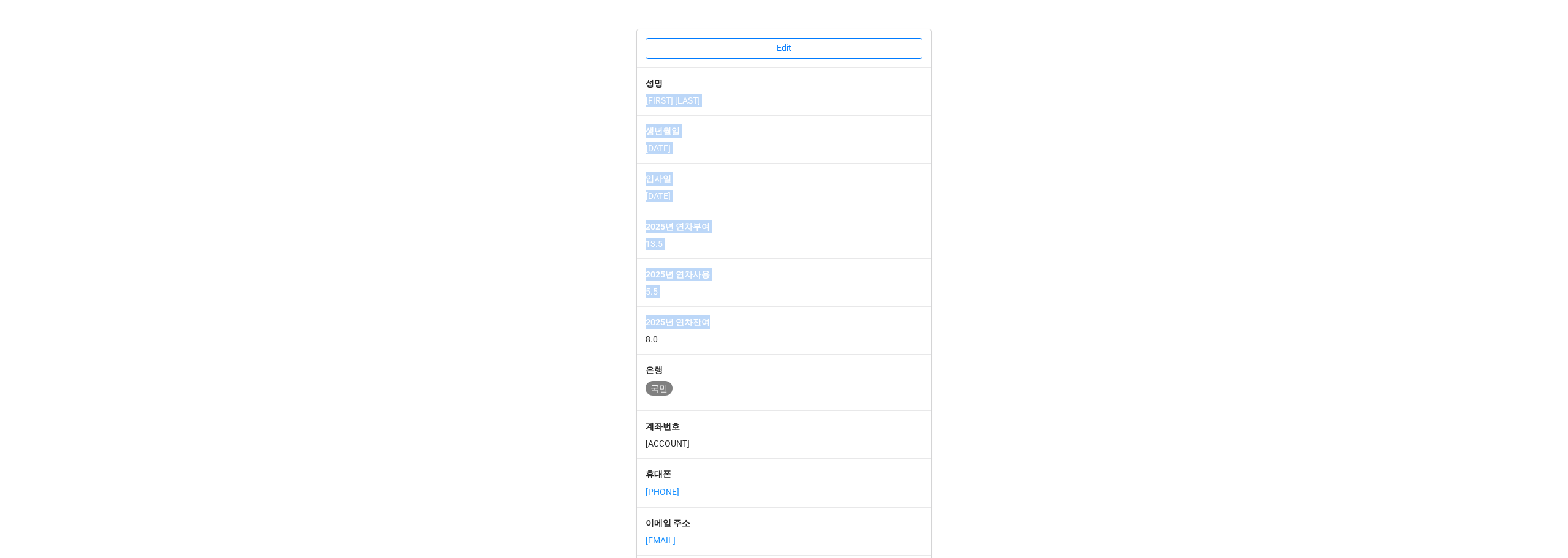 drag, startPoint x: 540, startPoint y: 111, endPoint x: 771, endPoint y: 319, distance: 310.8456 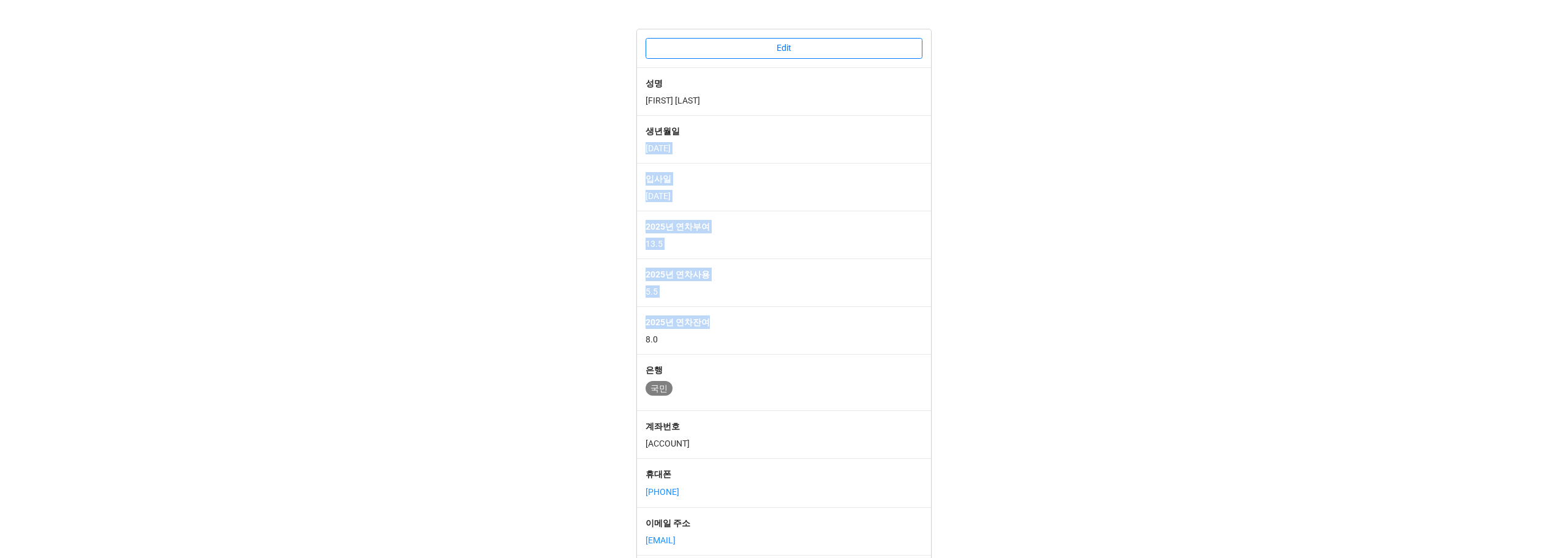 drag, startPoint x: 777, startPoint y: 330, endPoint x: 674, endPoint y: 121, distance: 233.00215 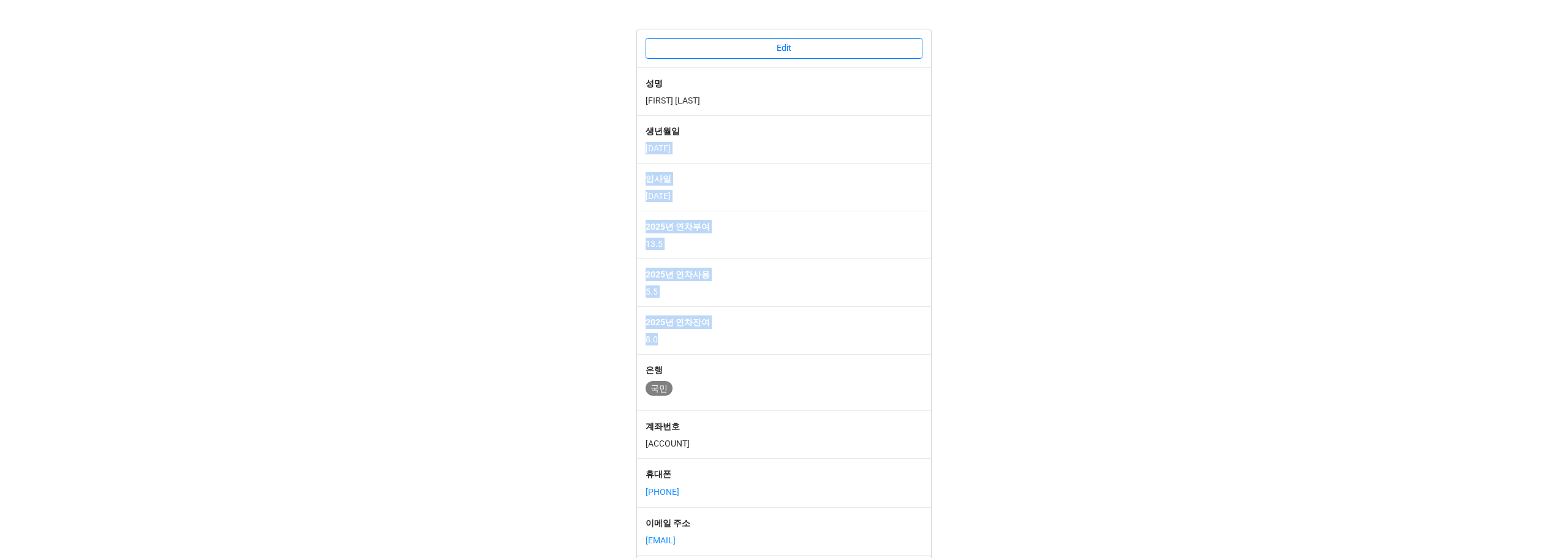 drag, startPoint x: 673, startPoint y: 124, endPoint x: 750, endPoint y: 366, distance: 253.95472 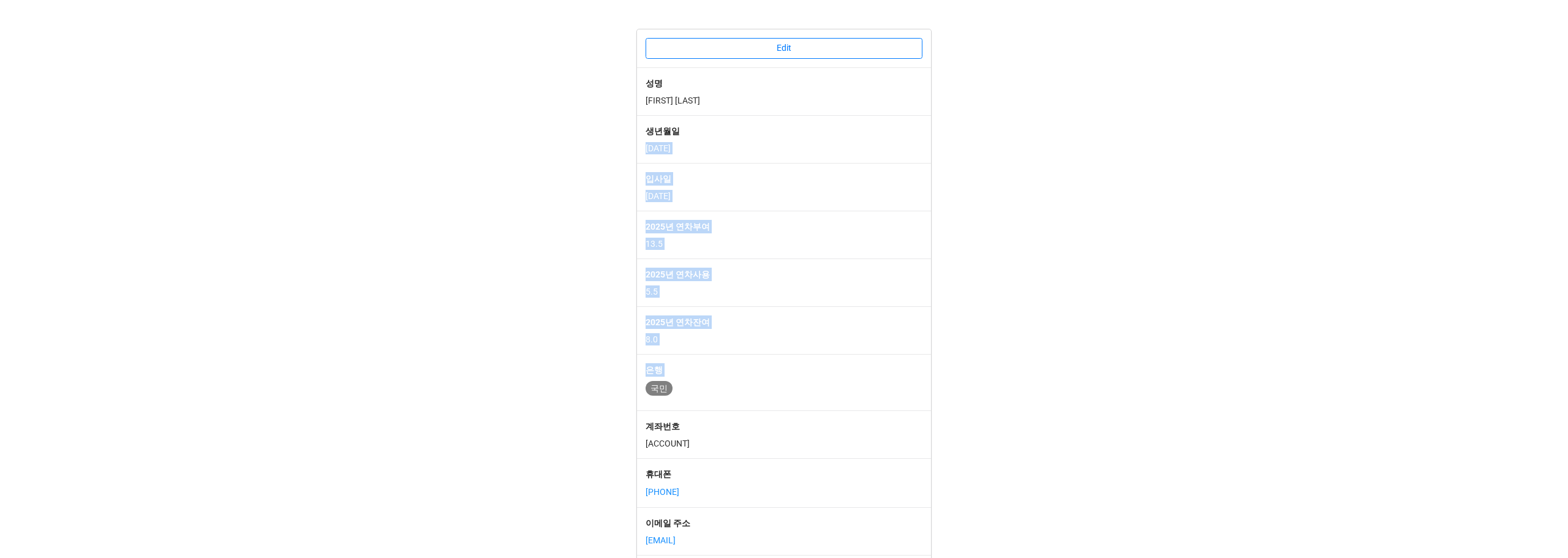 click on "은행" at bounding box center (784, 370) 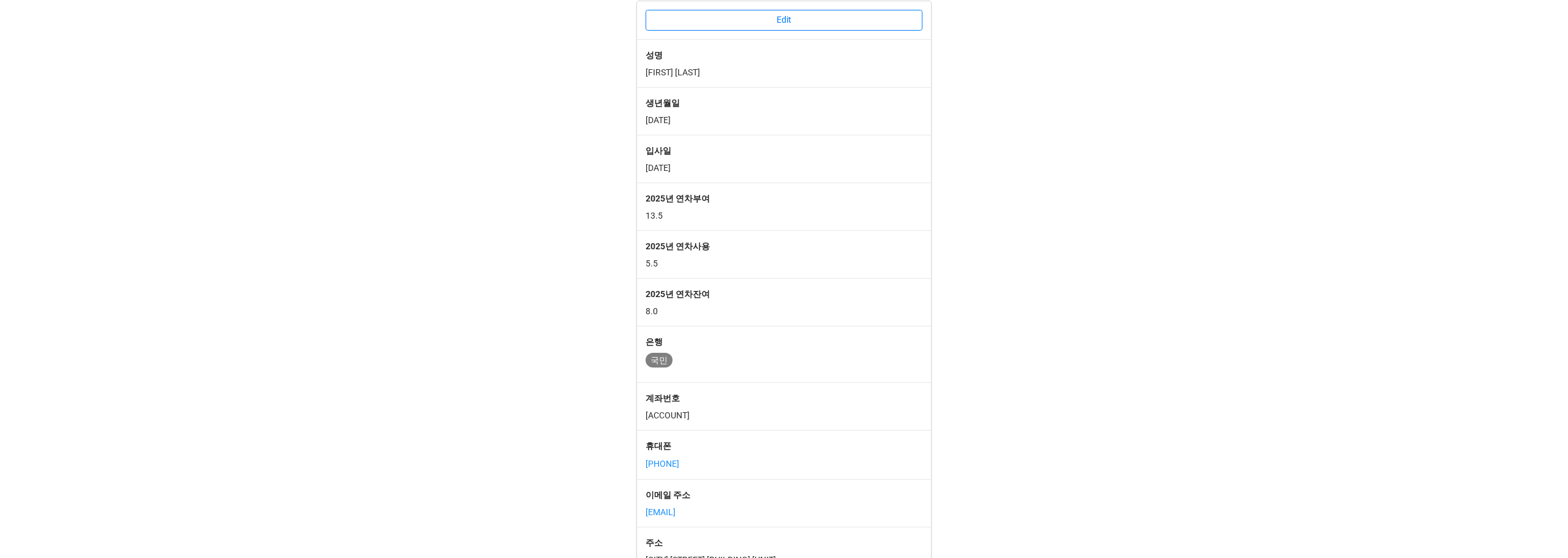 scroll, scrollTop: 55, scrollLeft: 0, axis: vertical 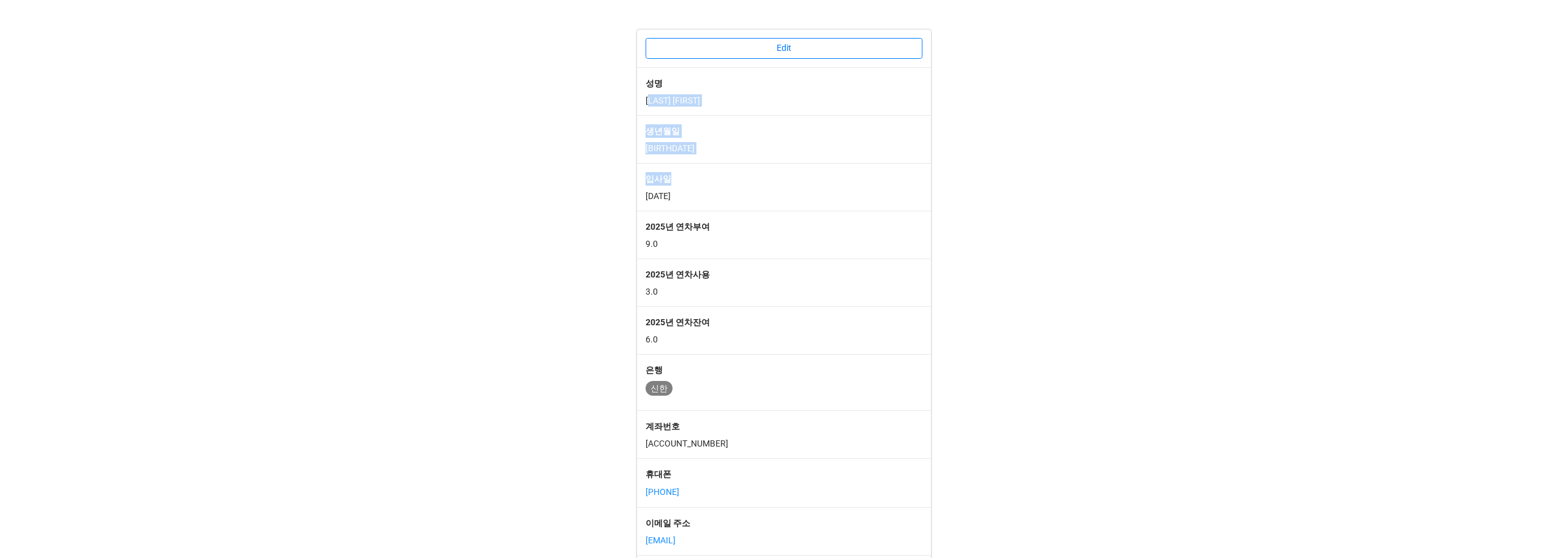 drag, startPoint x: 647, startPoint y: 96, endPoint x: 709, endPoint y: 199, distance: 120.22063 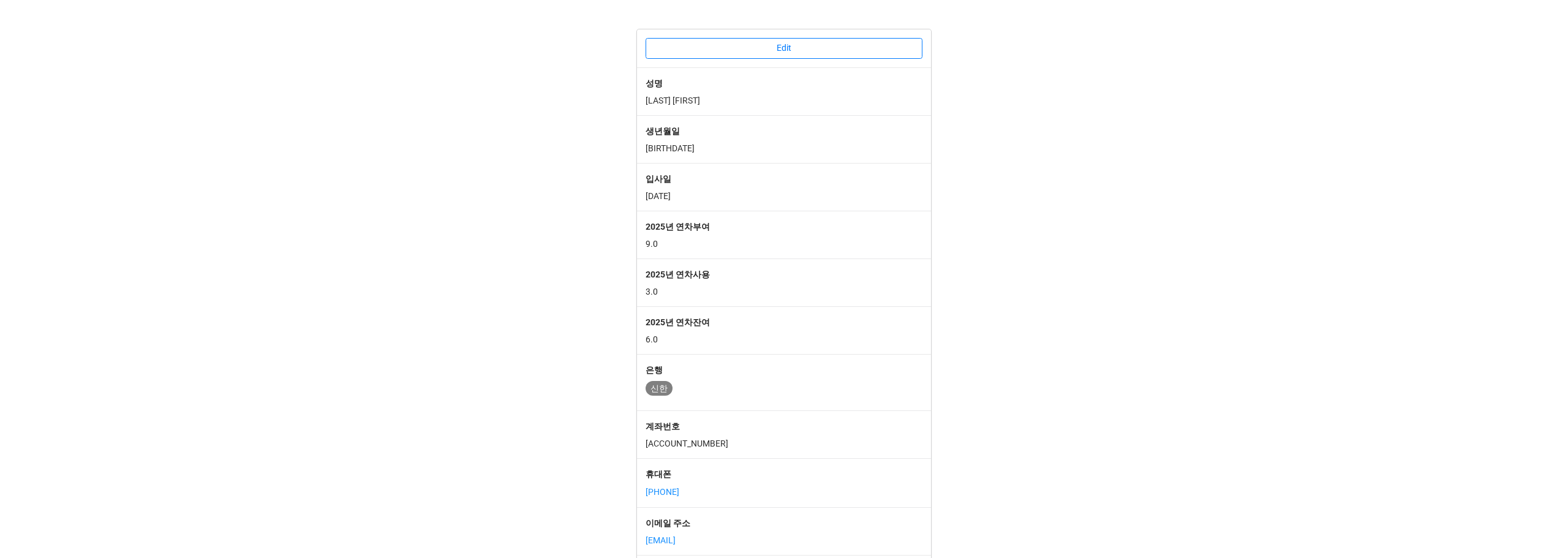 drag, startPoint x: 637, startPoint y: 95, endPoint x: 699, endPoint y: 209, distance: 129.76903 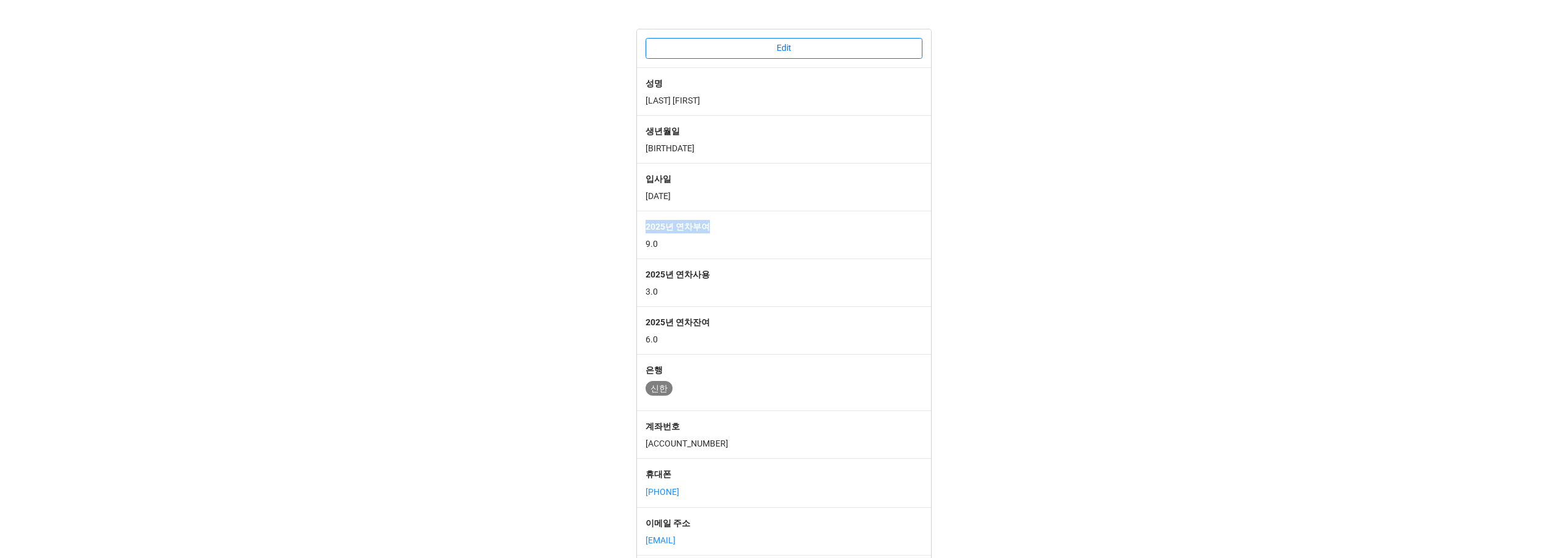drag, startPoint x: 641, startPoint y: 225, endPoint x: 713, endPoint y: 235, distance: 72.69113 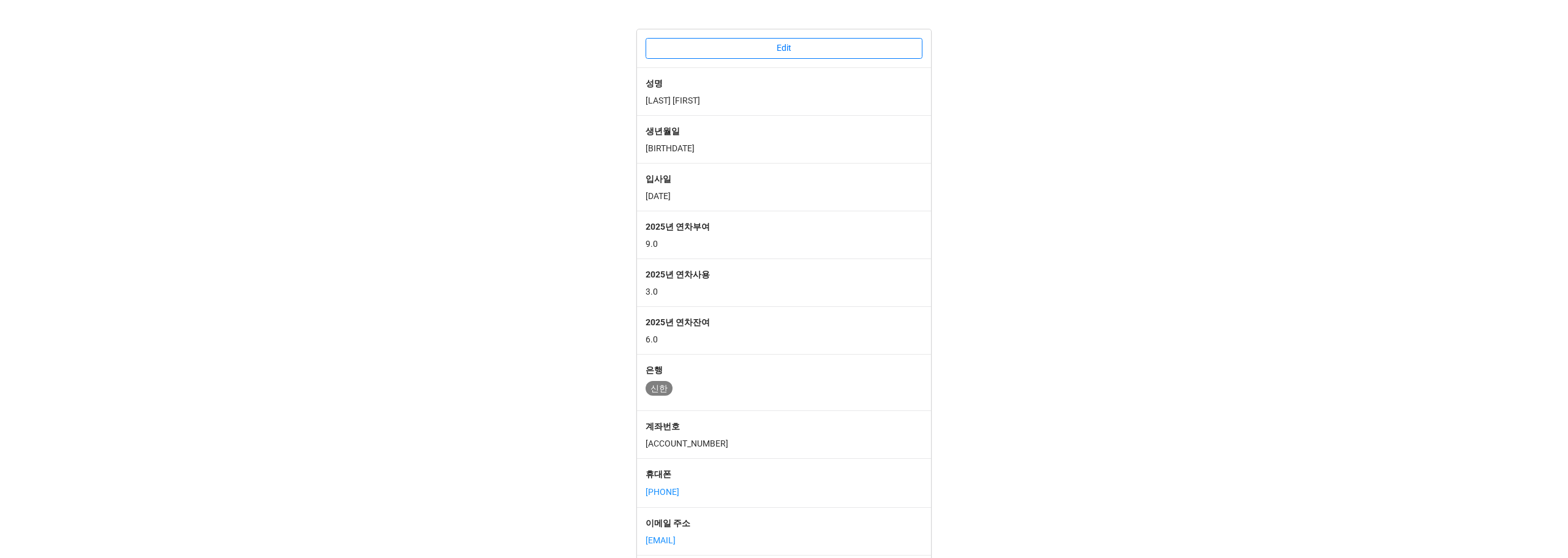 click on "2025년 연차부여 9.0" at bounding box center [784, 235] 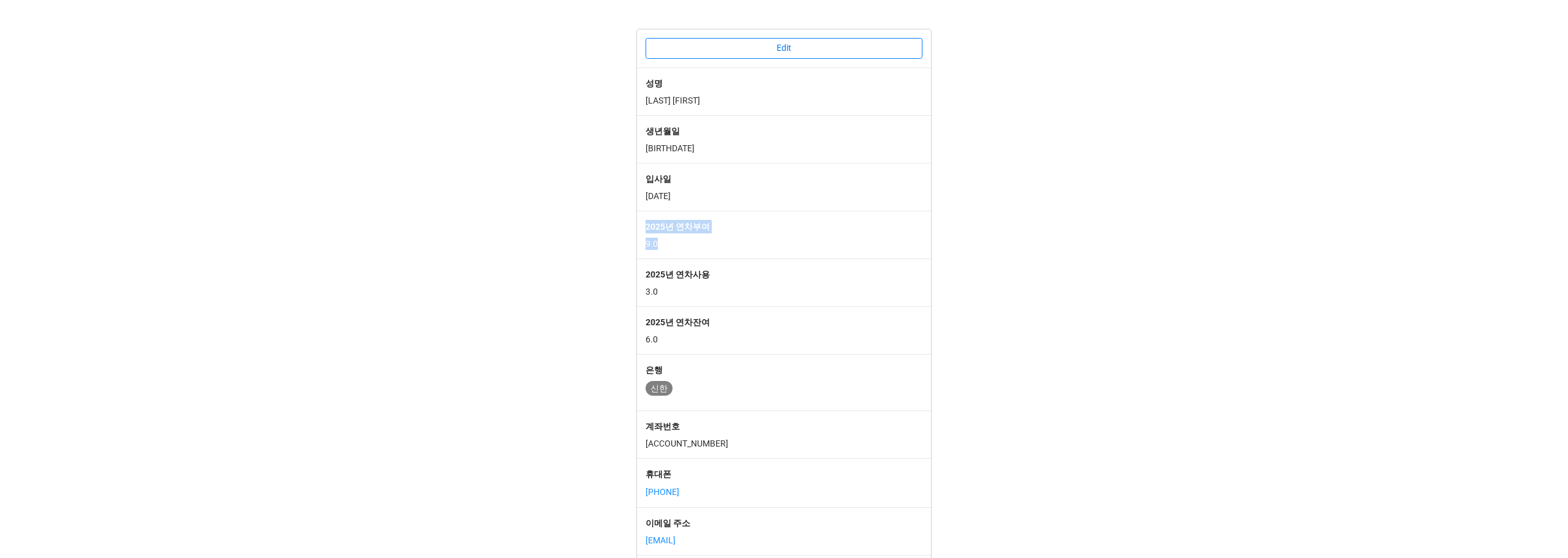 drag, startPoint x: 670, startPoint y: 247, endPoint x: 629, endPoint y: 226, distance: 46.06517 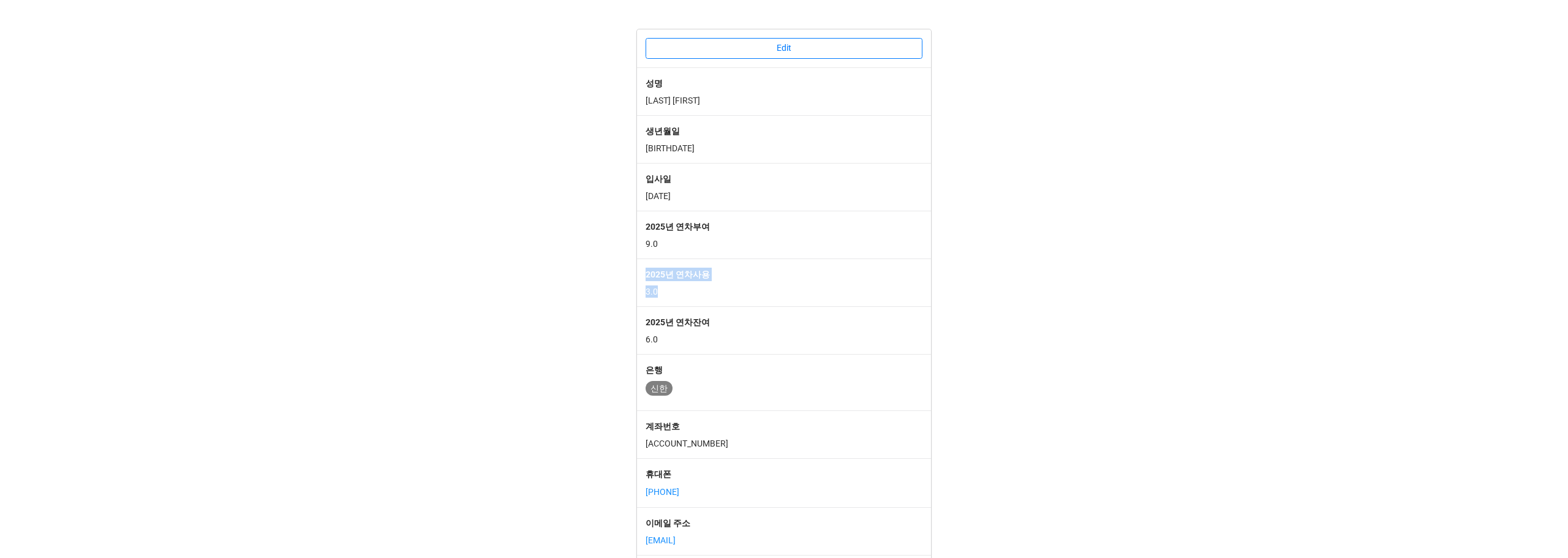 drag, startPoint x: 634, startPoint y: 271, endPoint x: 698, endPoint y: 296, distance: 68.7095 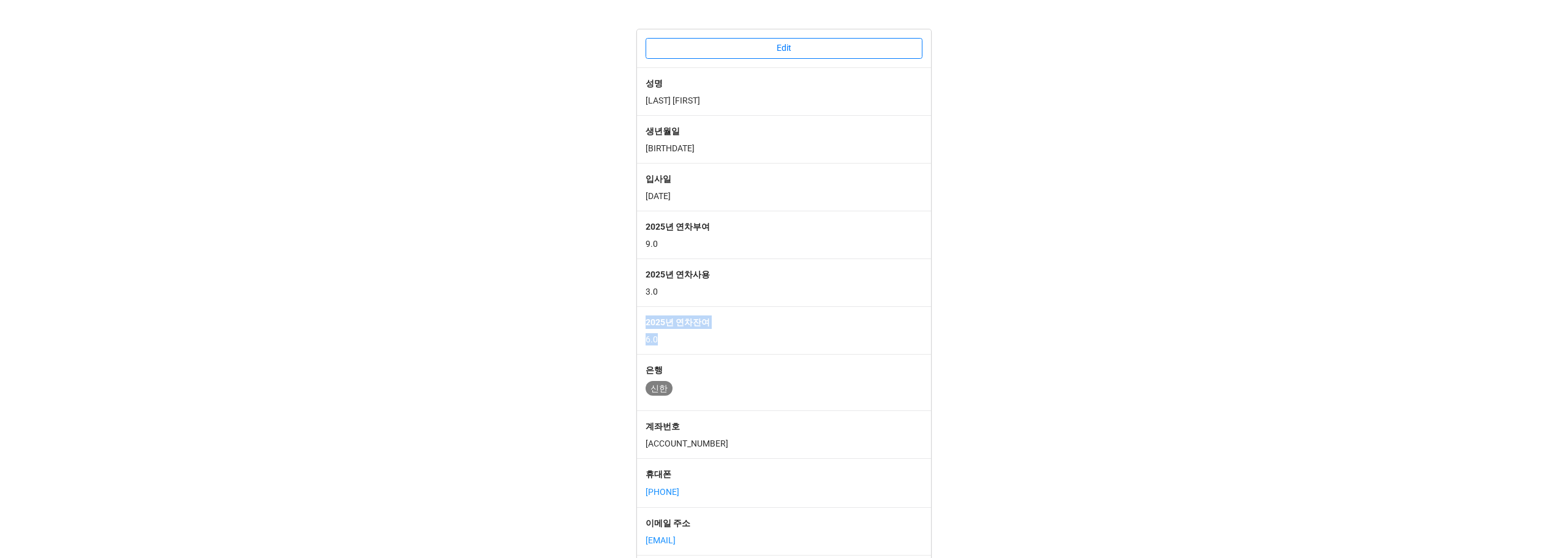 drag, startPoint x: 679, startPoint y: 342, endPoint x: 643, endPoint y: 323, distance: 40.70626 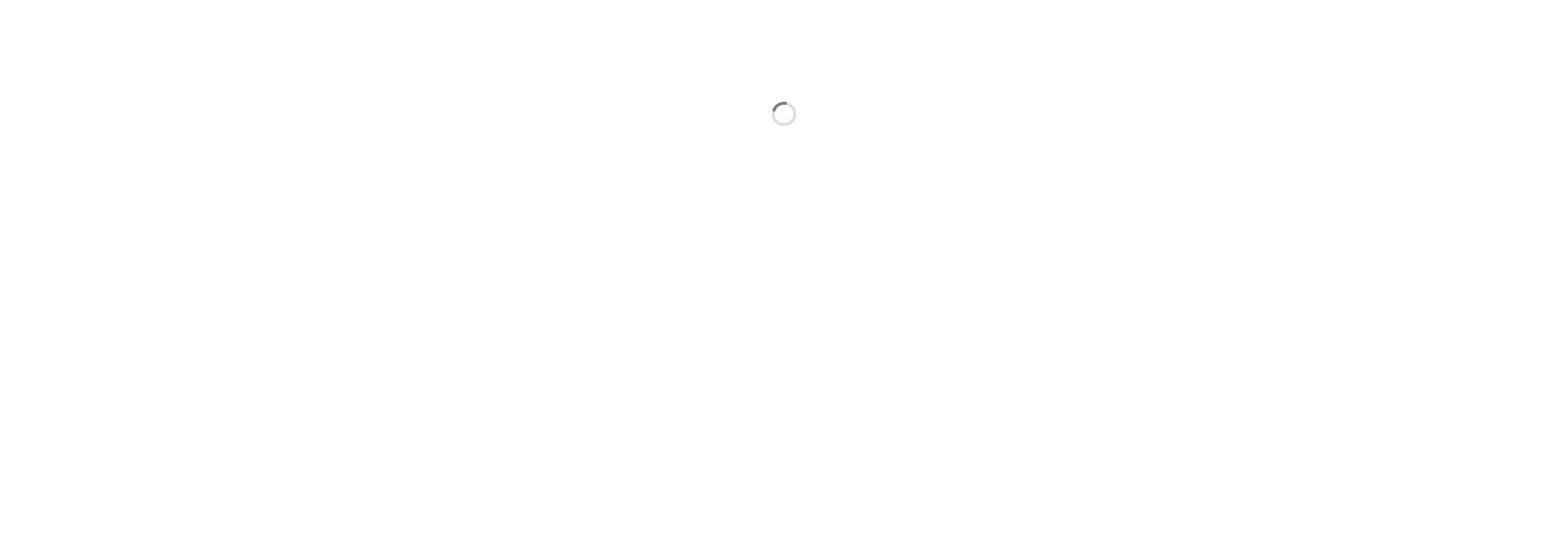 scroll, scrollTop: 0, scrollLeft: 0, axis: both 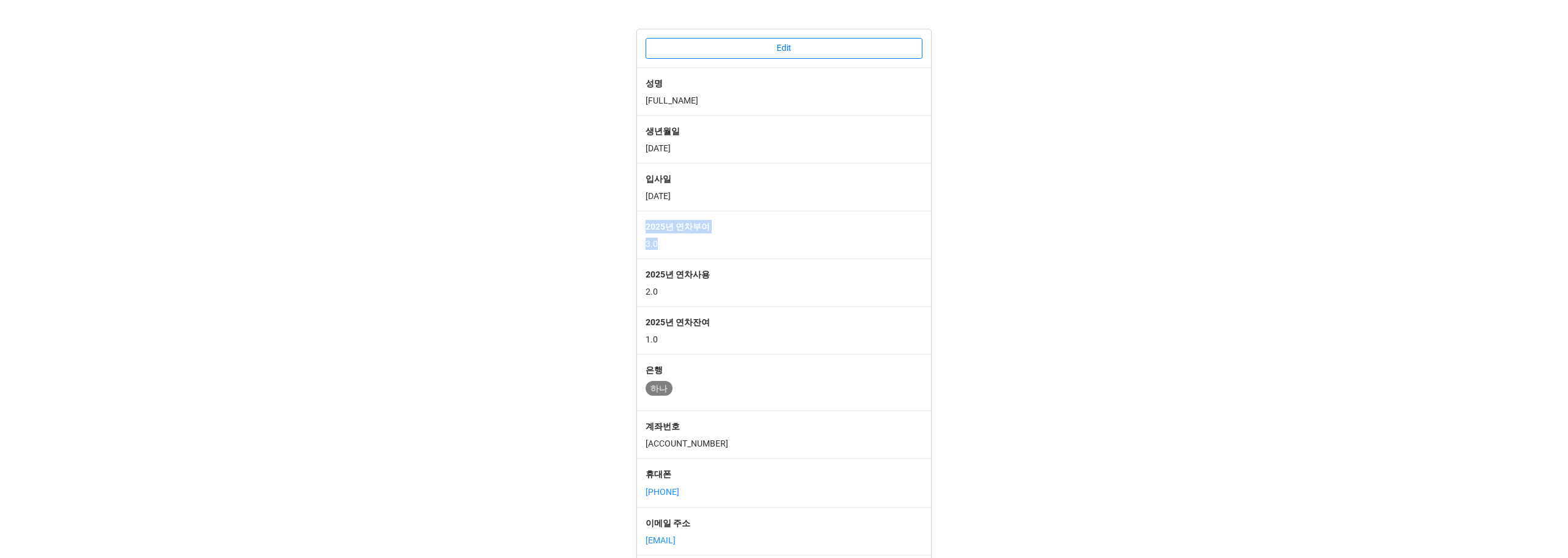 drag, startPoint x: 640, startPoint y: 228, endPoint x: 682, endPoint y: 245, distance: 45.310043 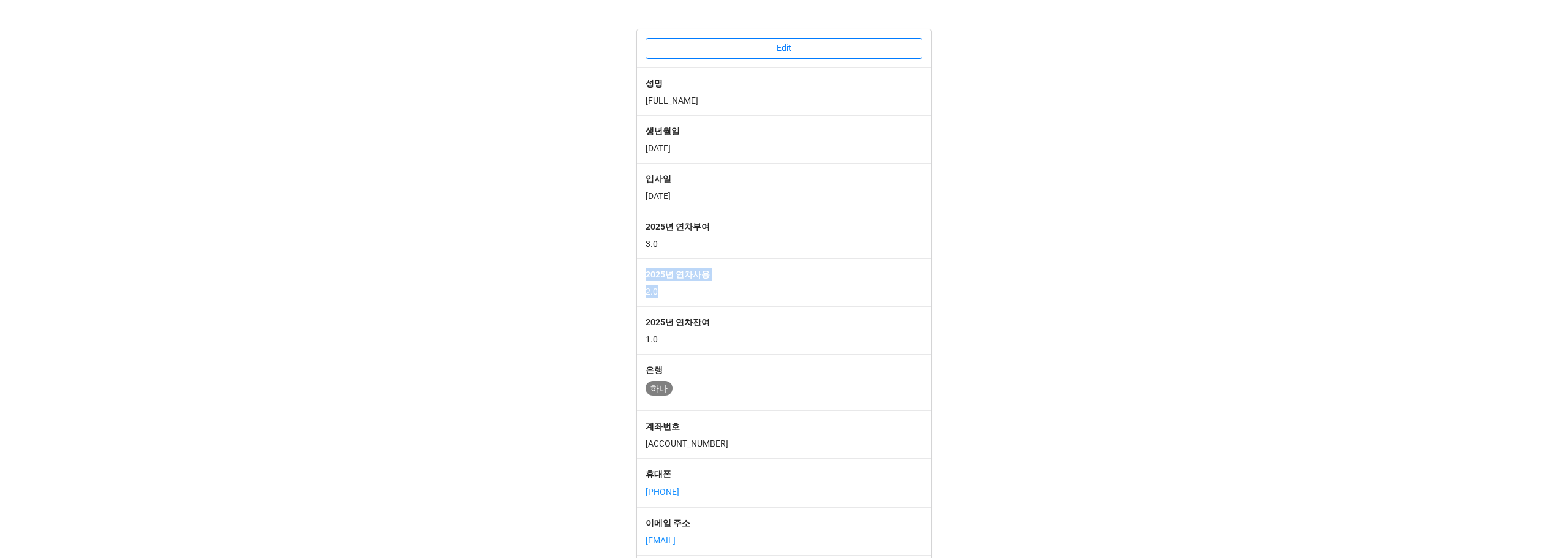 drag, startPoint x: 672, startPoint y: 296, endPoint x: 644, endPoint y: 276, distance: 34.4093 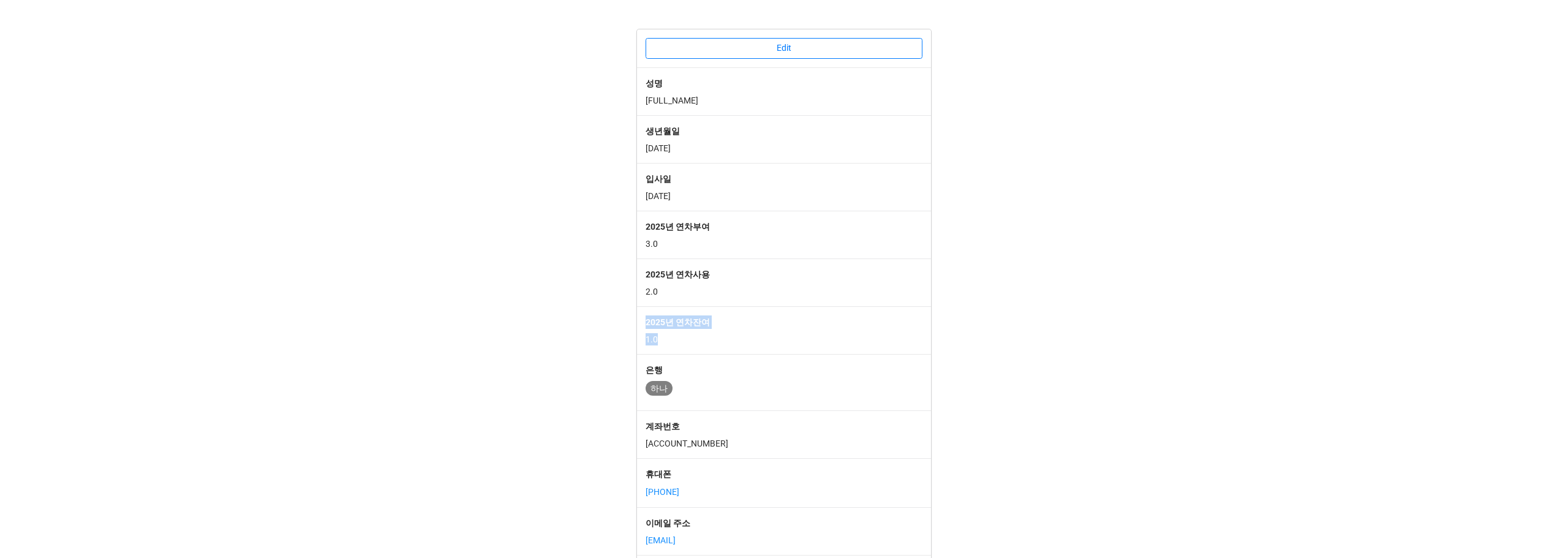 drag, startPoint x: 638, startPoint y: 318, endPoint x: 692, endPoint y: 354, distance: 64.8999 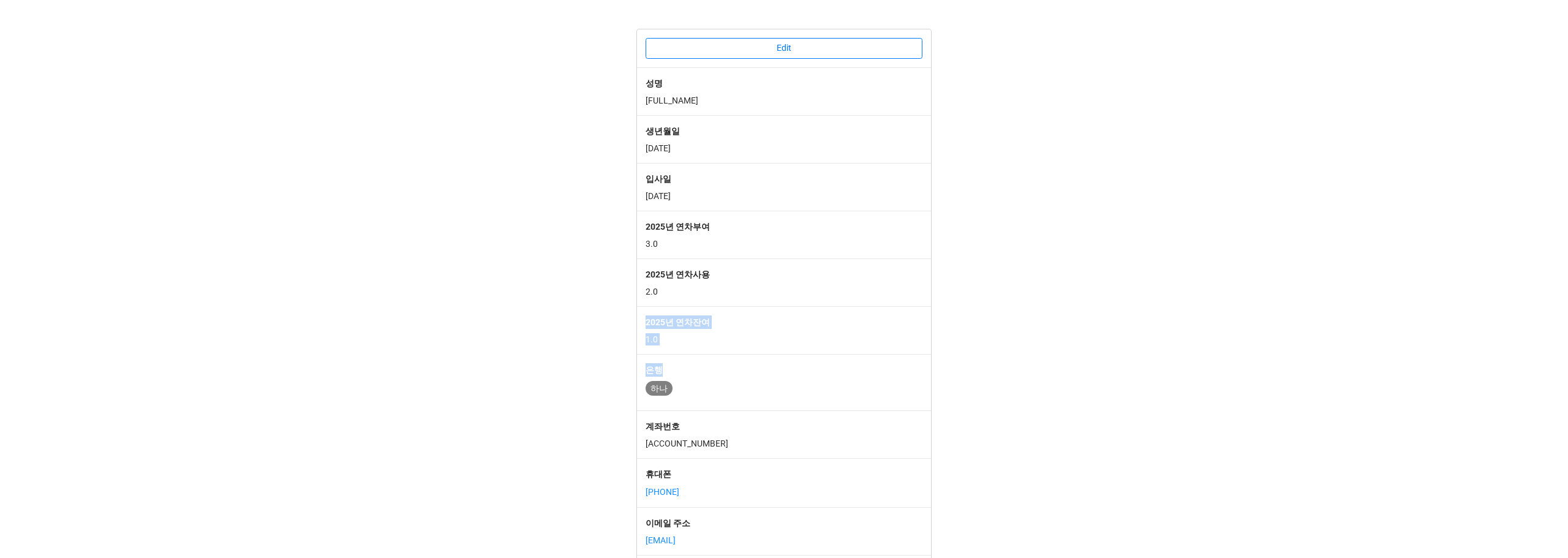 click on "은행 하나" at bounding box center [784, 382] 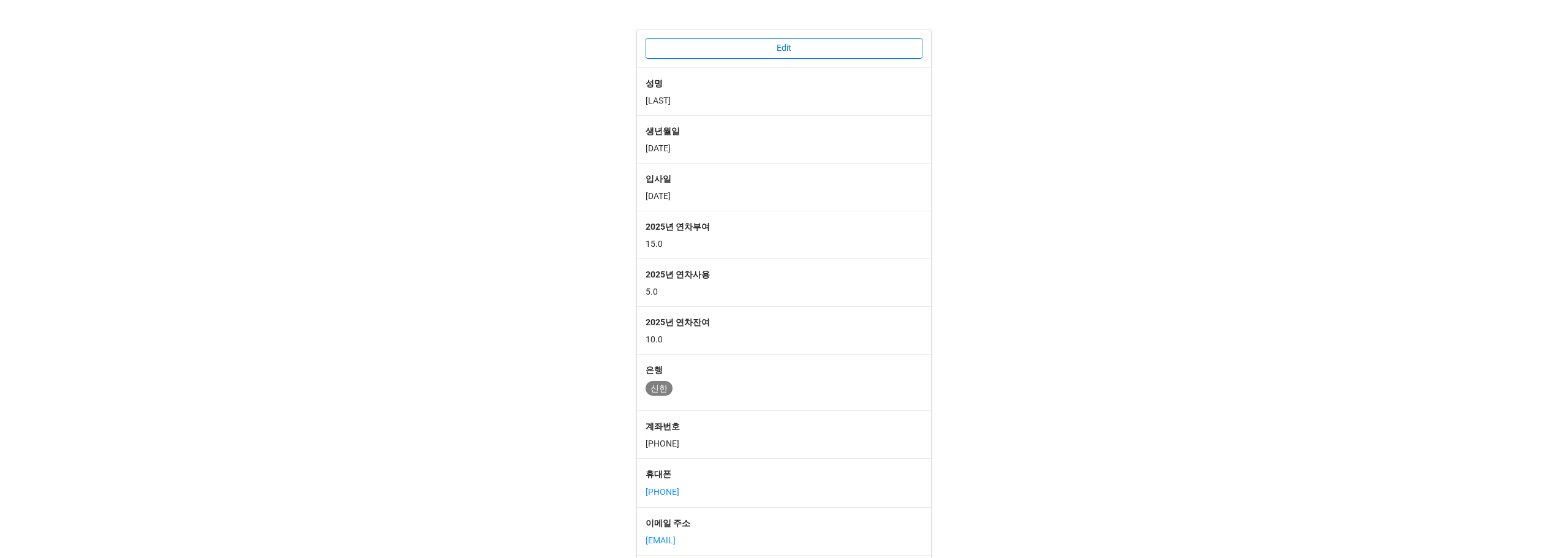 scroll, scrollTop: 0, scrollLeft: 0, axis: both 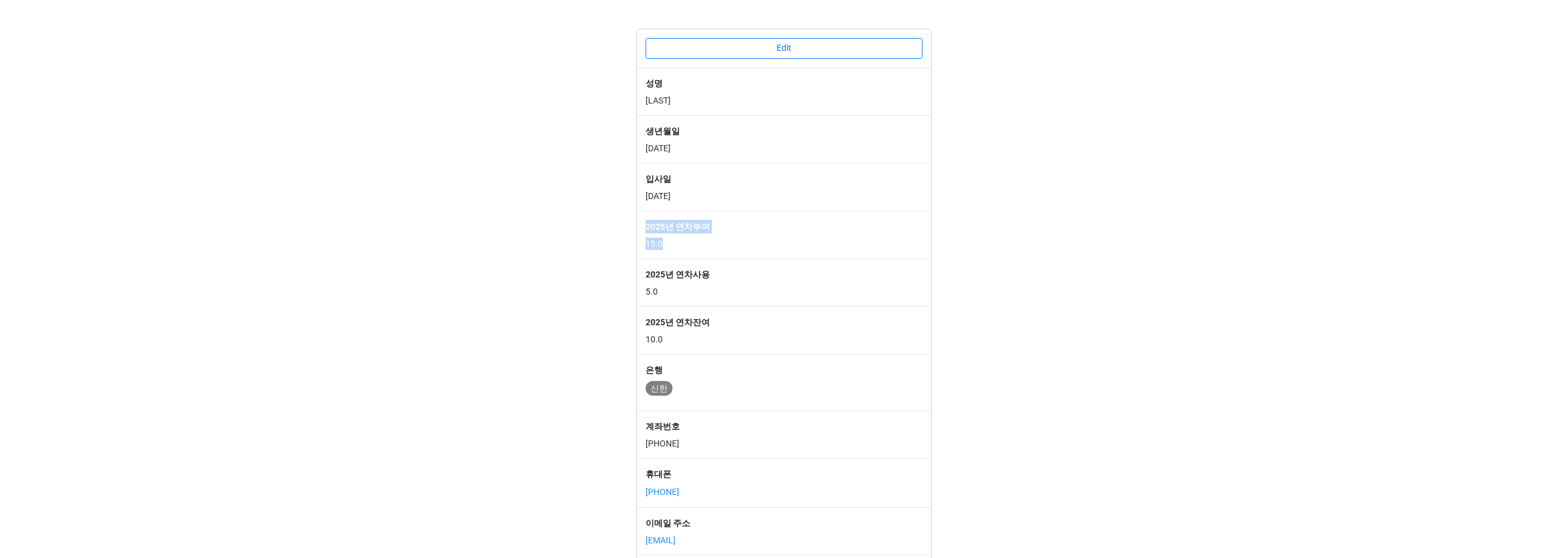 drag, startPoint x: 630, startPoint y: 219, endPoint x: 686, endPoint y: 245, distance: 61.7414 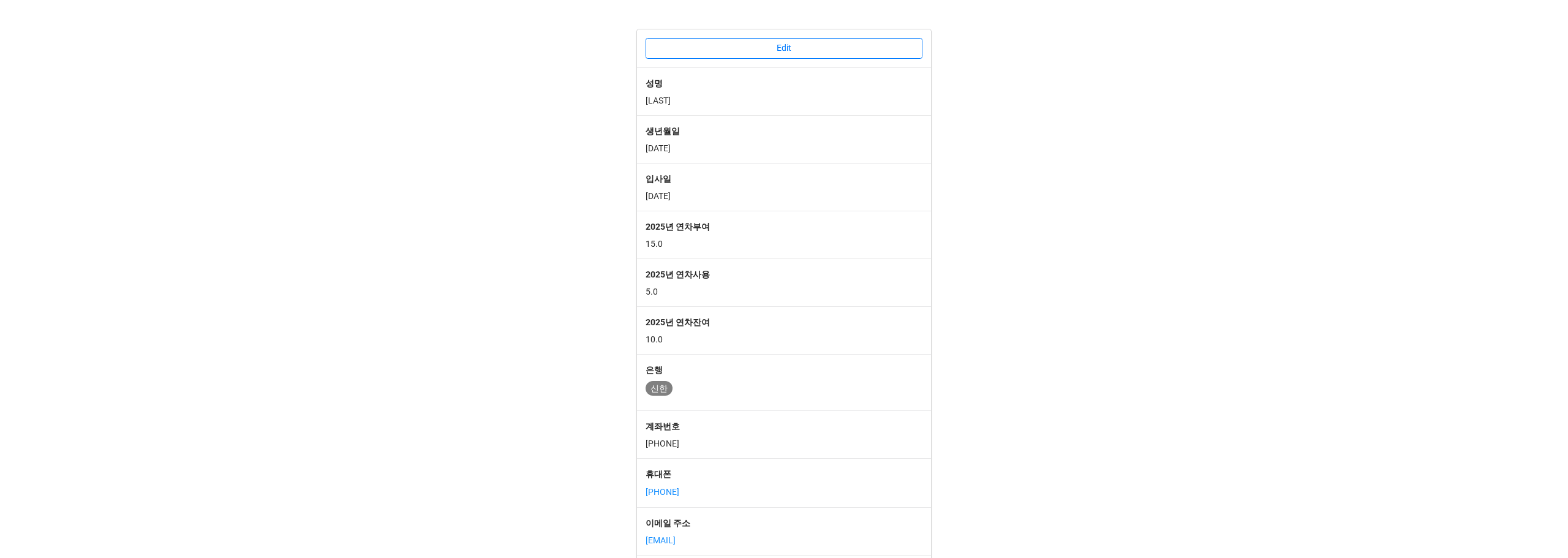 drag, startPoint x: 658, startPoint y: 194, endPoint x: 689, endPoint y: 196, distance: 31.064449 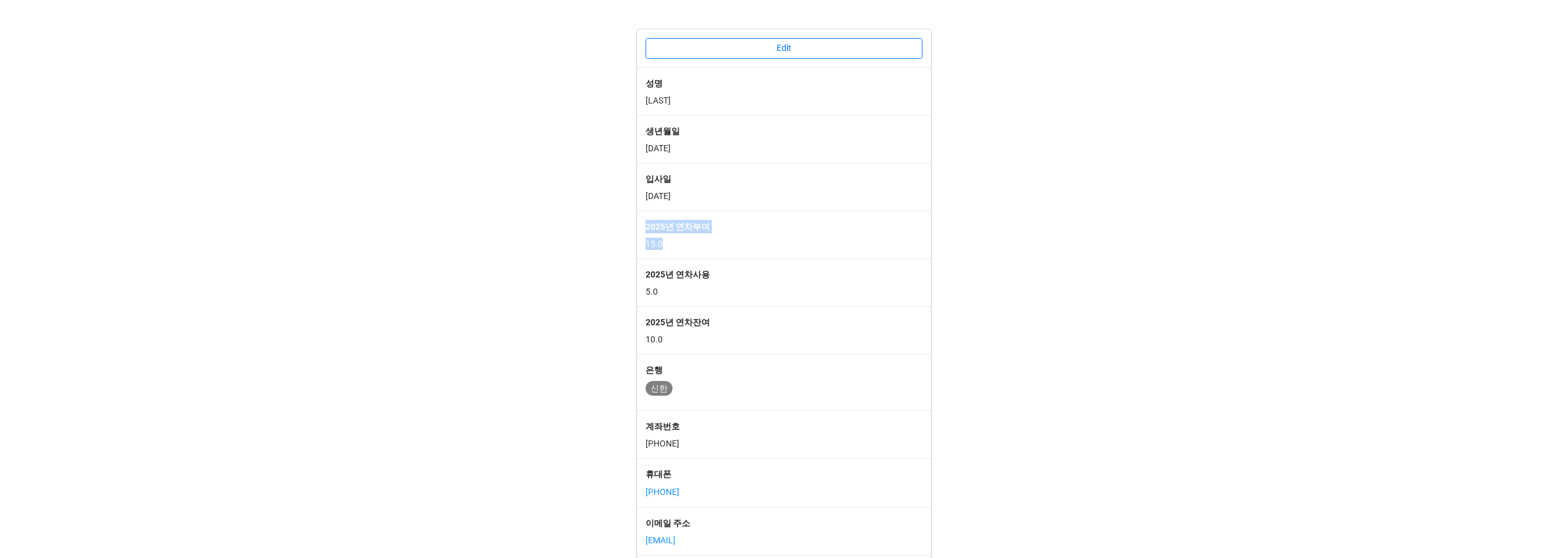 drag, startPoint x: 662, startPoint y: 247, endPoint x: 638, endPoint y: 225, distance: 32.55764 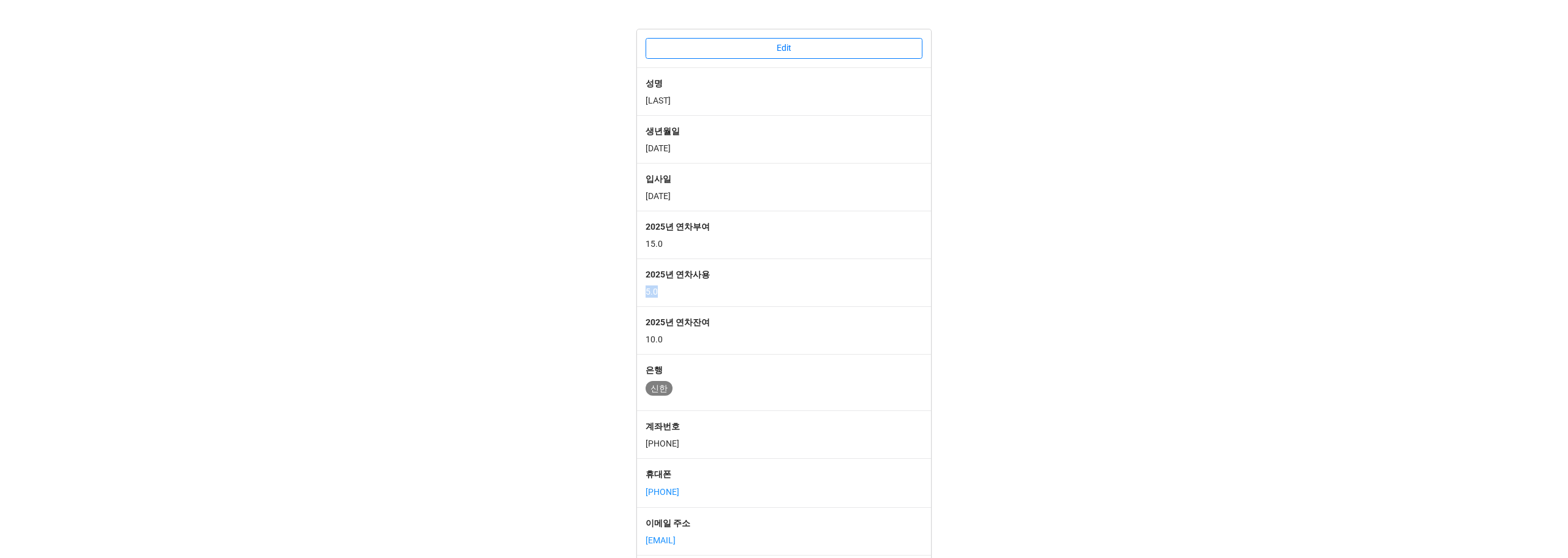 drag, startPoint x: 642, startPoint y: 286, endPoint x: 661, endPoint y: 300, distance: 23.600847 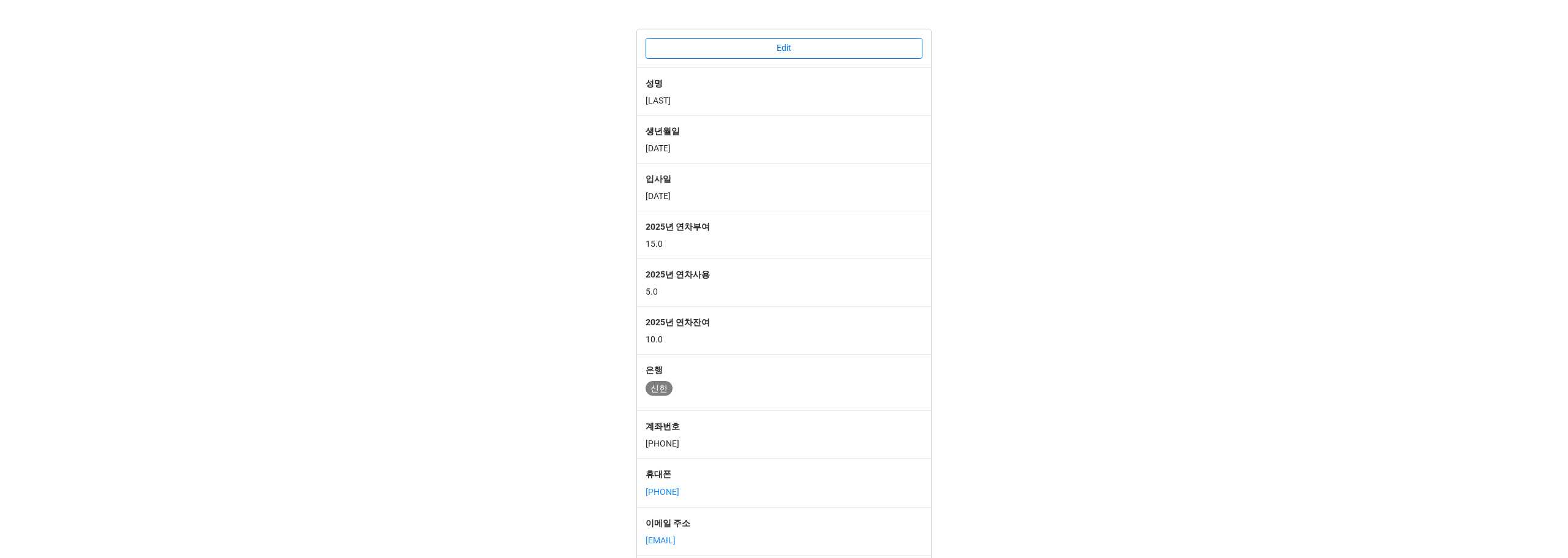 click on "10.0" at bounding box center [784, 339] 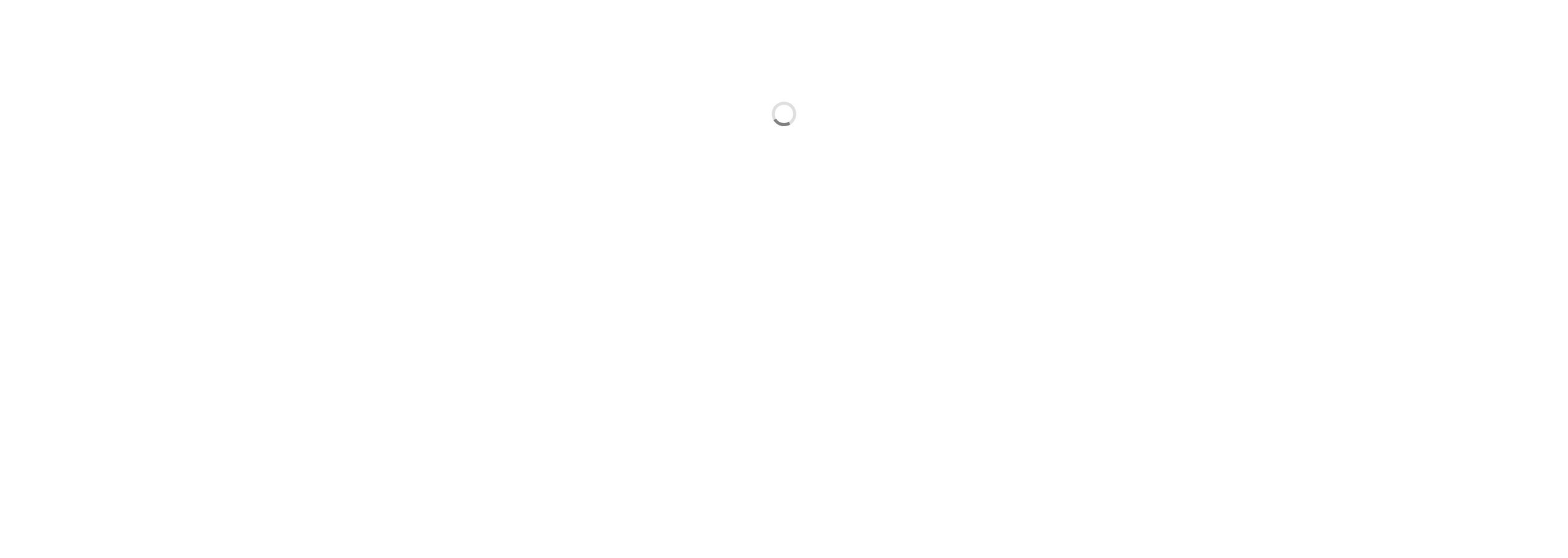 scroll, scrollTop: 0, scrollLeft: 0, axis: both 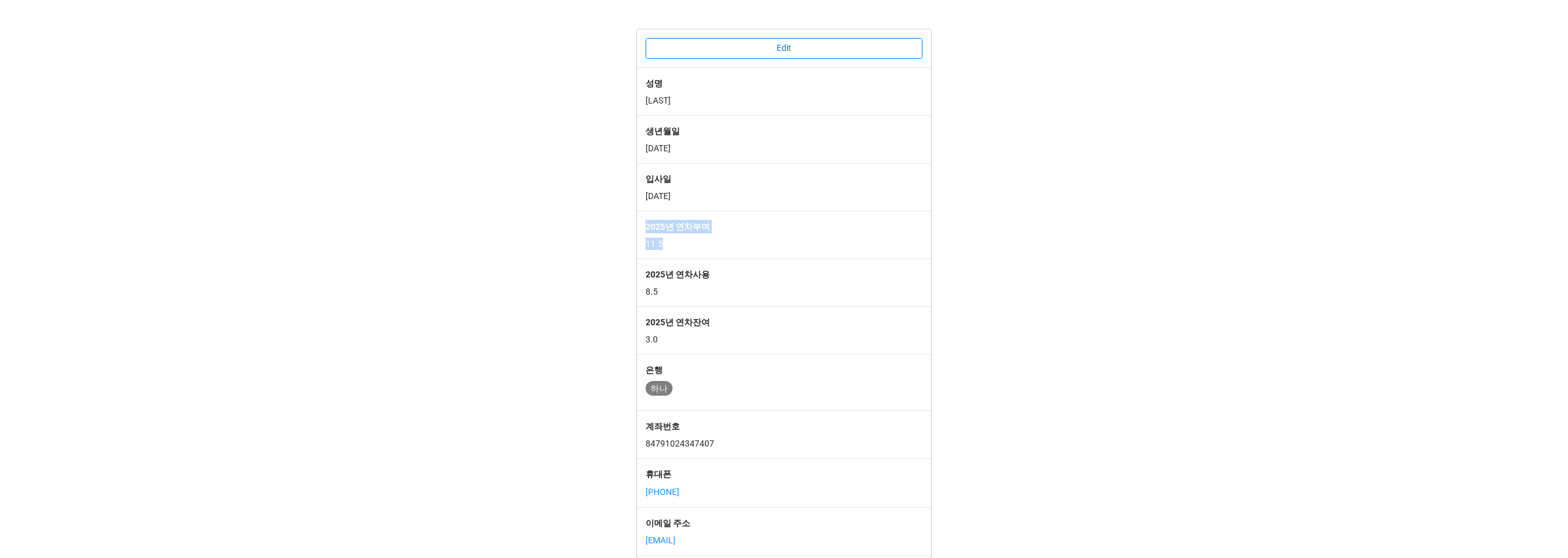 drag, startPoint x: 641, startPoint y: 227, endPoint x: 664, endPoint y: 245, distance: 29.206164 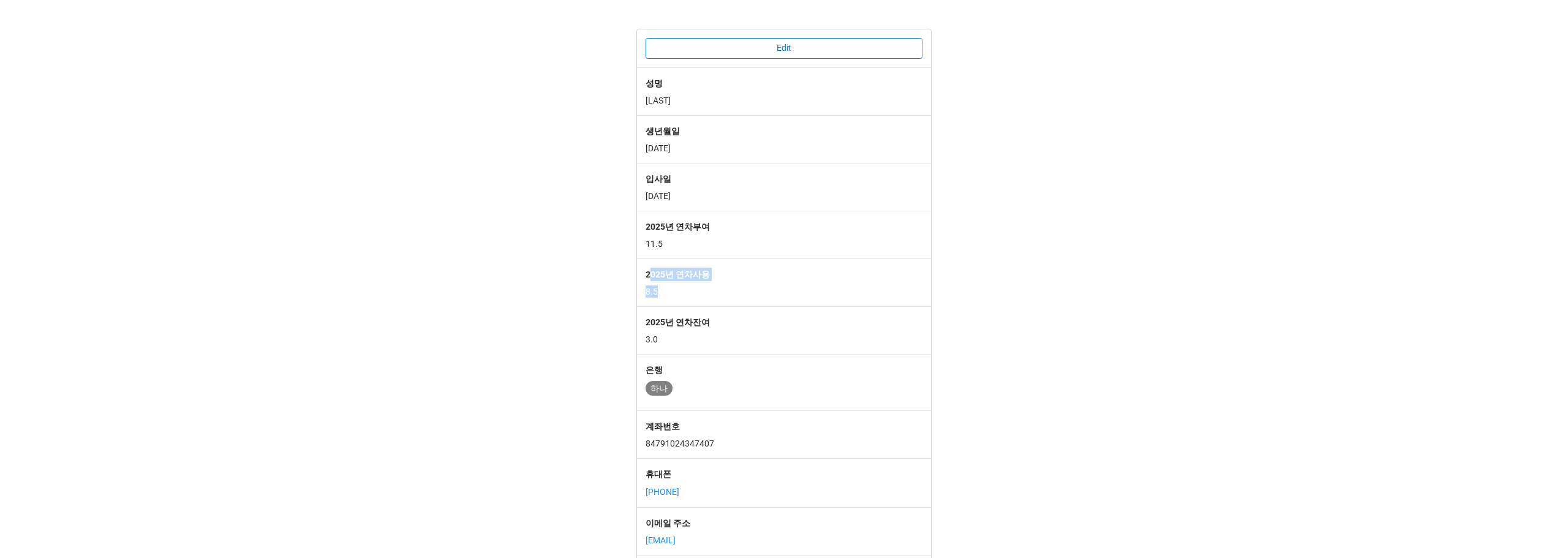 drag, startPoint x: 649, startPoint y: 273, endPoint x: 664, endPoint y: 299, distance: 30.0167 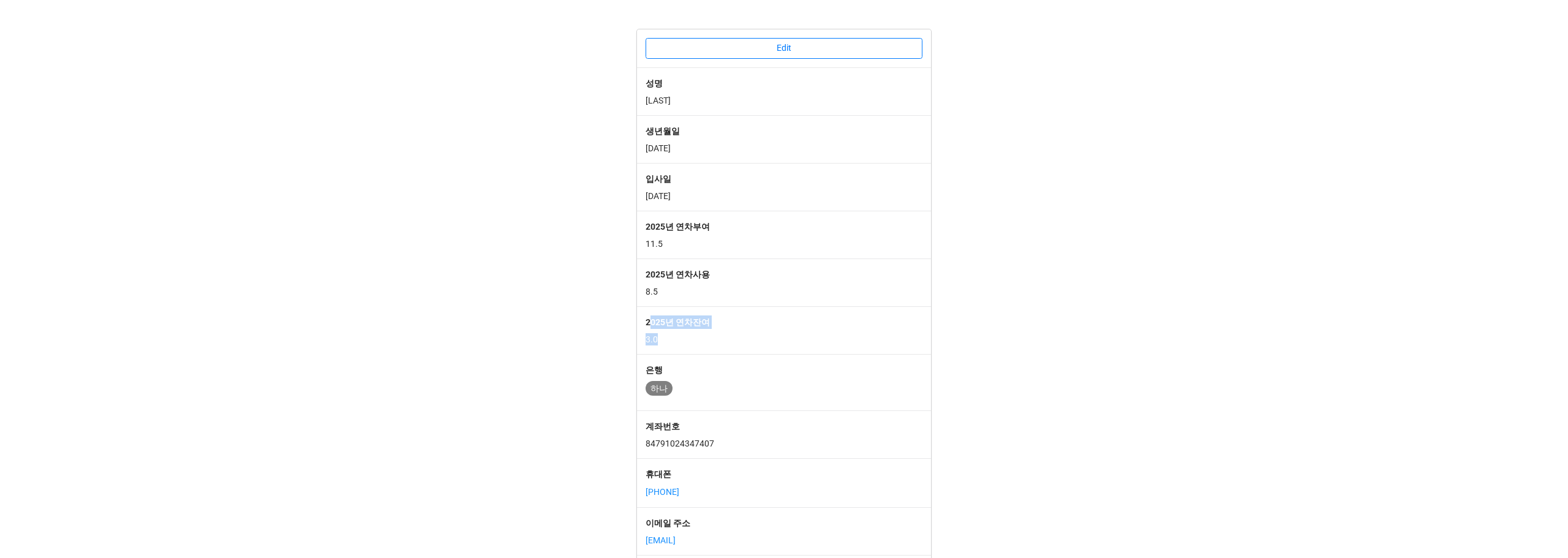 drag, startPoint x: 663, startPoint y: 345, endPoint x: 647, endPoint y: 320, distance: 29.681644 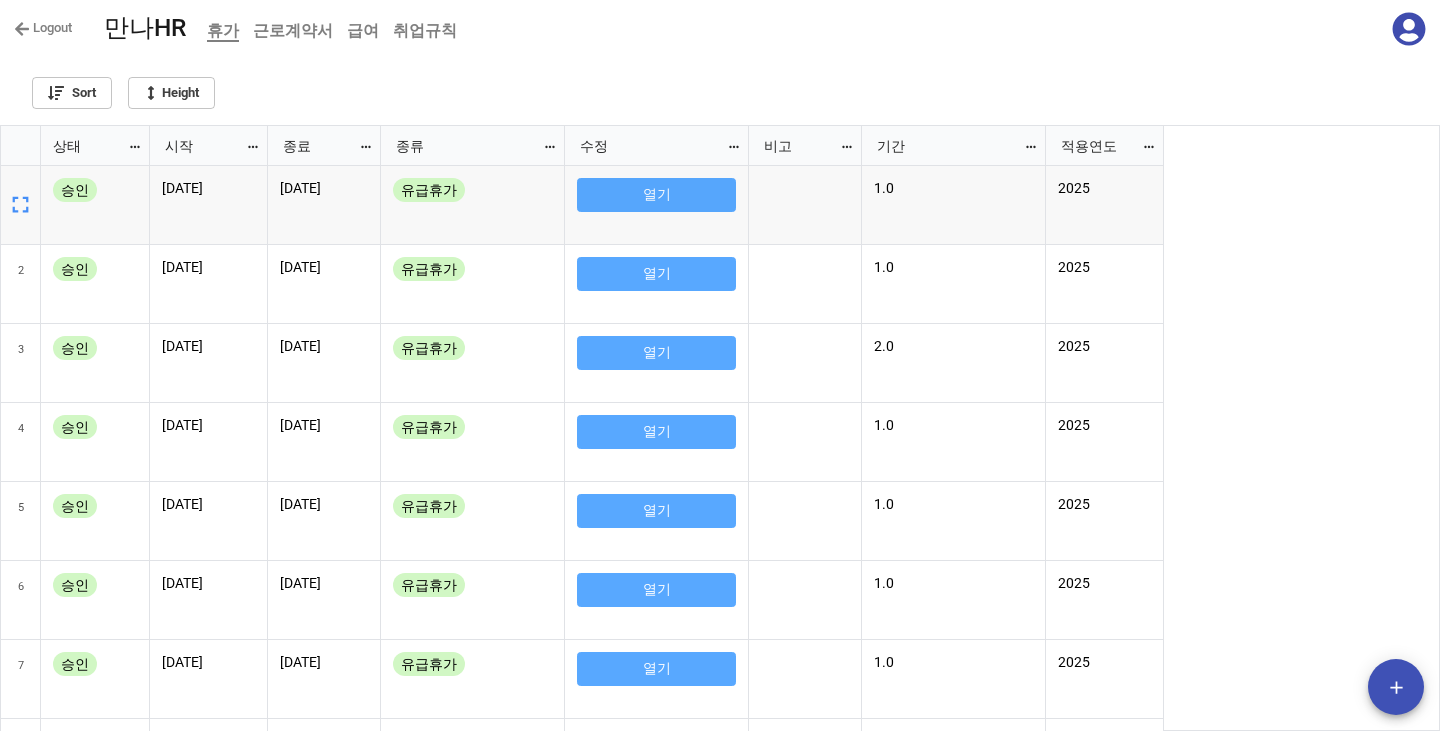 scroll, scrollTop: 0, scrollLeft: 0, axis: both 